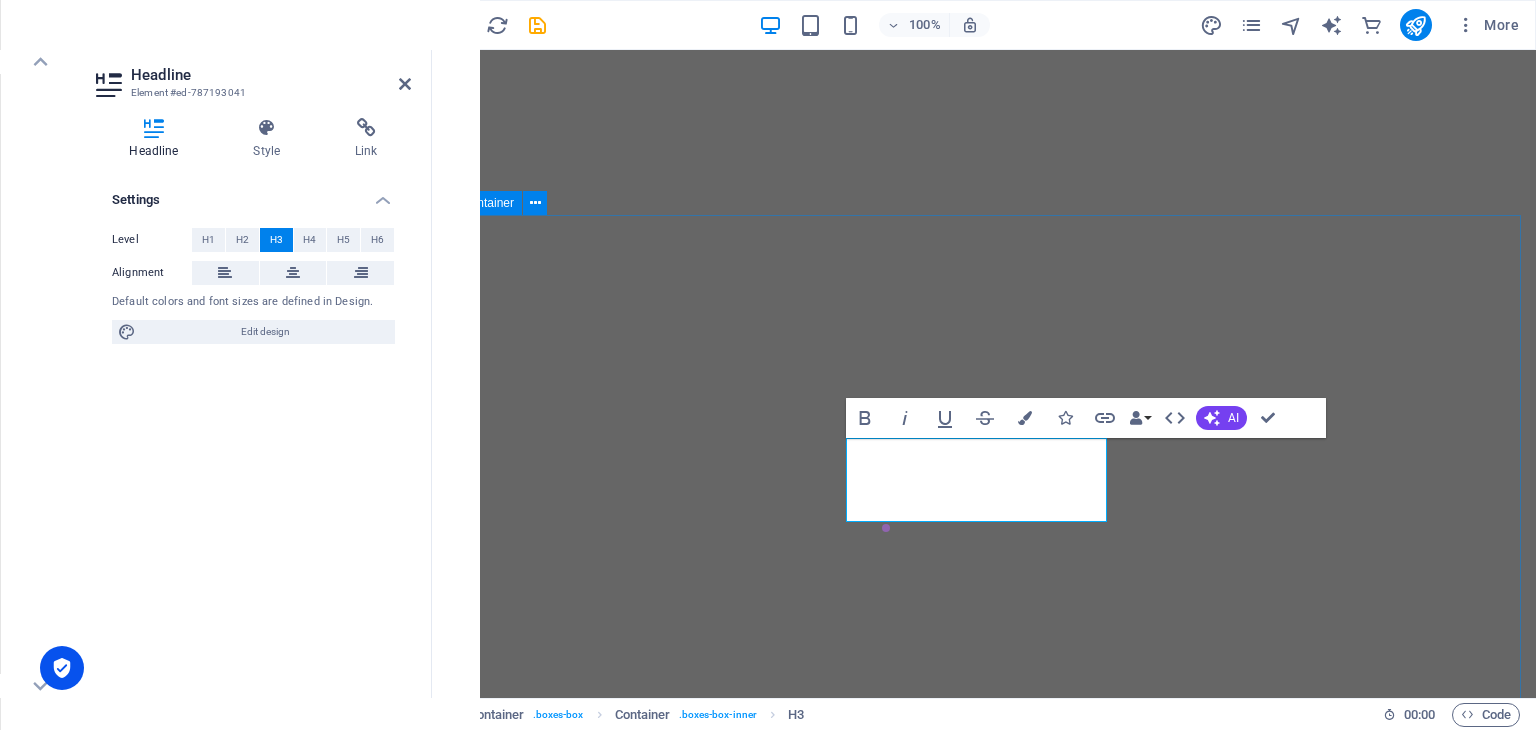 scroll, scrollTop: 0, scrollLeft: 0, axis: both 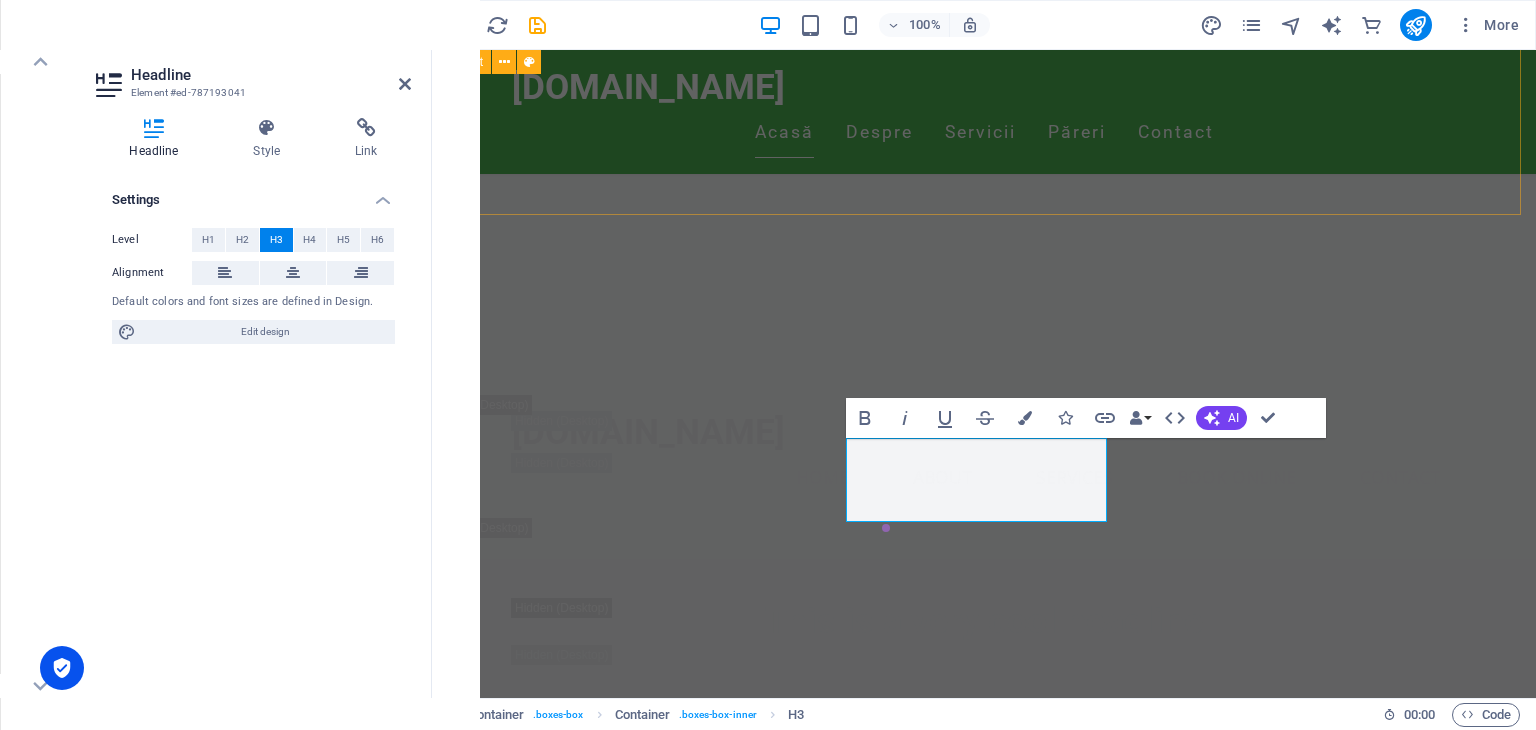 click on "About MotoAngel At MotoAngel, we understand the importance of safety when it comes to getting home after a night out. Our service provides a reliable and fast way to transport inebriated individuals to their destination on a folding motorcycle. We prioritize your safety and offer affordable rates." at bounding box center (984, 1964) 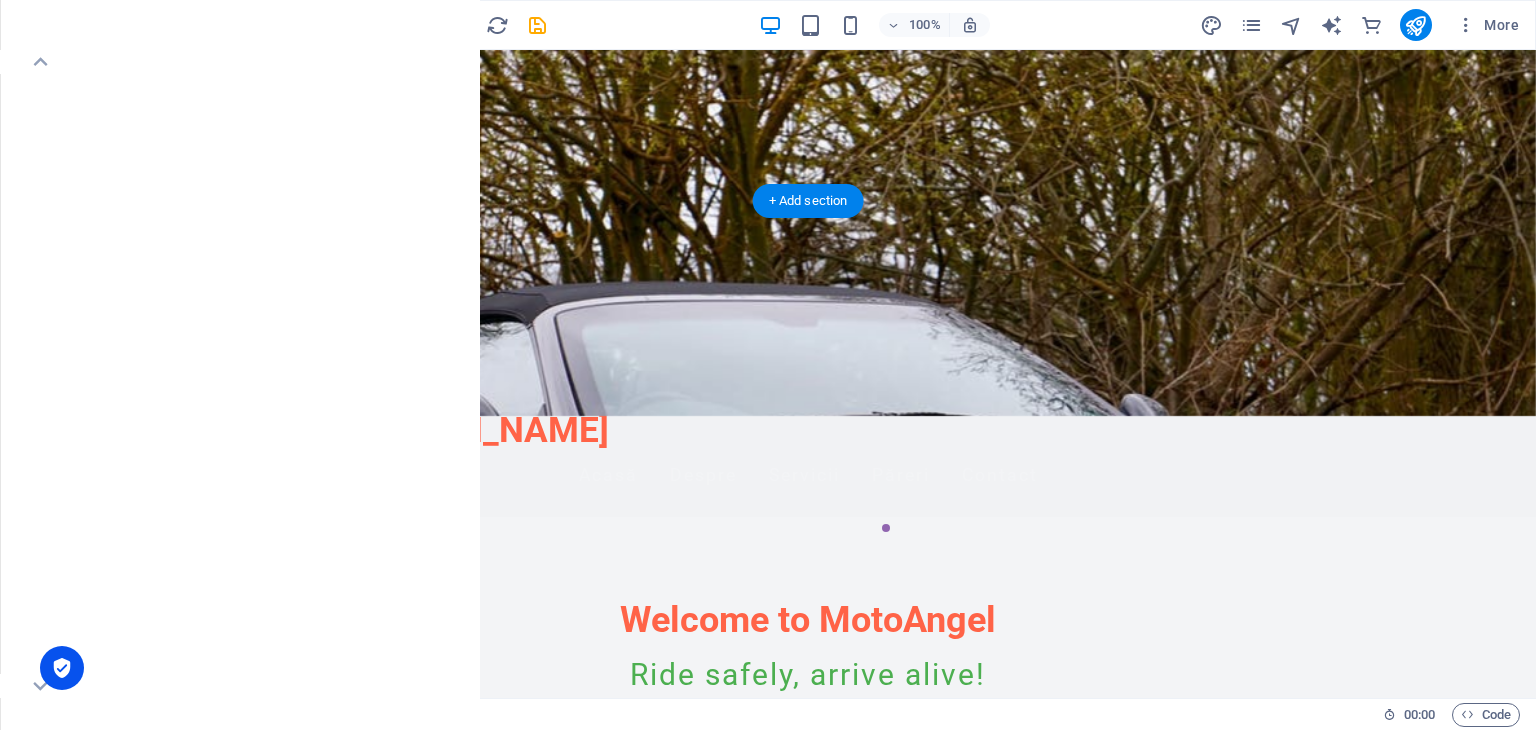 scroll, scrollTop: 0, scrollLeft: 0, axis: both 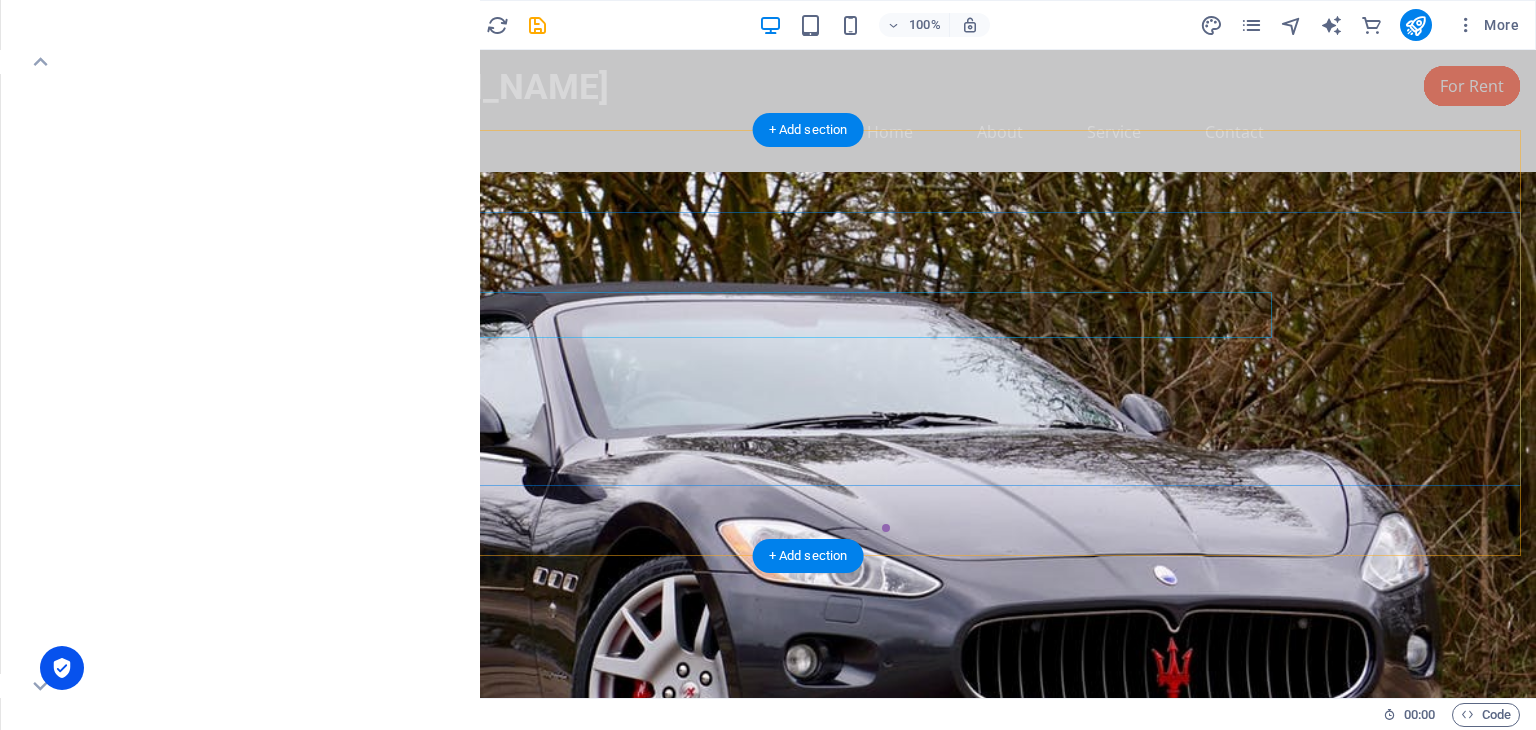click on "Welcome to MotoAngel" at bounding box center (808, 1024) 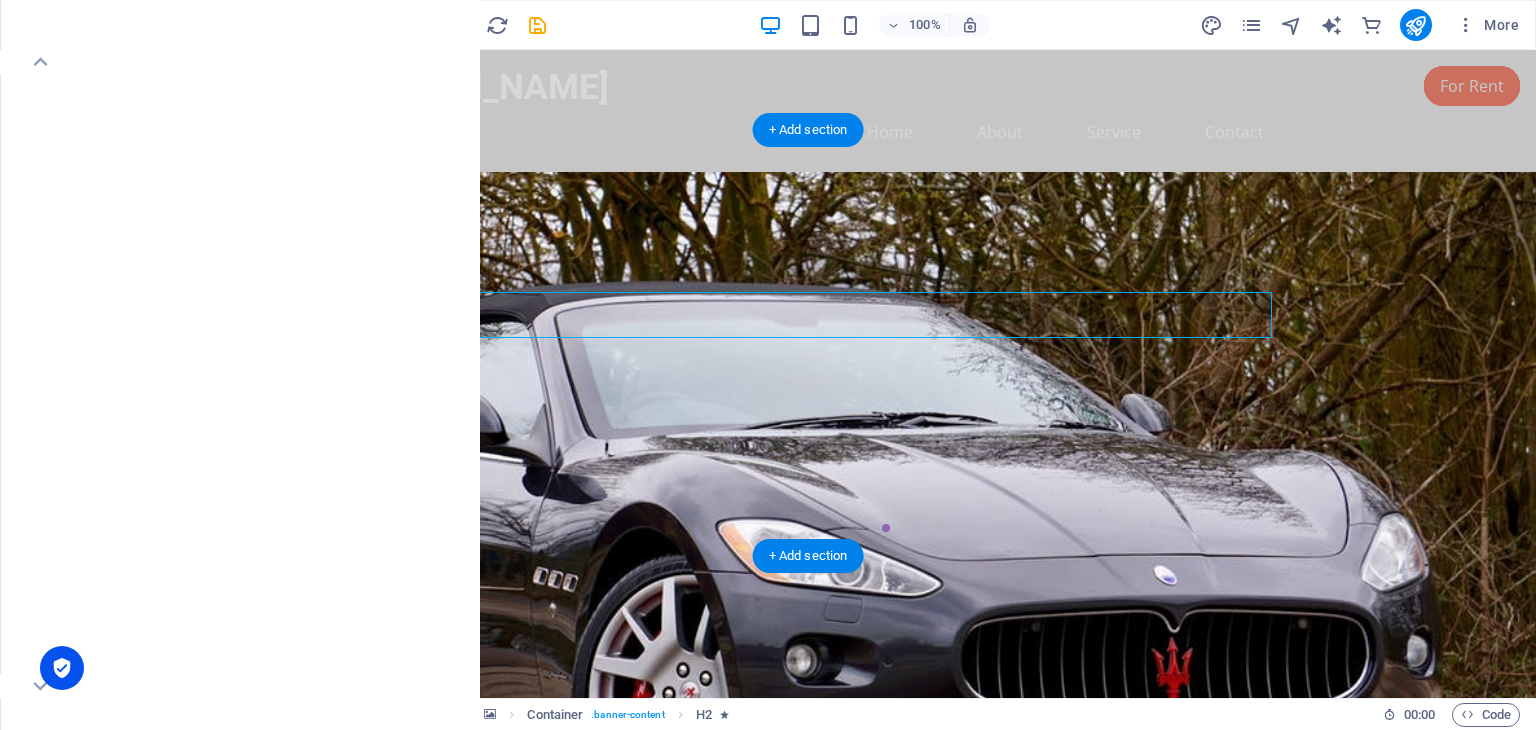 click on "Welcome to MotoAngel" at bounding box center [808, 1024] 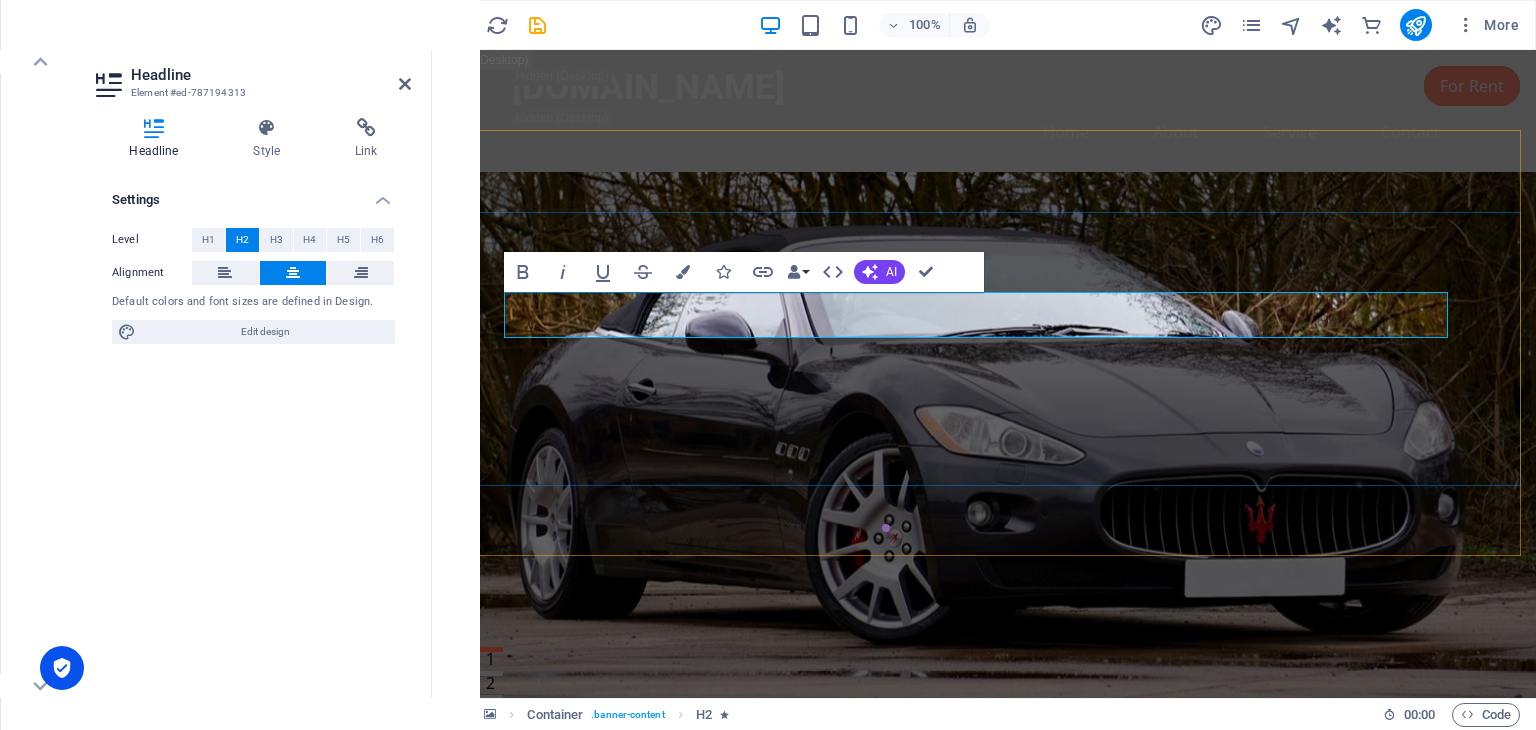 click on "Welcome to MotoAngel" at bounding box center [984, 1024] 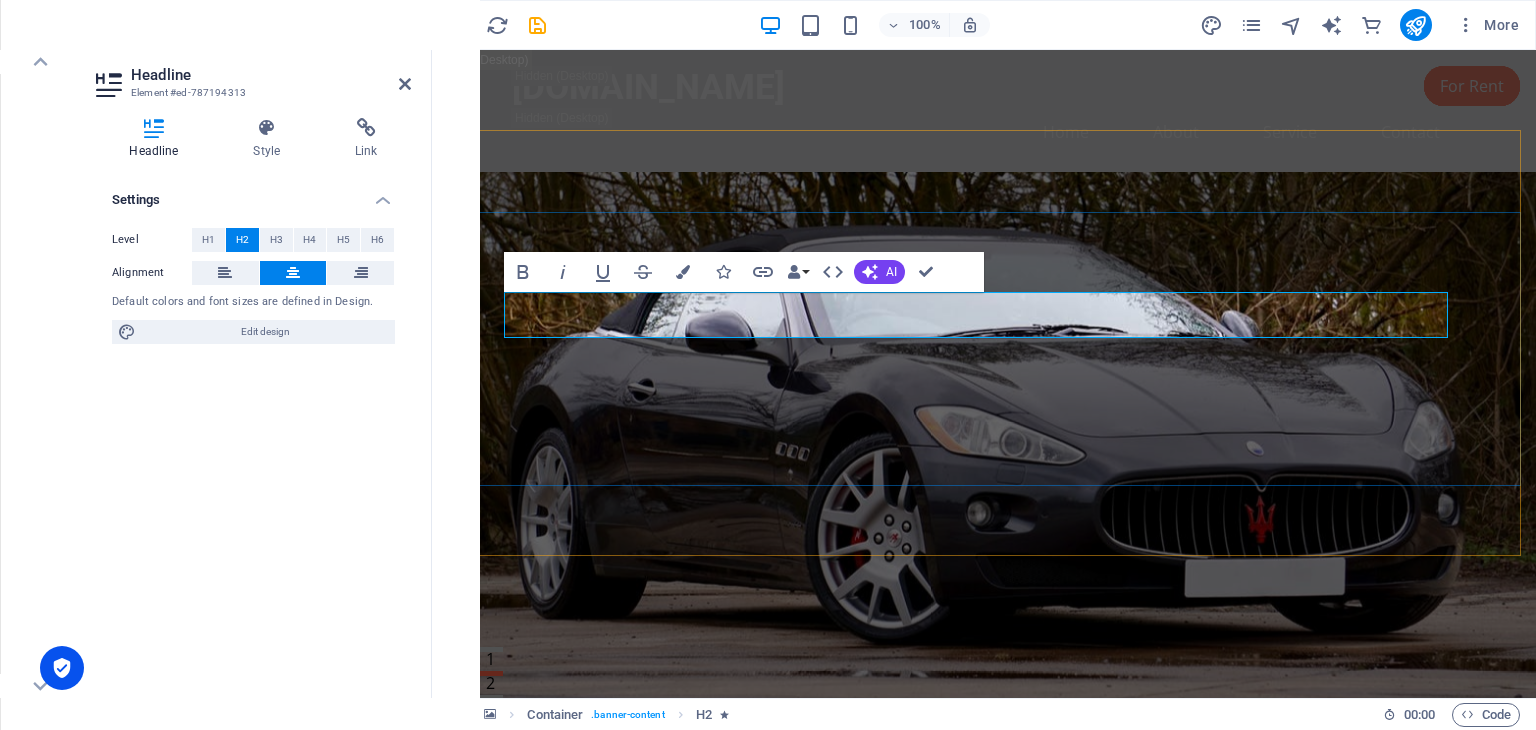 click on "Welcome to MotoAngel" at bounding box center (984, 1024) 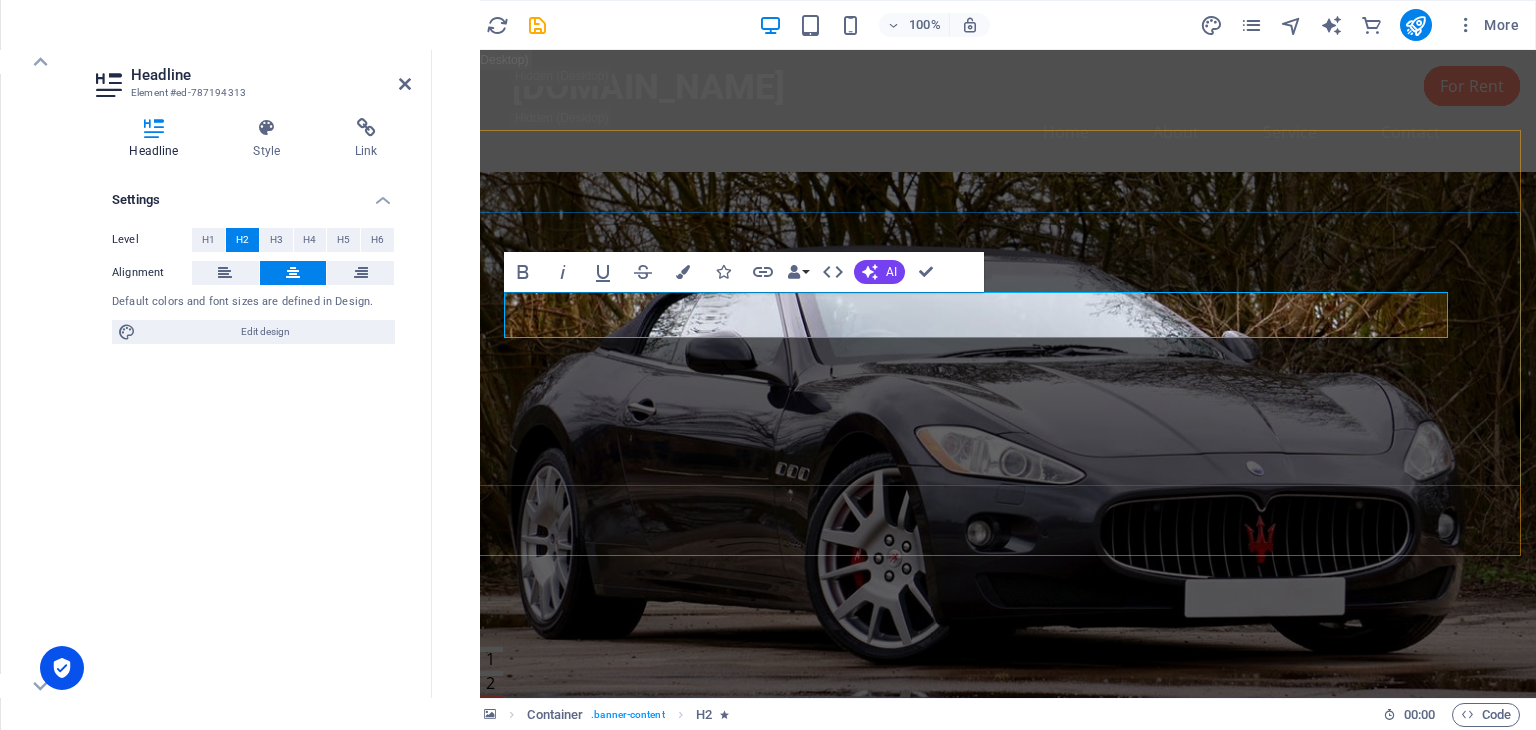 click on "MotoAngel" at bounding box center [984, 992] 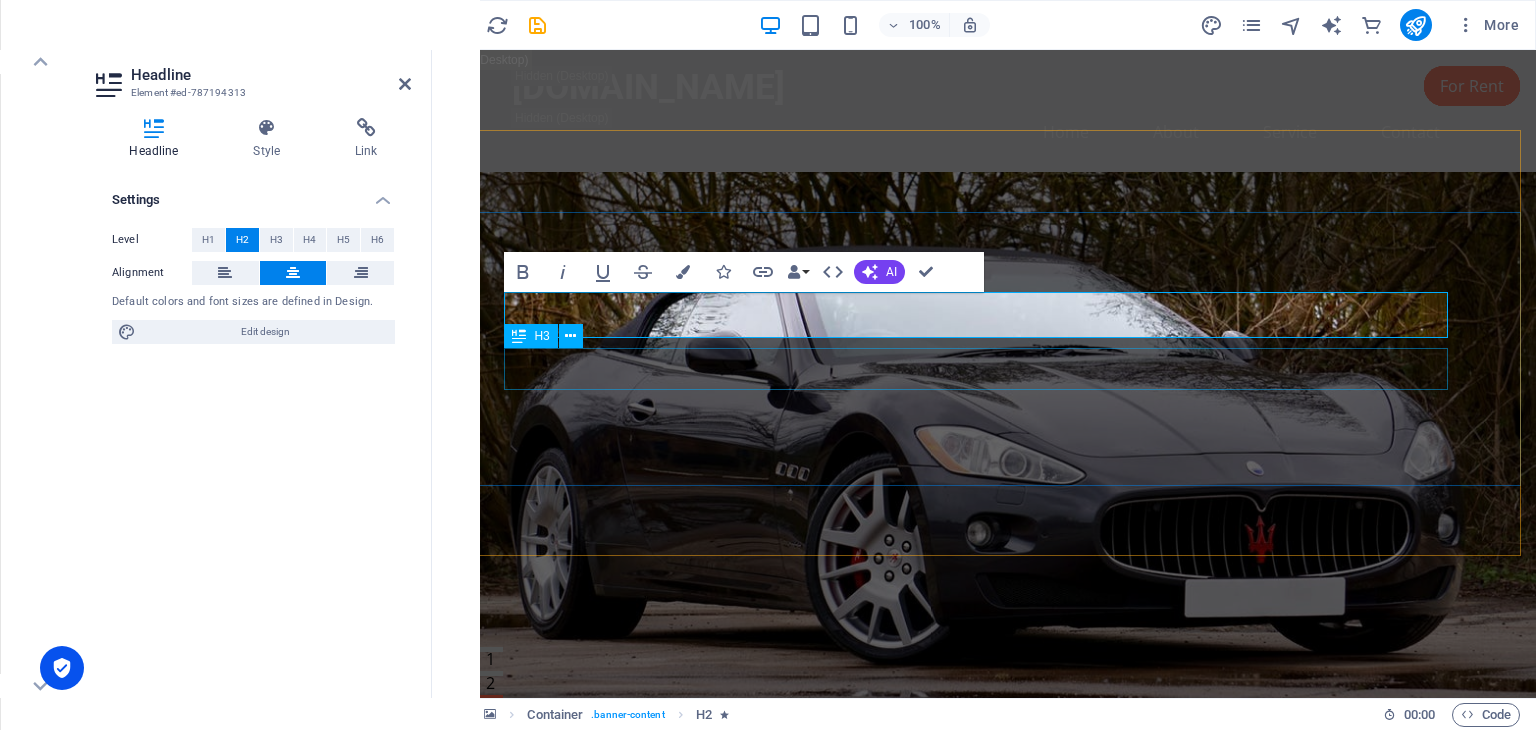 type 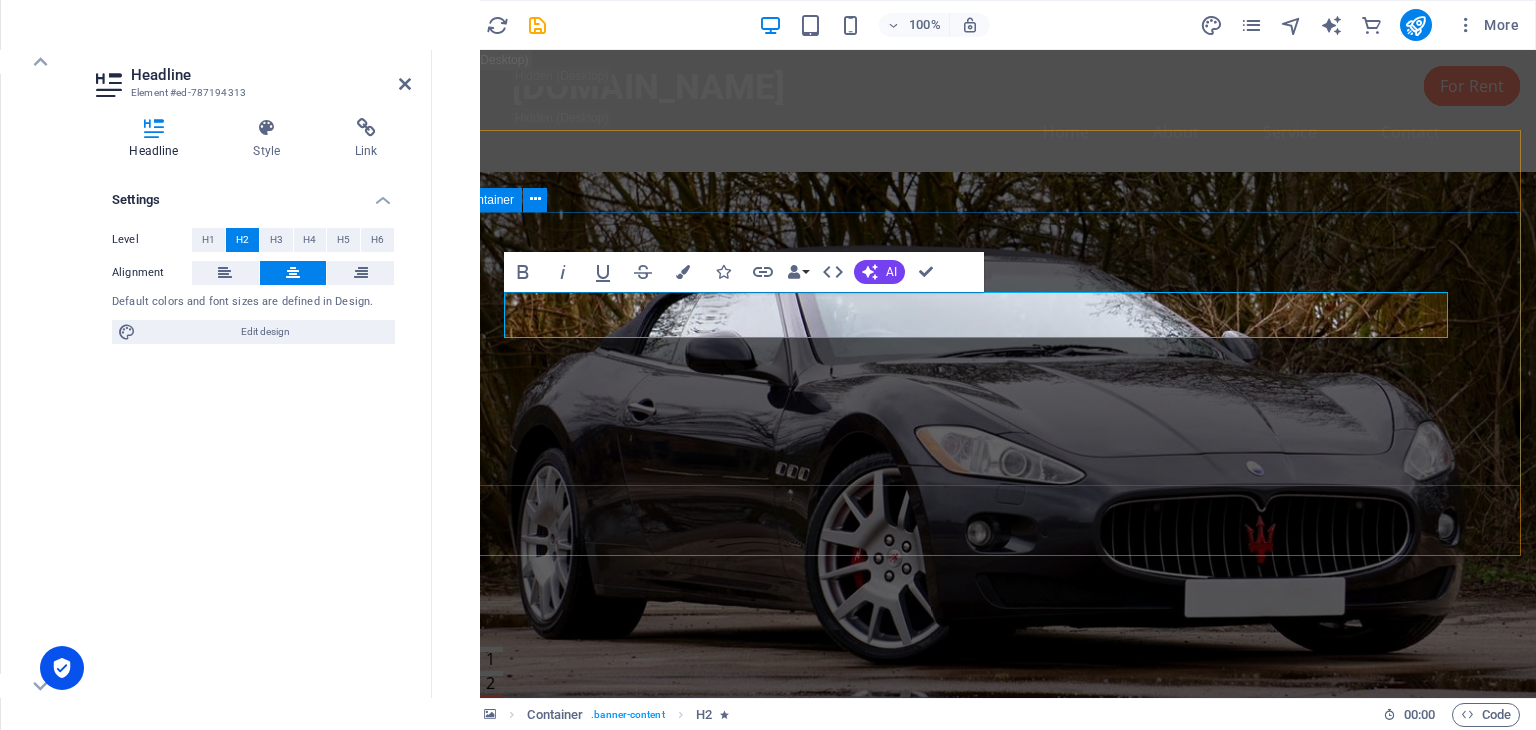 click on "Motor Angel Ride safely, arrive alive!" at bounding box center [984, 1026] 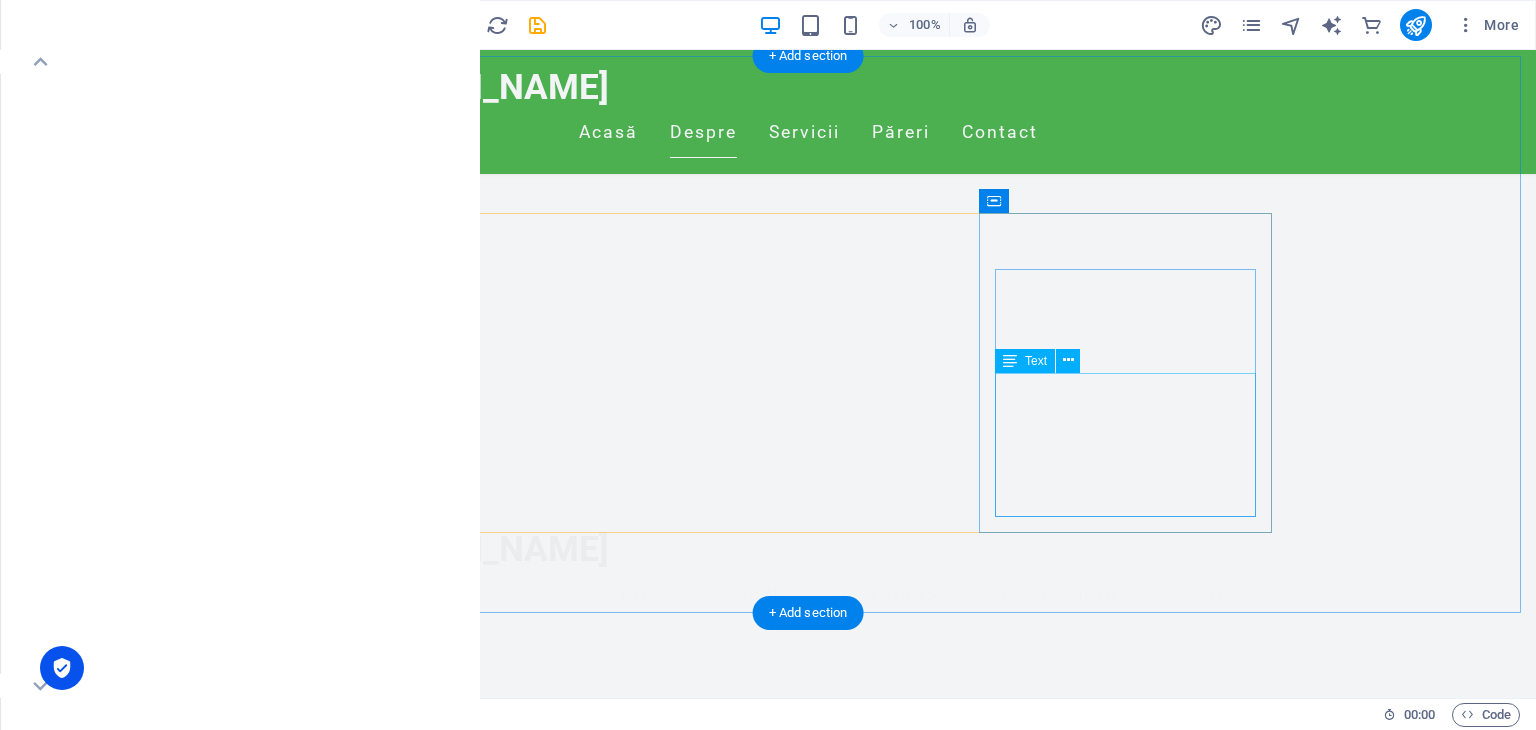 scroll, scrollTop: 2700, scrollLeft: 0, axis: vertical 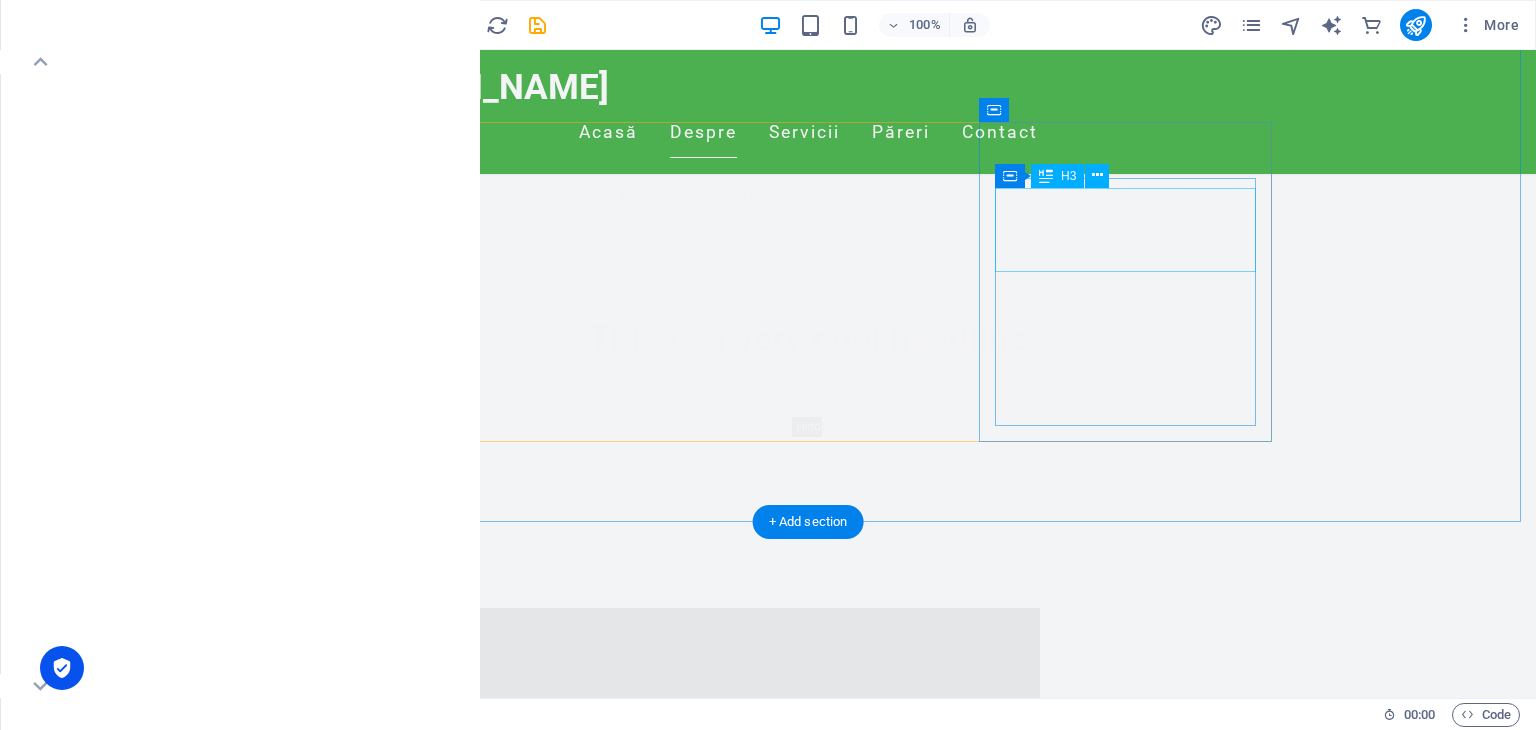 click on "Providing best service" at bounding box center [482, 2760] 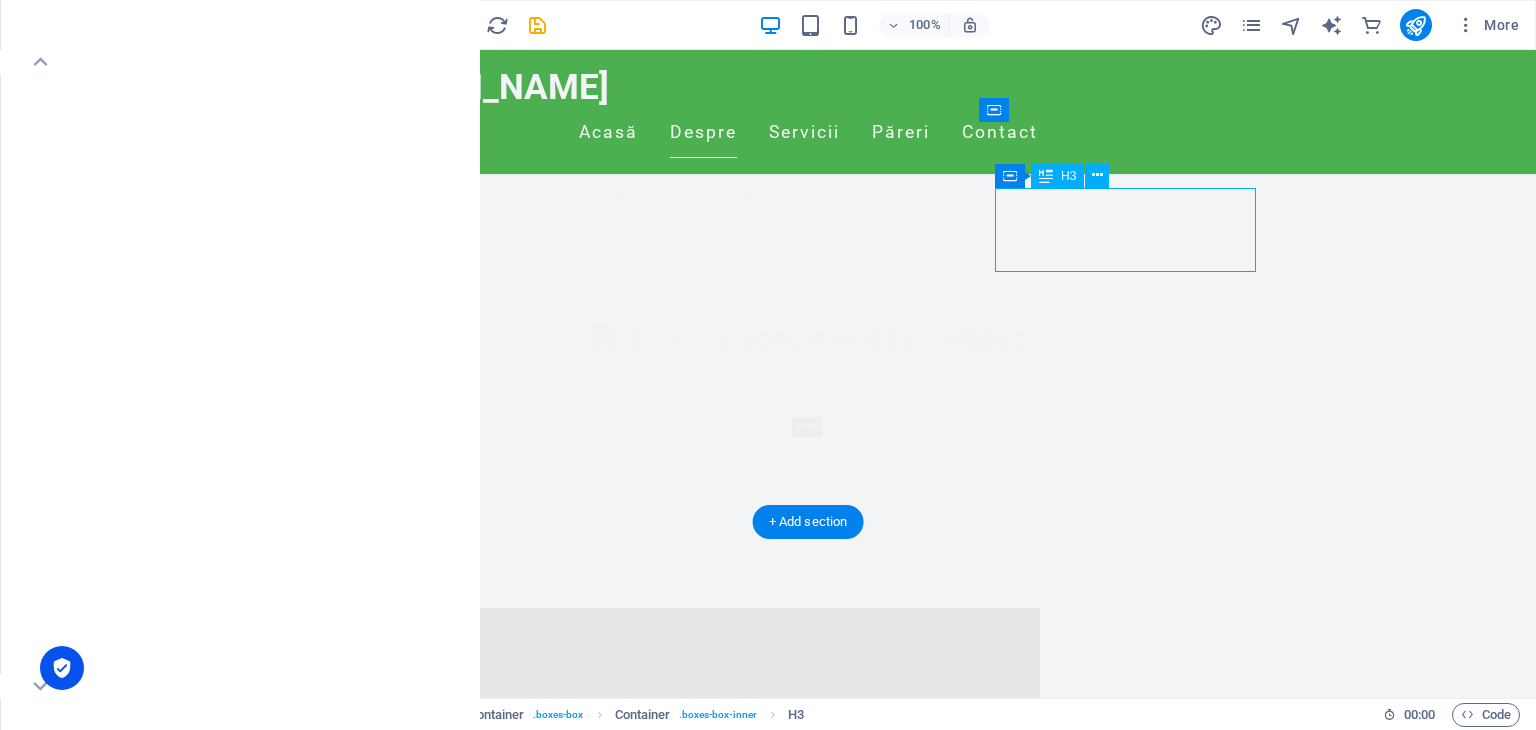 click on "Providing best service" at bounding box center (482, 2760) 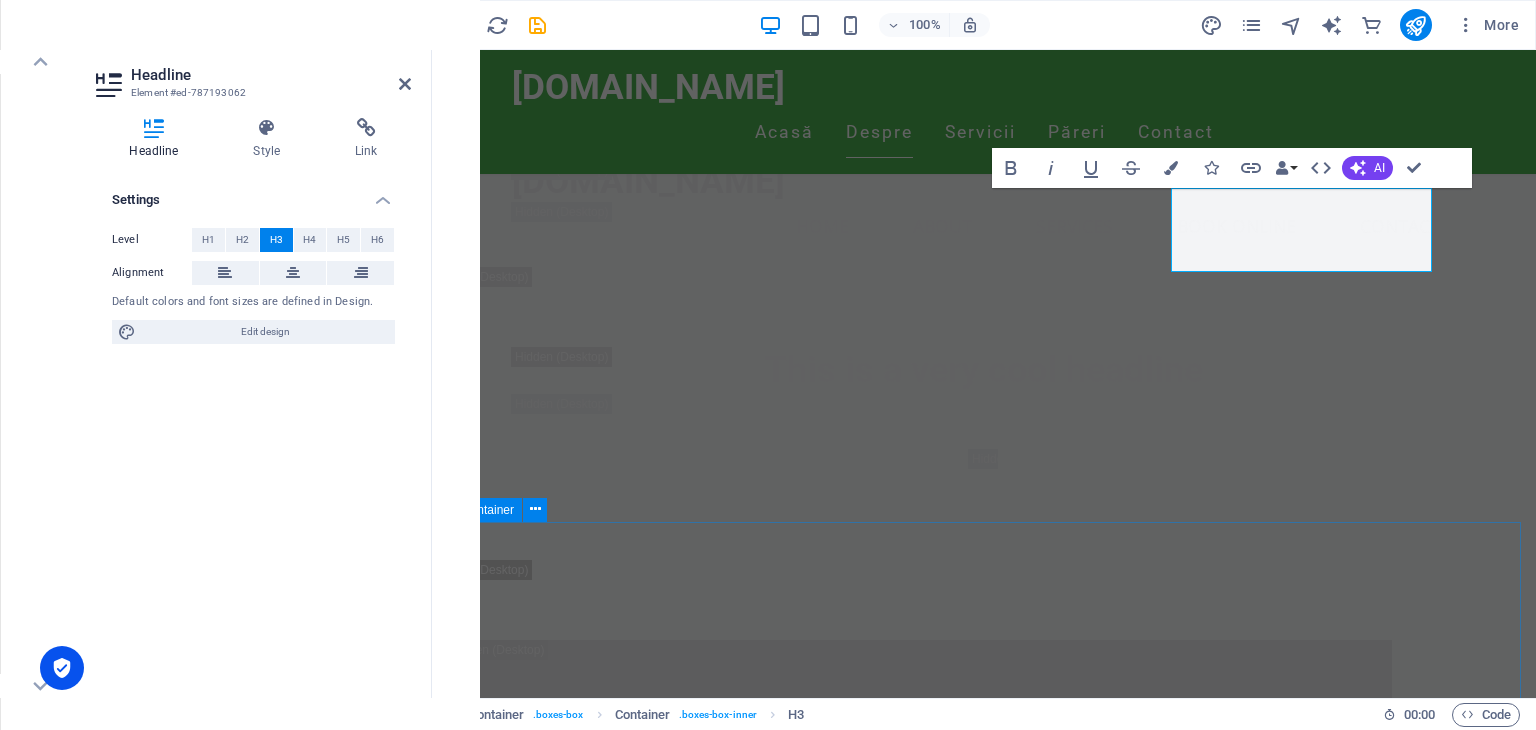 click on "Our Services Headline Headline Headline Headline Headline Headline" at bounding box center (984, 3535) 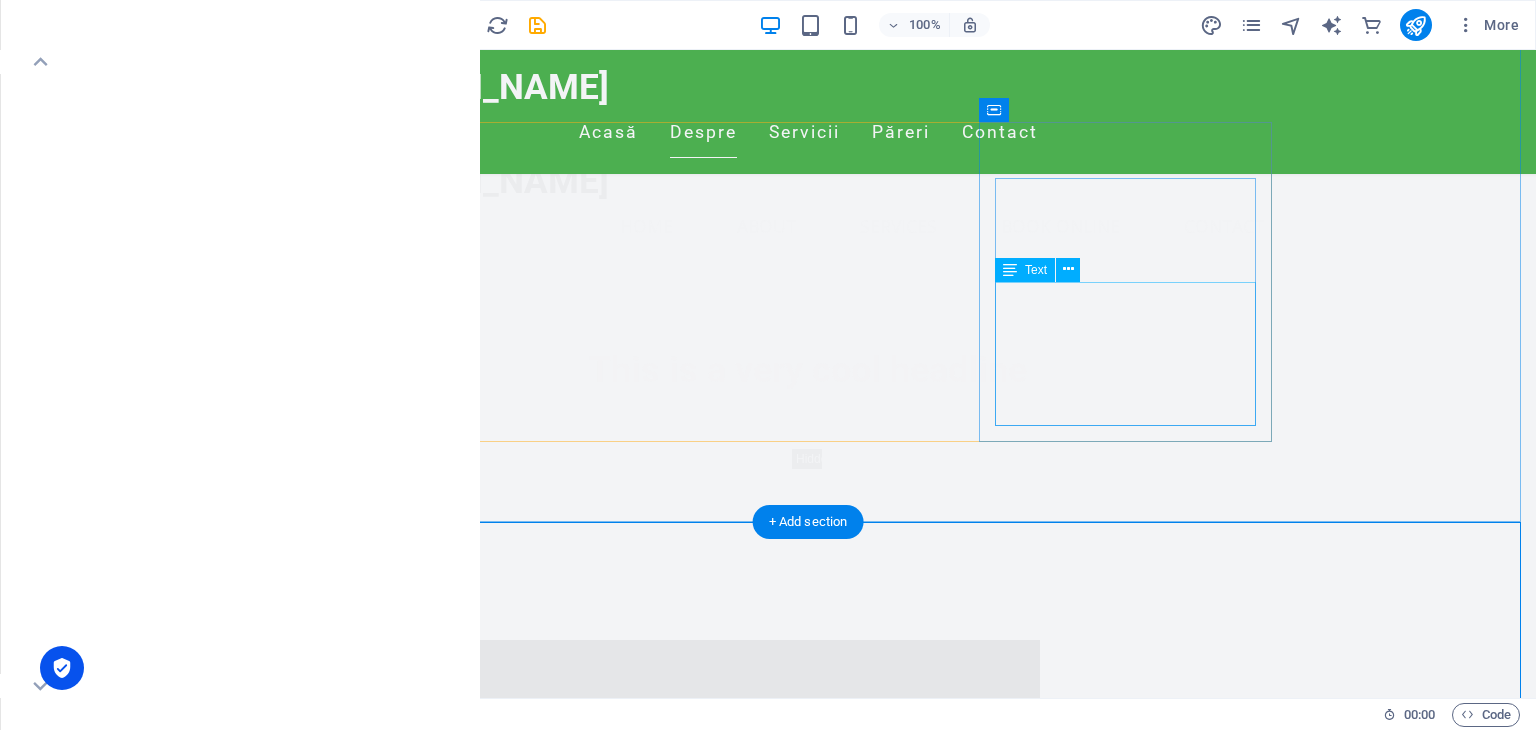 click on "Lorem ipsum dolor sit amet, consectetuer adipiscing elit. Aenean commodo ligula eget dolor. Lorem ipsum dolor sit amet, consectetuer adipiscing elit leget dolor." at bounding box center [482, 2916] 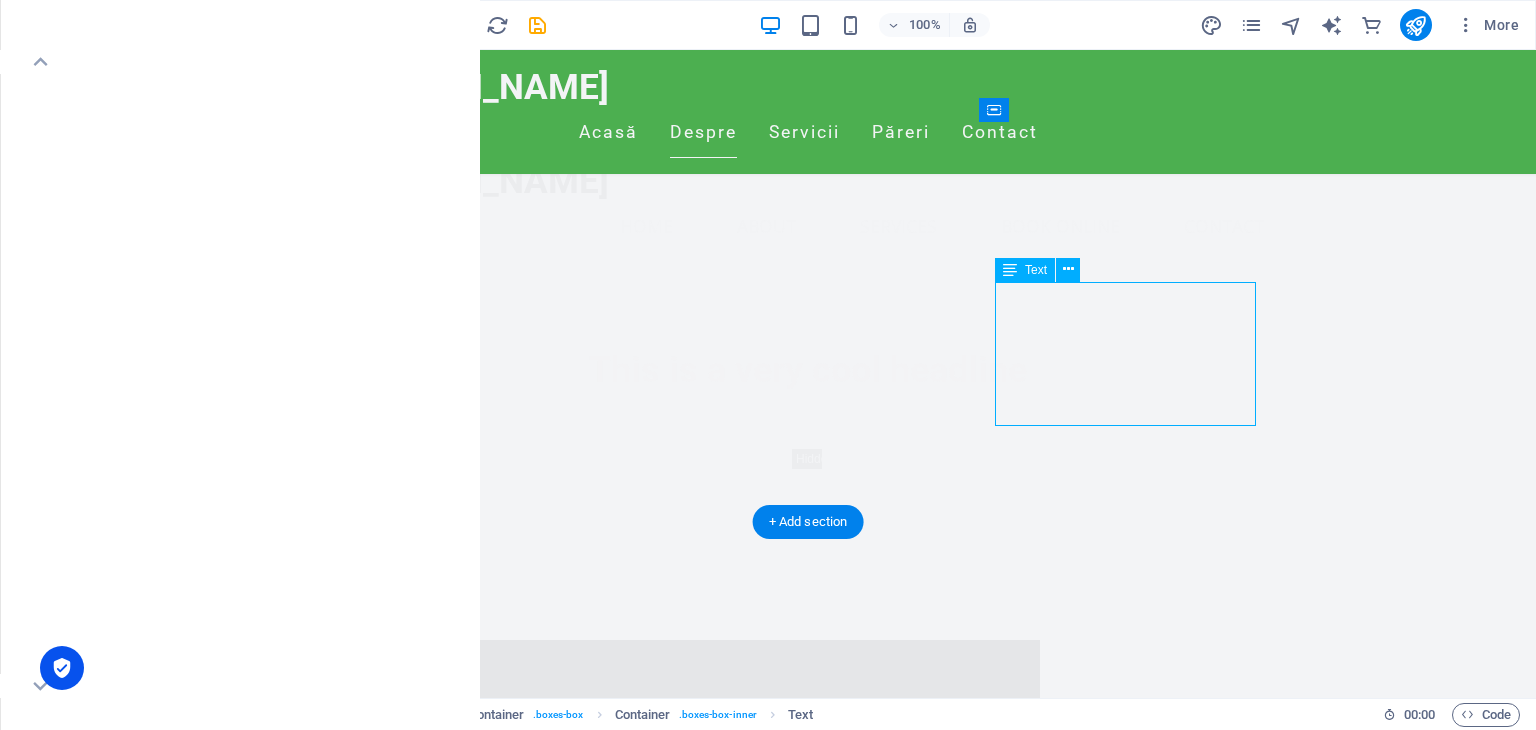 click on "Lorem ipsum dolor sit amet, consectetuer adipiscing elit. Aenean commodo ligula eget dolor. Lorem ipsum dolor sit amet, consectetuer adipiscing elit leget dolor." at bounding box center (482, 2916) 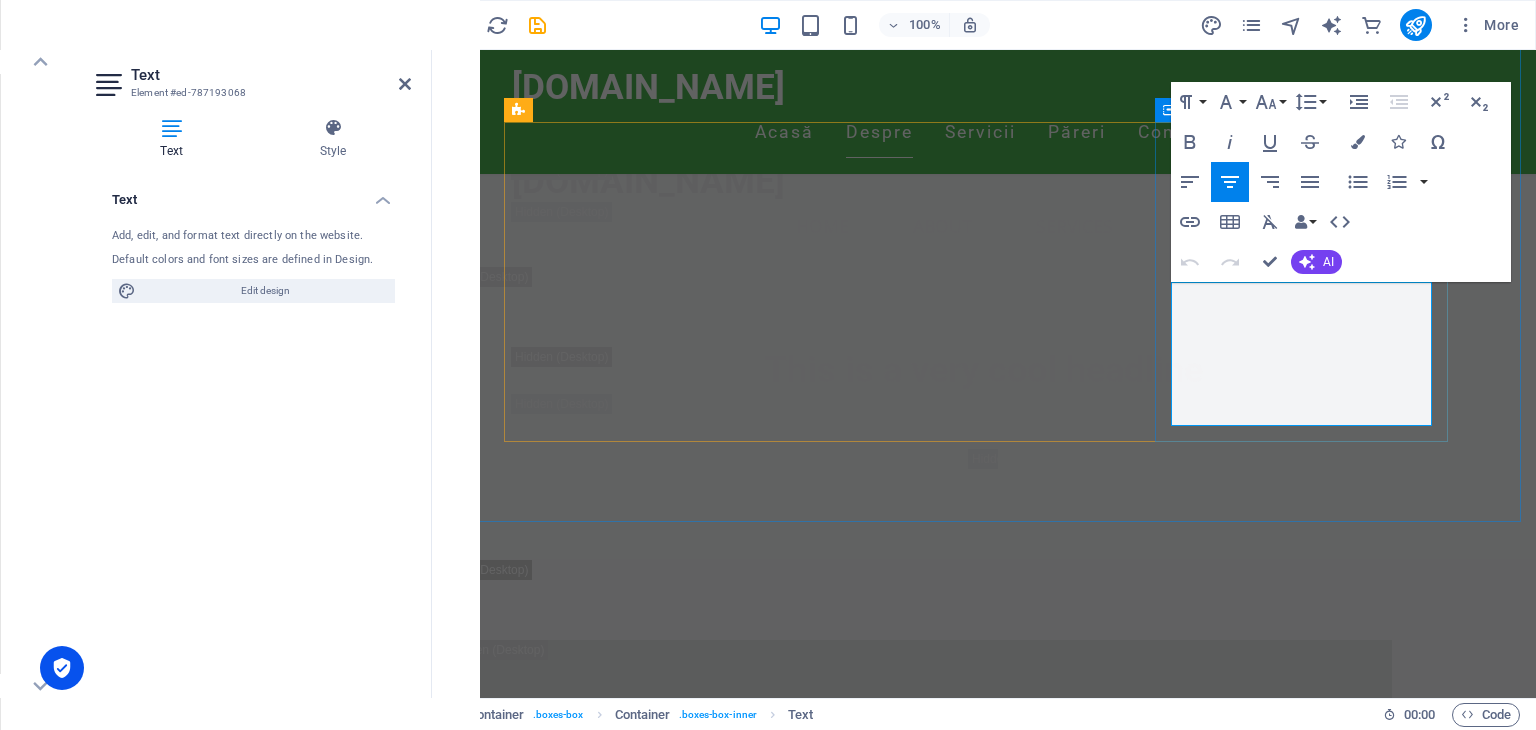drag, startPoint x: 1330, startPoint y: 414, endPoint x: 1191, endPoint y: 292, distance: 184.94594 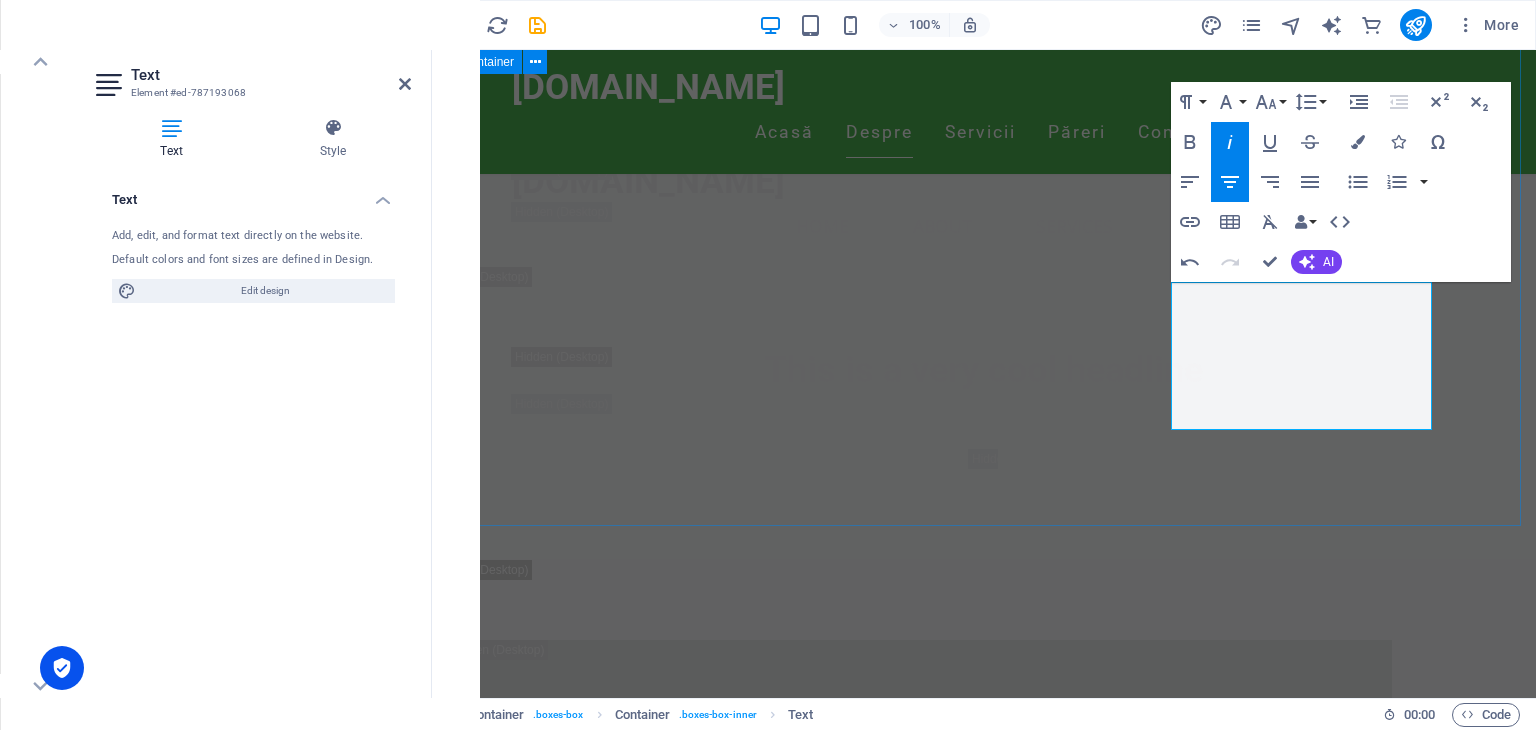 click on "Values Respect for customers We treat every rider with the highest respect, ensuring dignified, judgment-free service regardless of circumstance. Your safety and comfort are our sacred priorities. customer orinatation Whether it's 2 AM or 2 PM, we provide discreet, professional transportation without questions or stigma. Your choices are yours; our job is to get you home safely. Providing best service At [GEOGRAPHIC_DATA], we don’t just provide rides – we deliver exceptional experiences. From our trained drivers to our spotless vehicles, every detail is crafted for your safety, comfort, and peace of mind." at bounding box center (984, 2491) 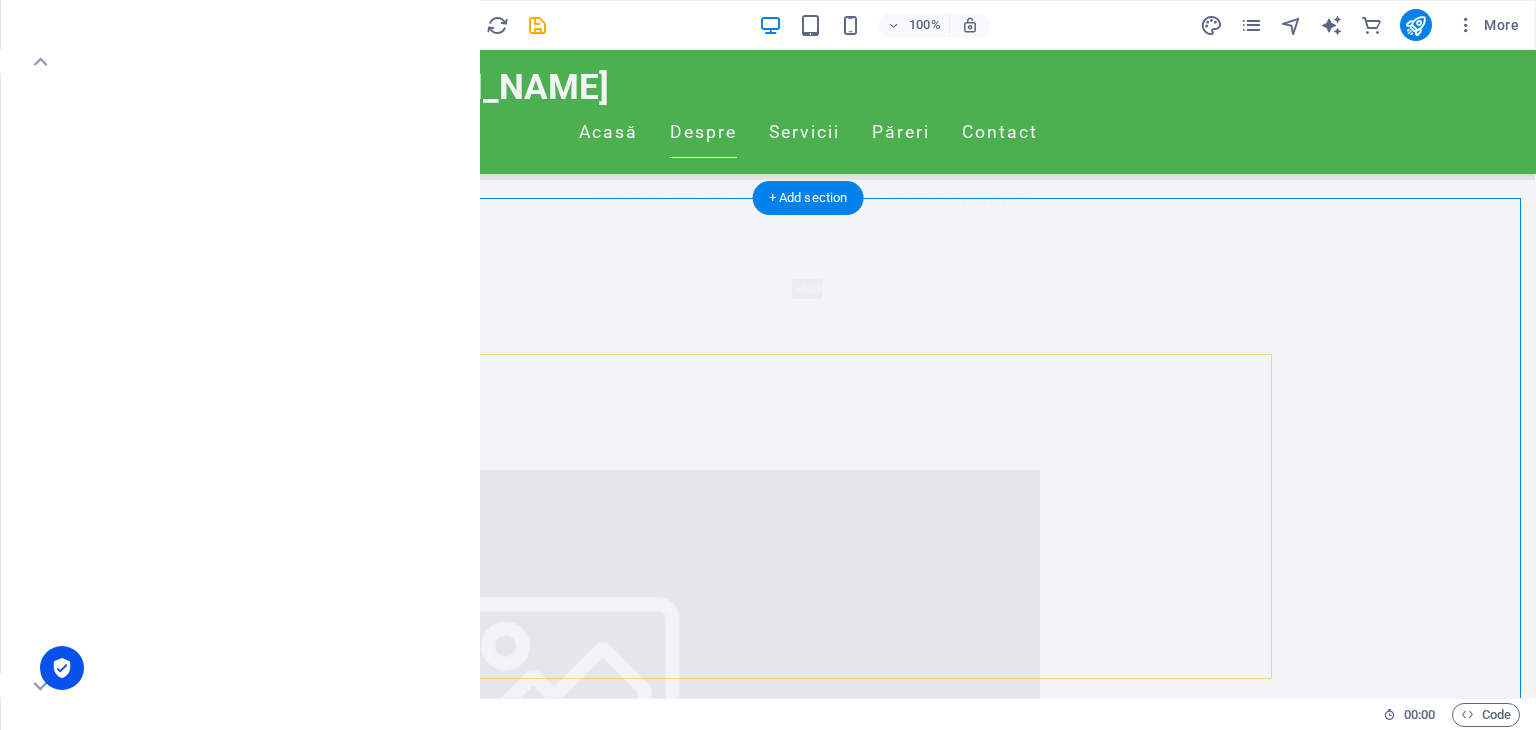 scroll, scrollTop: 2453, scrollLeft: 0, axis: vertical 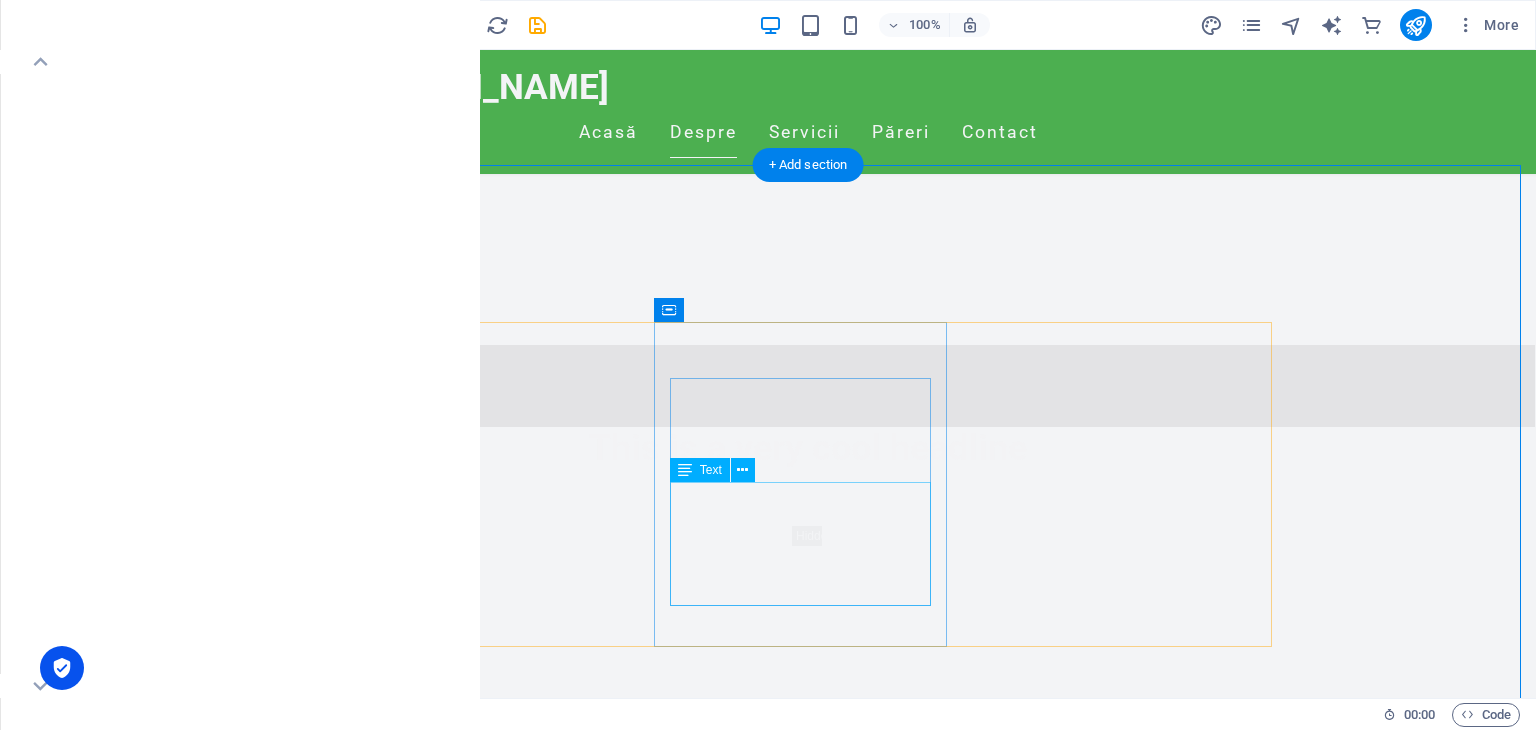 click on "Whether it's 2 AM or 2 PM, we provide discreet, professional transportation without questions or stigma. Your choices are yours; our job is to get you home safely." at bounding box center [482, 2666] 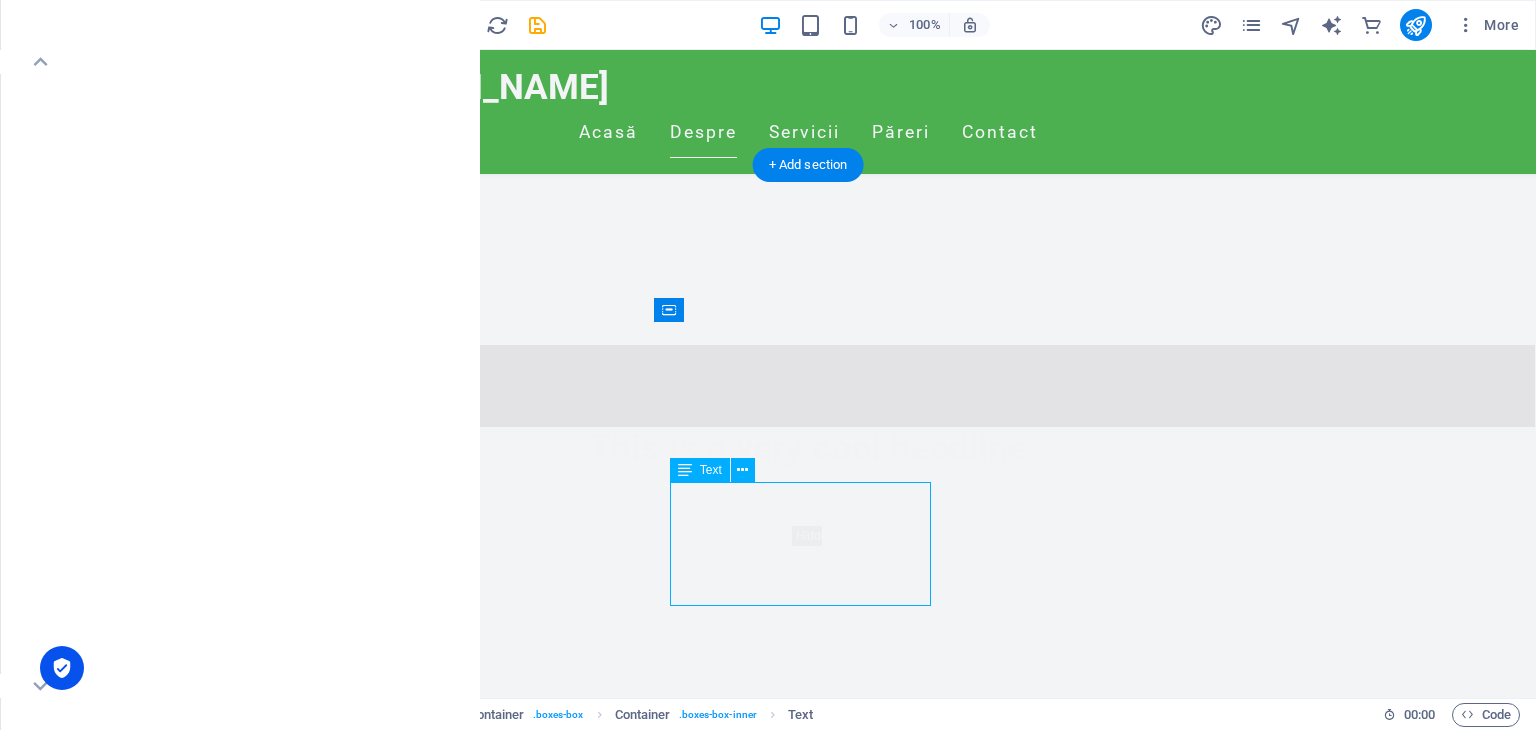 click on "Whether it's 2 AM or 2 PM, we provide discreet, professional transportation without questions or stigma. Your choices are yours; our job is to get you home safely." at bounding box center [482, 2666] 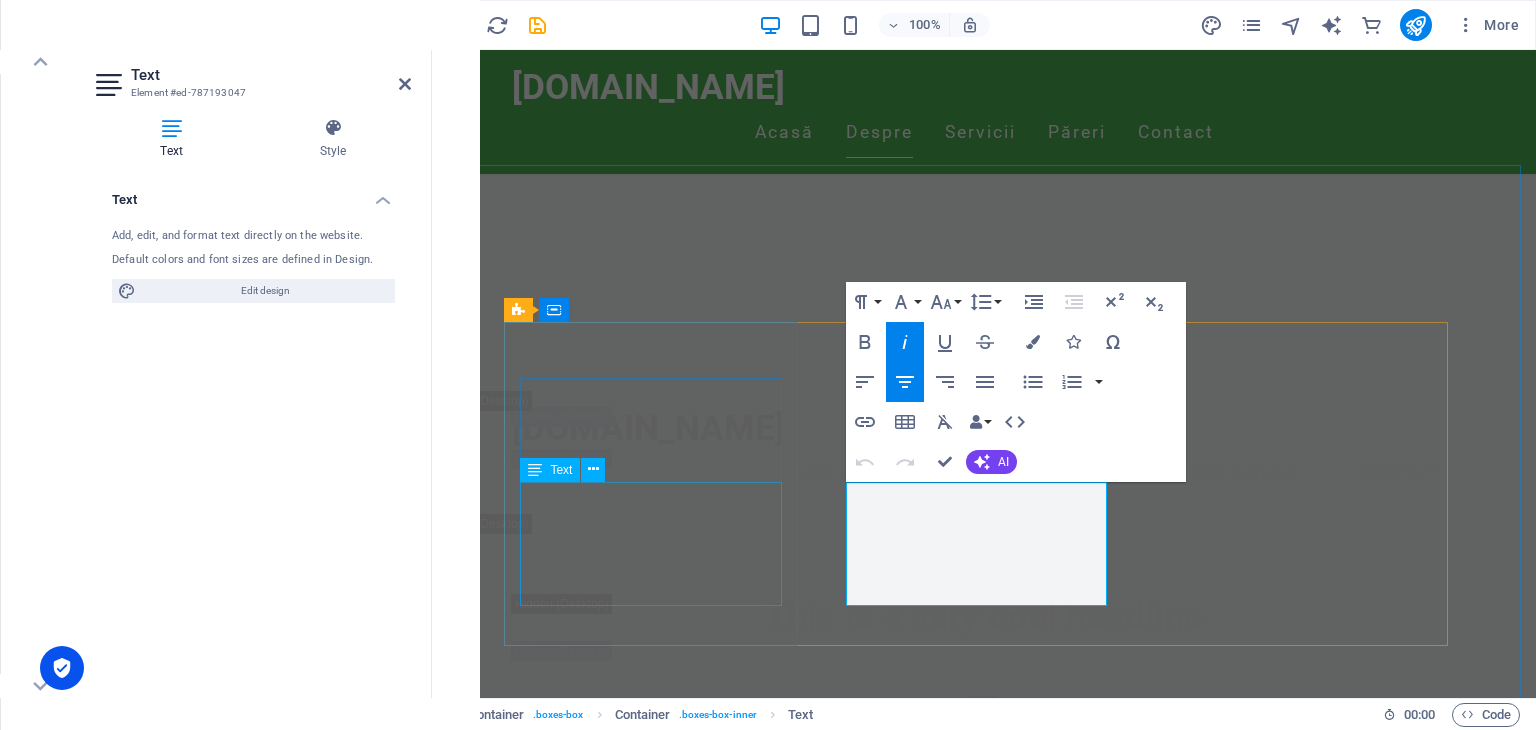 scroll, scrollTop: 2500, scrollLeft: 0, axis: vertical 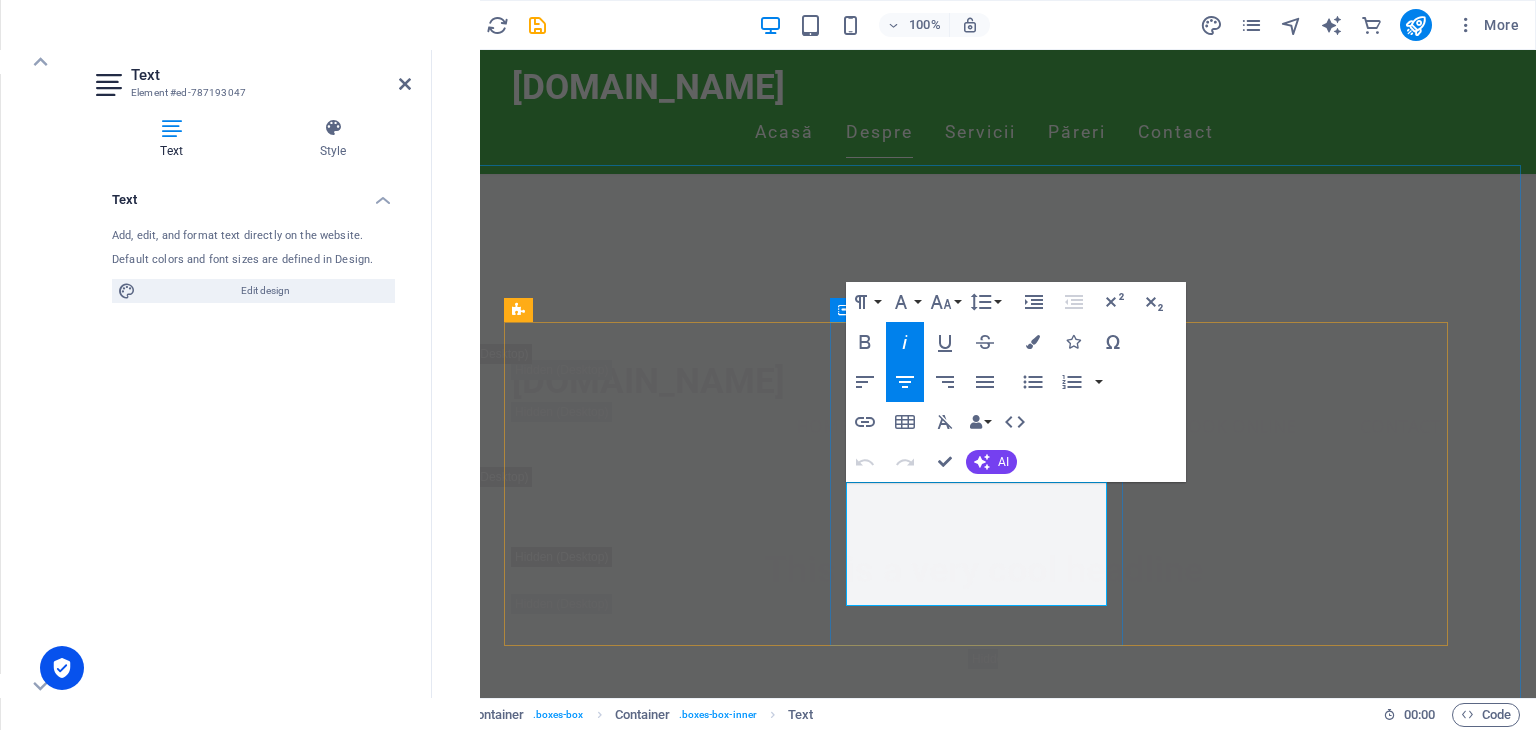 click on "Whether it's 2 AM or 2 PM, we provide discreet, professional transportation without questions or stigma. Your choices are yours; our job is to get you home safely." at bounding box center (658, 2790) 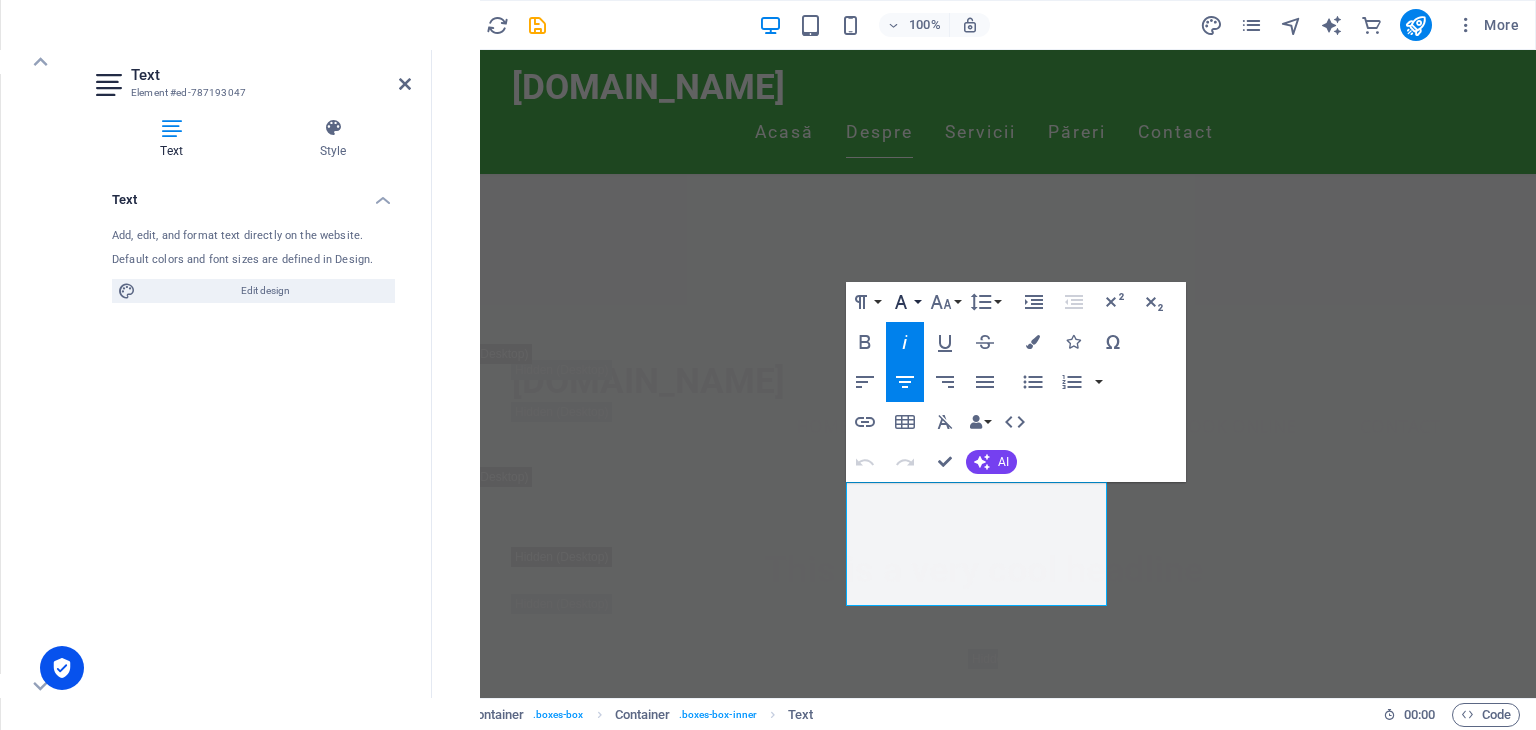 click on "Font Family" at bounding box center [905, 302] 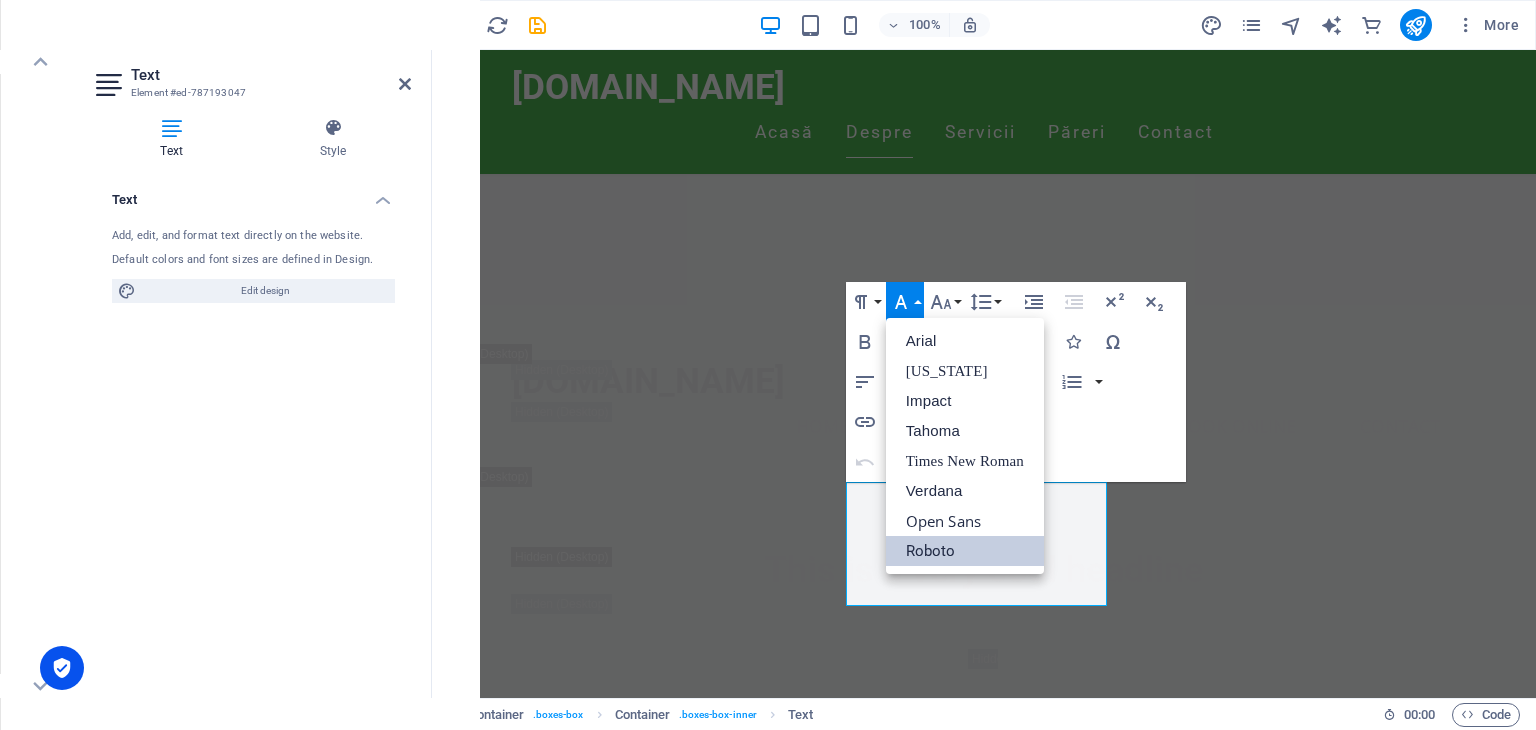 scroll, scrollTop: 0, scrollLeft: 0, axis: both 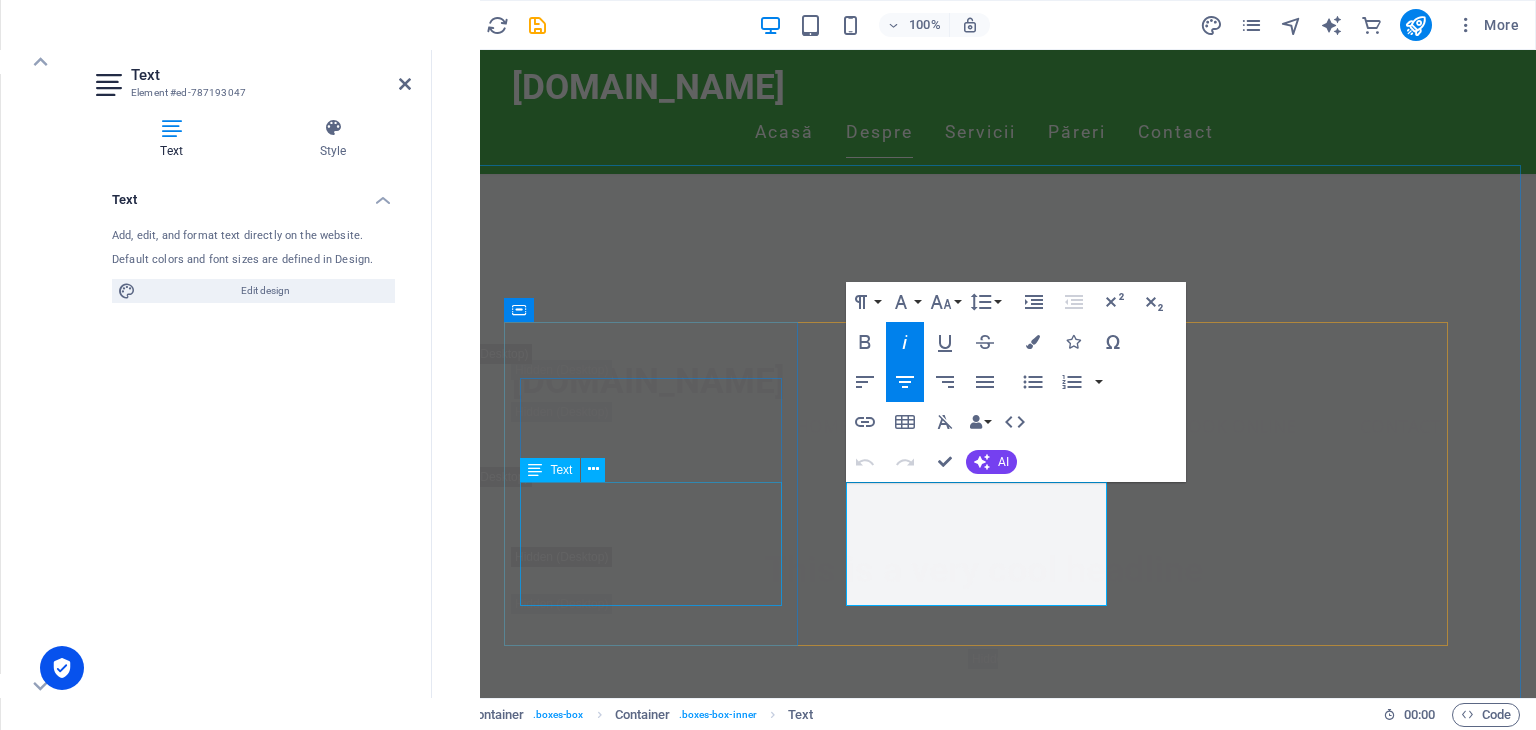 click on "We treat every rider with the highest respect, ensuring dignified, judgment-free service regardless of circumstance. Your safety and comfort are our sacred priorities." at bounding box center (658, 2460) 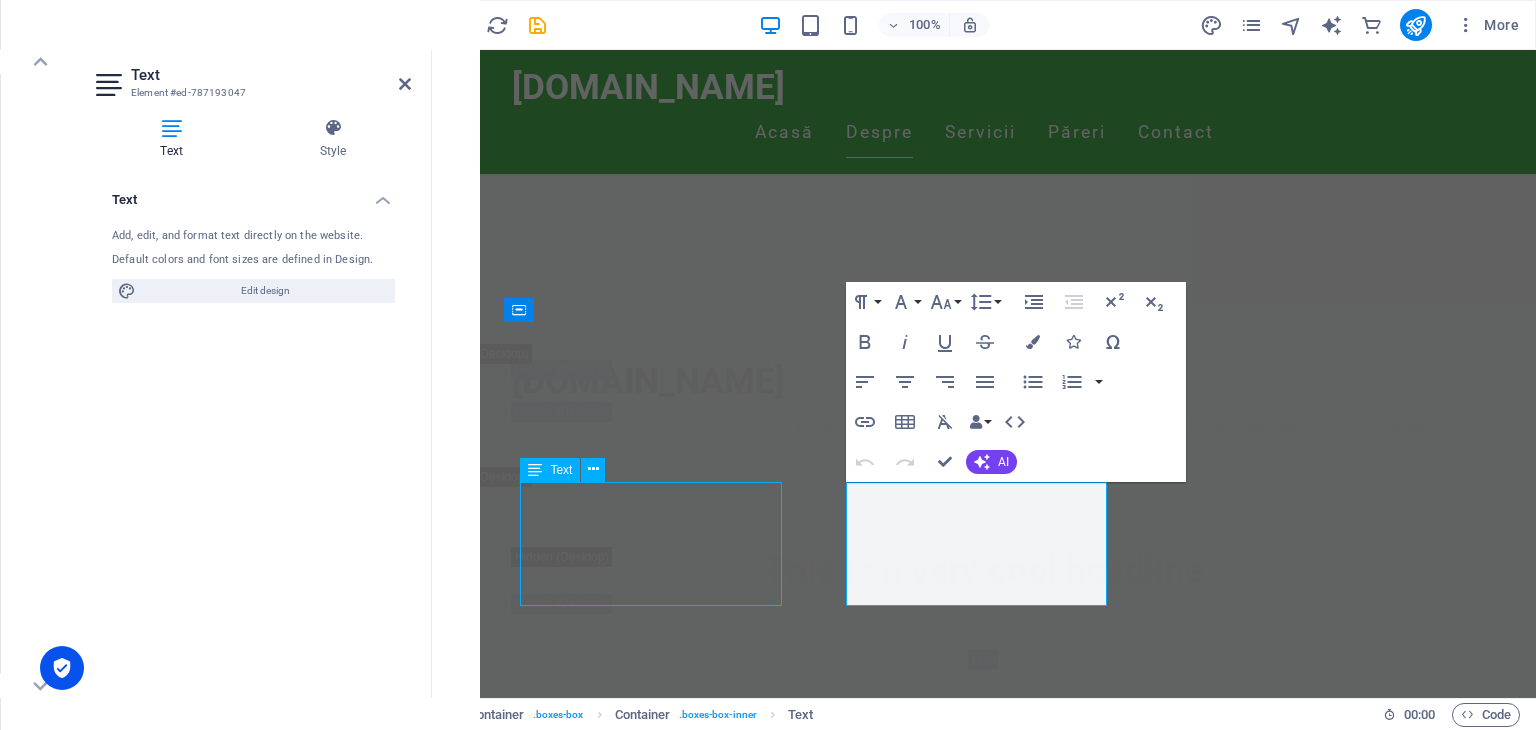 click on "We treat every rider with the highest respect, ensuring dignified, judgment-free service regardless of circumstance. Your safety and comfort are our sacred priorities." at bounding box center [658, 2460] 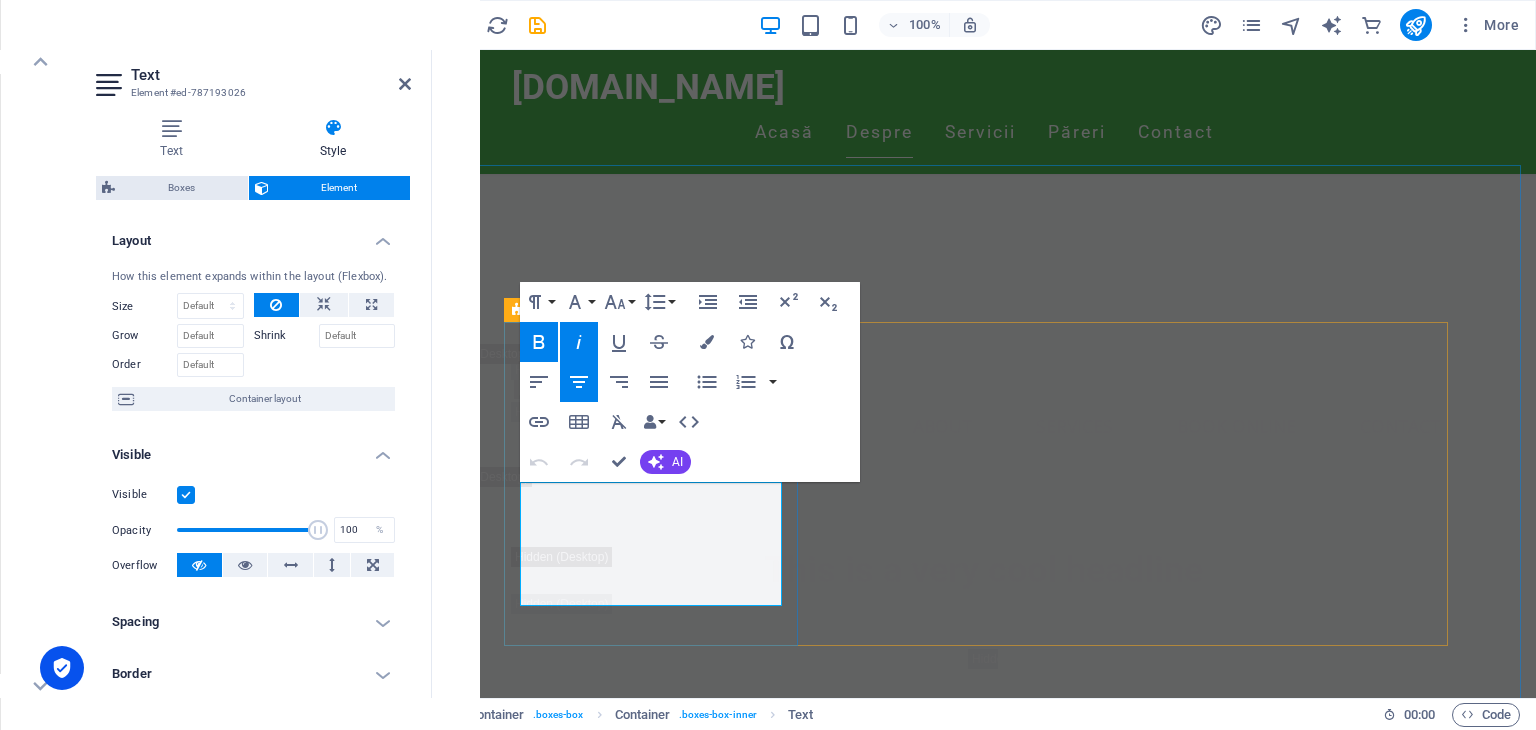 drag, startPoint x: 773, startPoint y: 593, endPoint x: 534, endPoint y: 486, distance: 261.85873 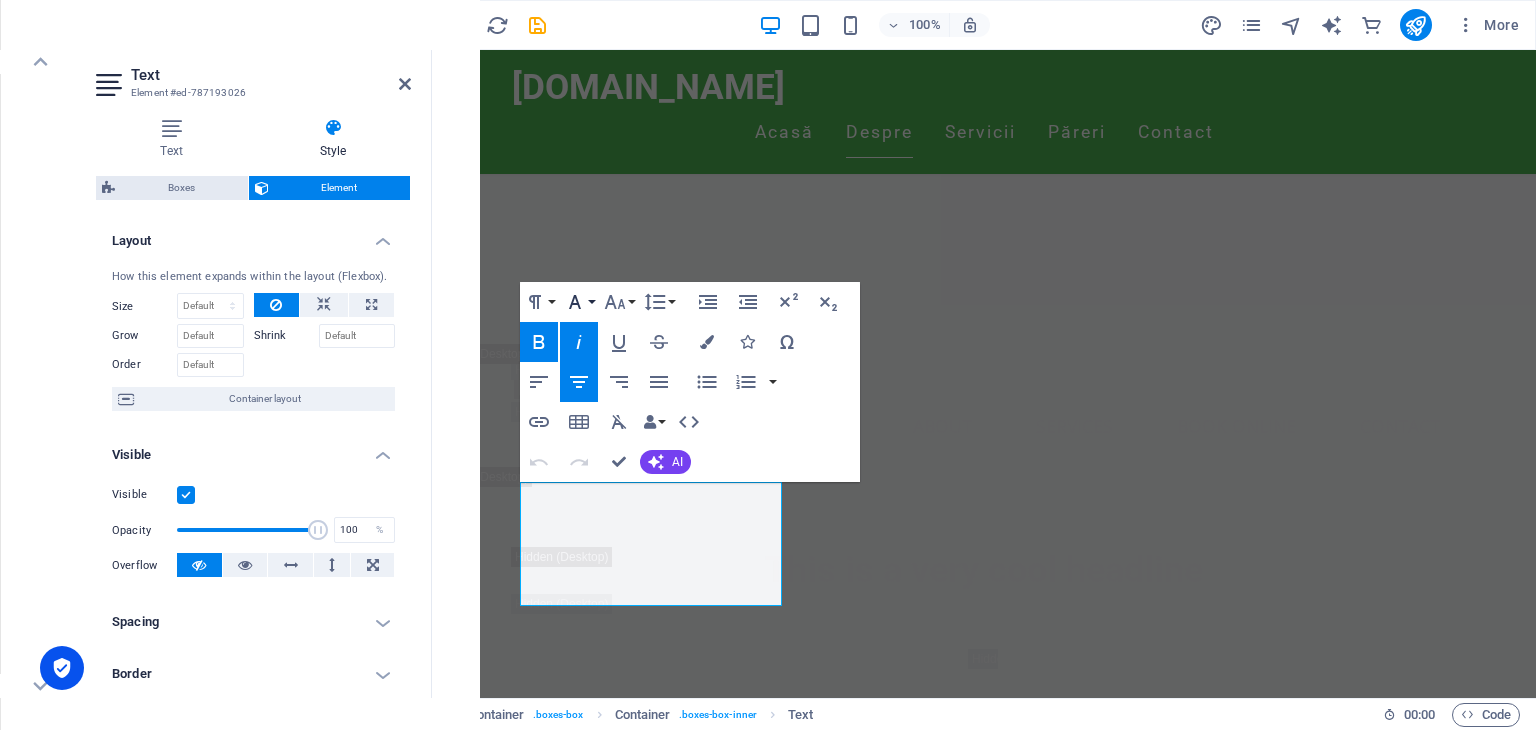 click on "Font Family" at bounding box center (579, 302) 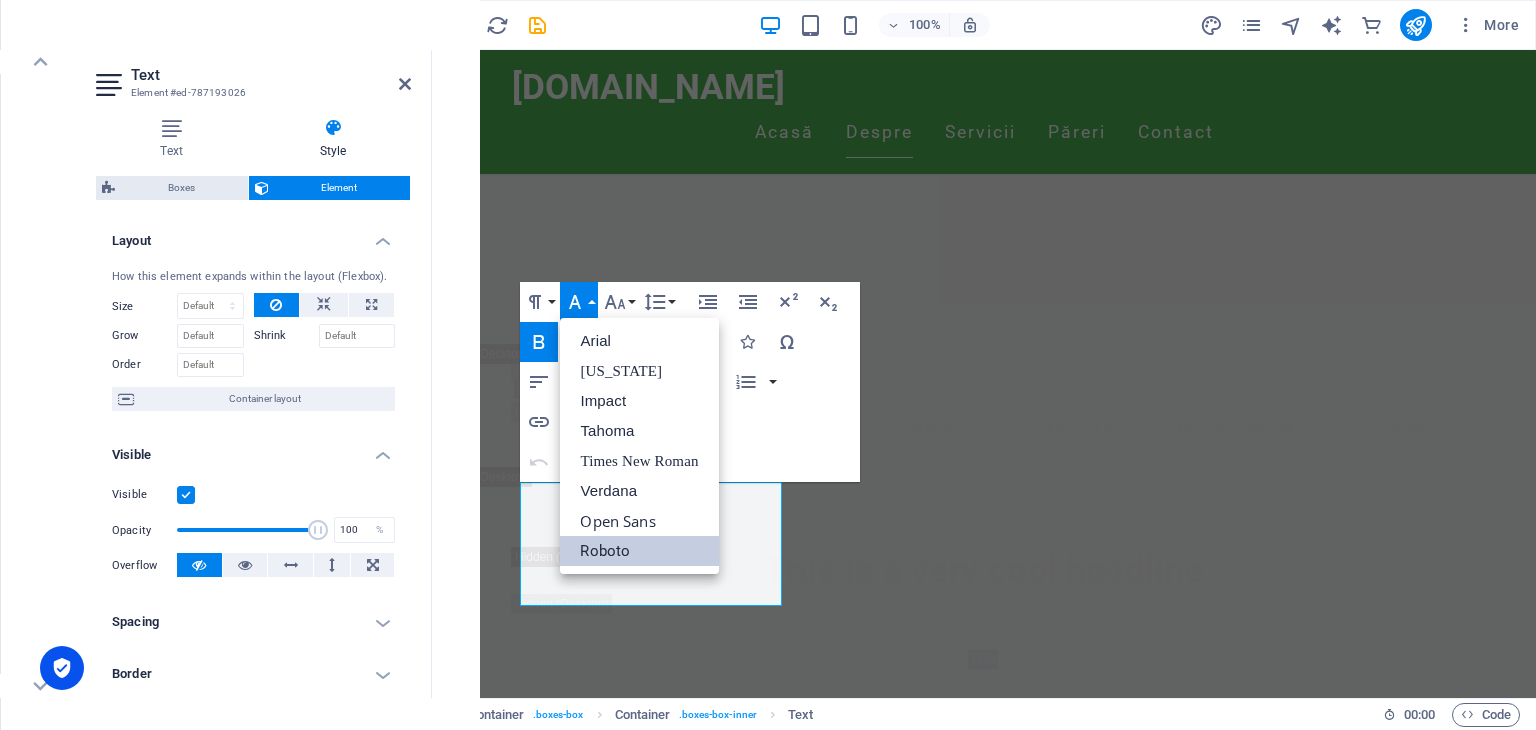 scroll, scrollTop: 0, scrollLeft: 0, axis: both 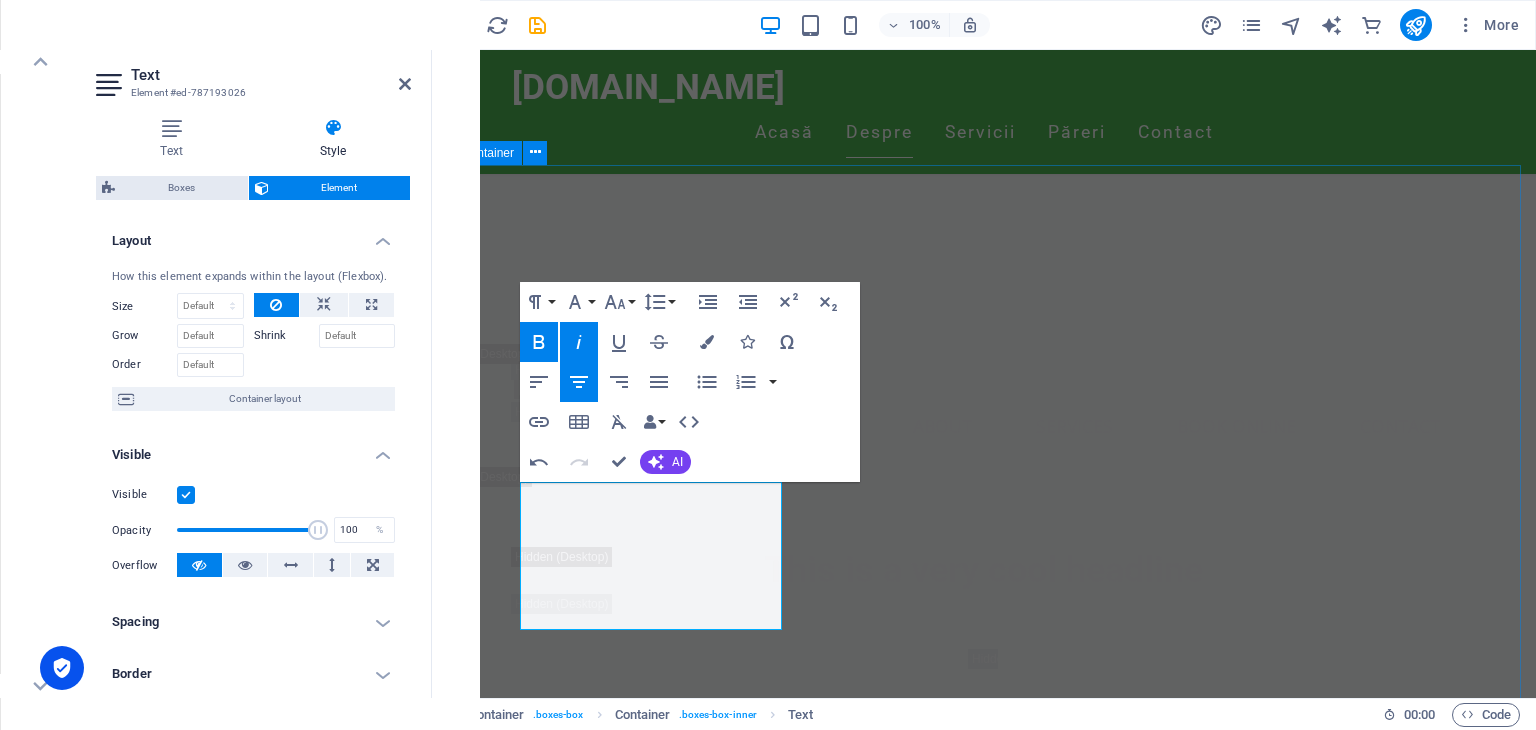 click on "Values Respect for customers We treat every rider with the highest respect, ensuring dignified, judgment-free service regardless of circumstance. Your safety and comfort are our sacred priorities. customer orinatation Whether it's 2 AM or 2 PM, we provide discreet, professional transportation without questions or stigma. Your choices are yours; our job is to get you home safely. Providing best service At [GEOGRAPHIC_DATA], we don’t just provide rides – we deliver exceptional experiences. From our trained drivers to our spotless vehicles, every detail is crafted for your safety, comfort, and peace of mind." at bounding box center (984, 2691) 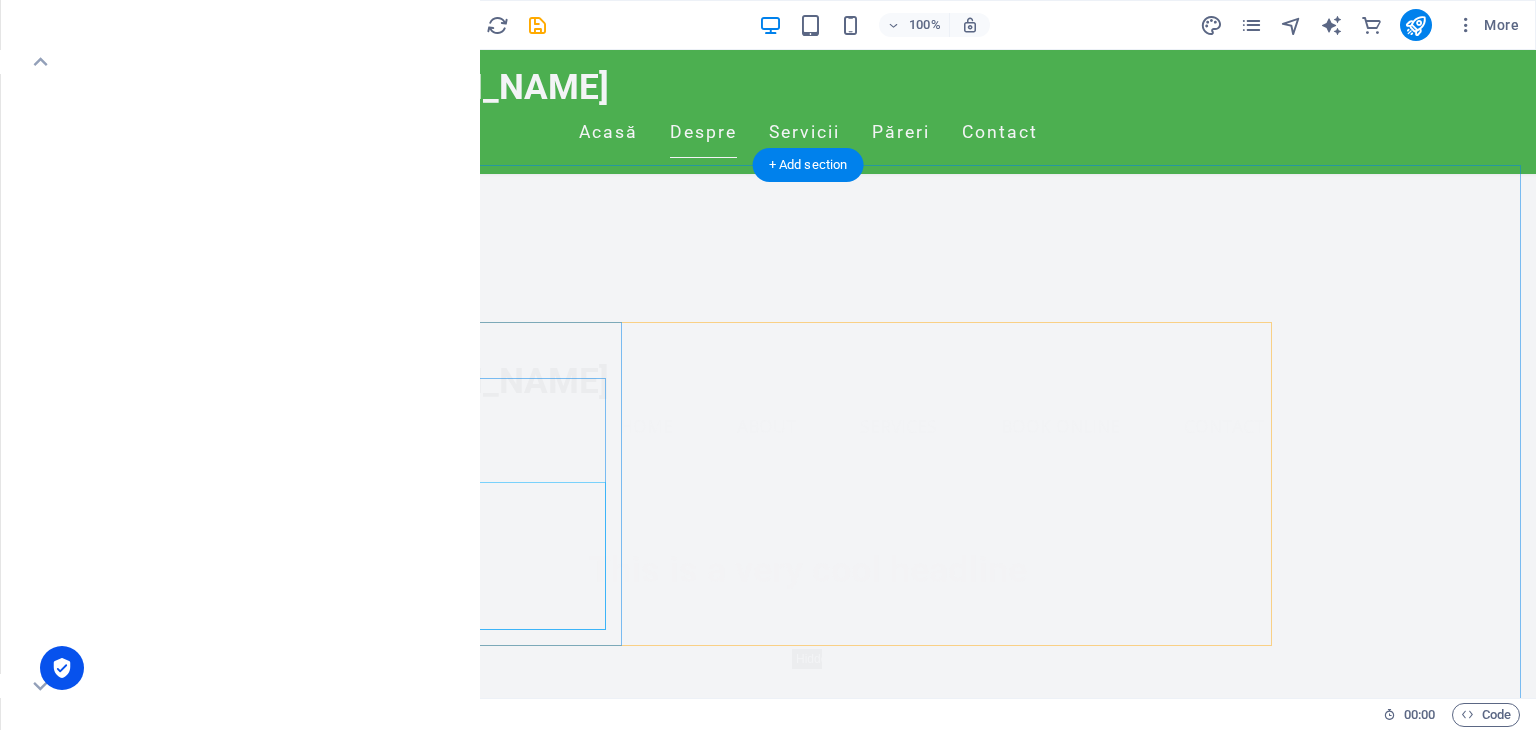 click on "We treat every rider with the highest respect, ensuring dignified, judgment-free service regardless of circumstance. Your safety and comfort are our sacred priorities." at bounding box center [482, 2460] 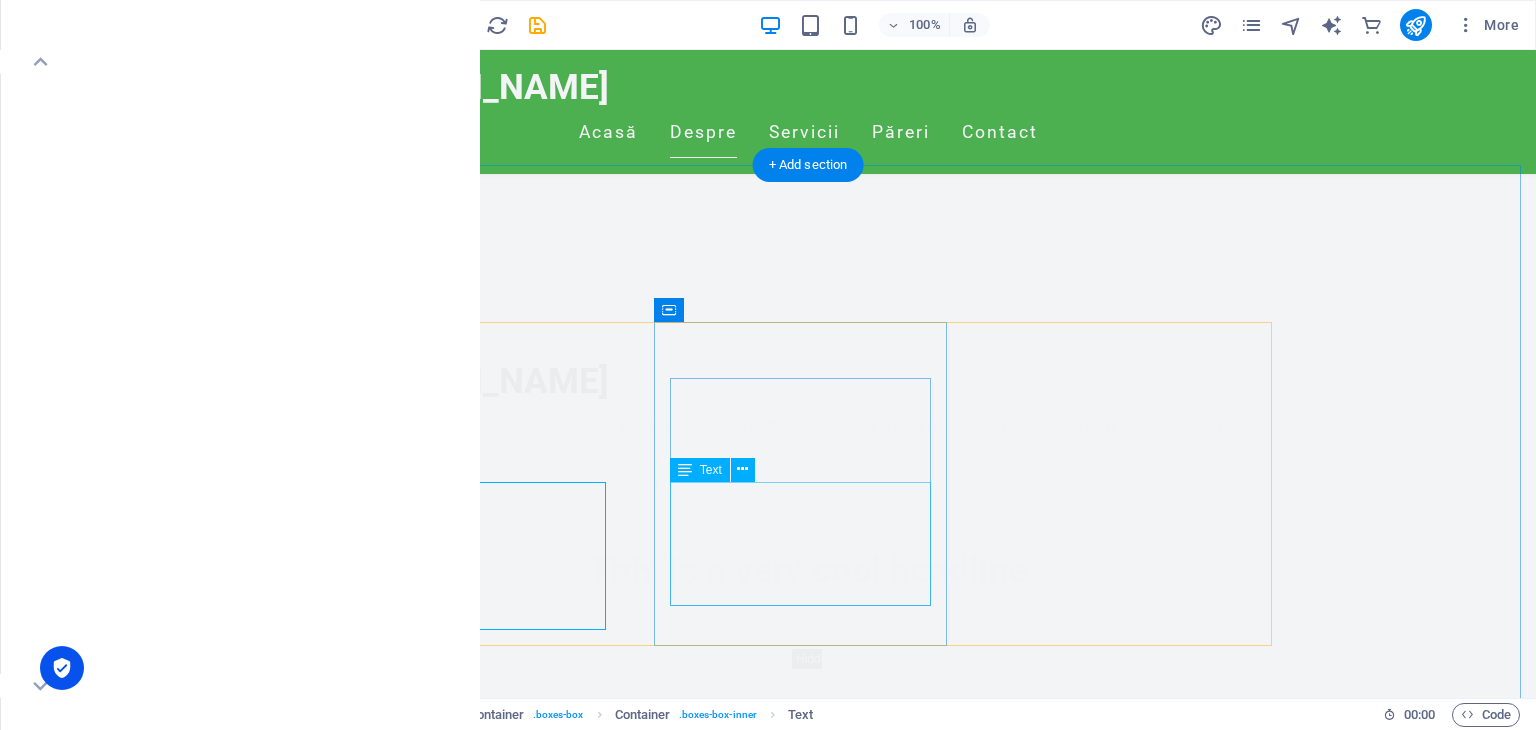 click on "Whether it's 2 AM or 2 PM, we provide discreet, professional transportation without questions or stigma. Your choices are yours; our job is to get you home safely." at bounding box center [482, 2789] 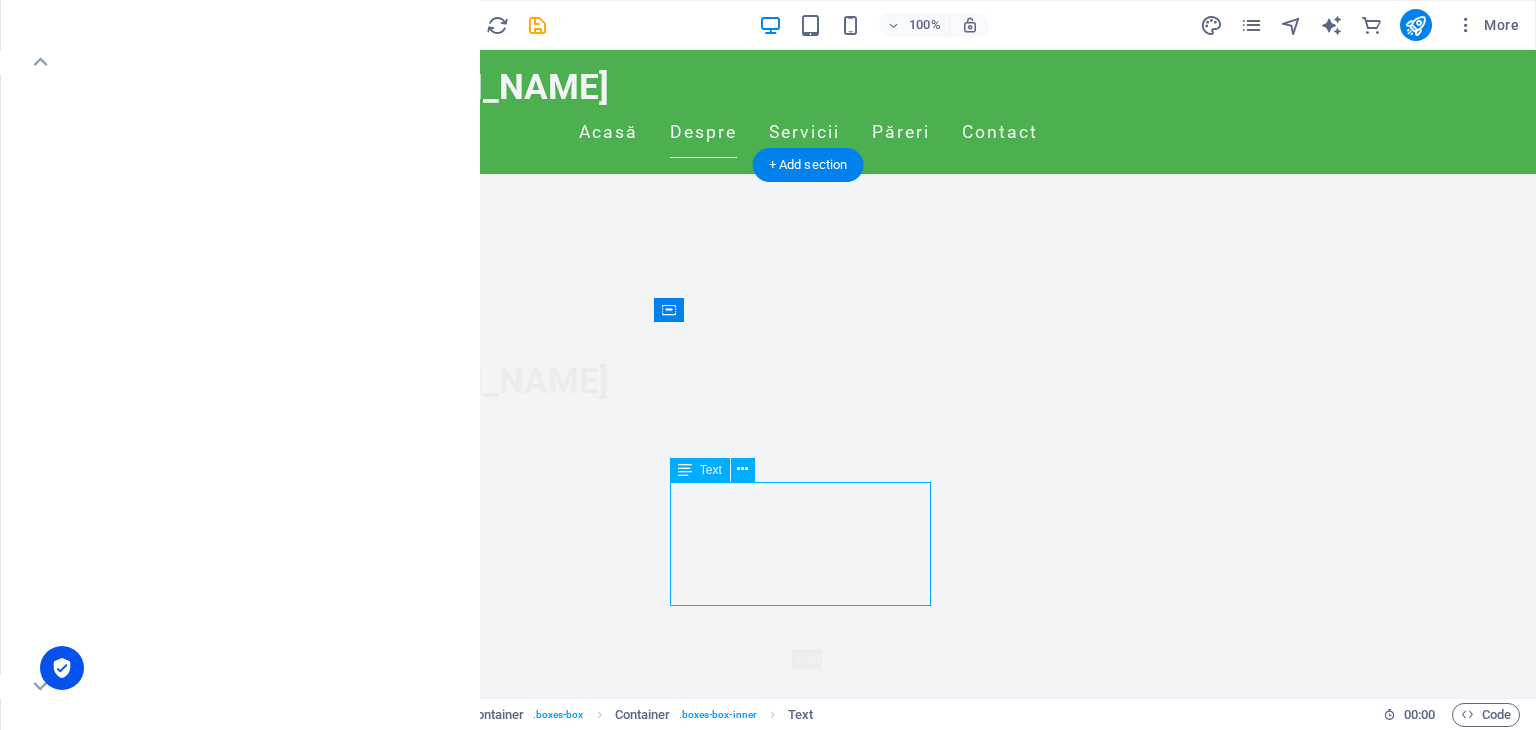 click on "Whether it's 2 AM or 2 PM, we provide discreet, professional transportation without questions or stigma. Your choices are yours; our job is to get you home safely." at bounding box center (482, 2789) 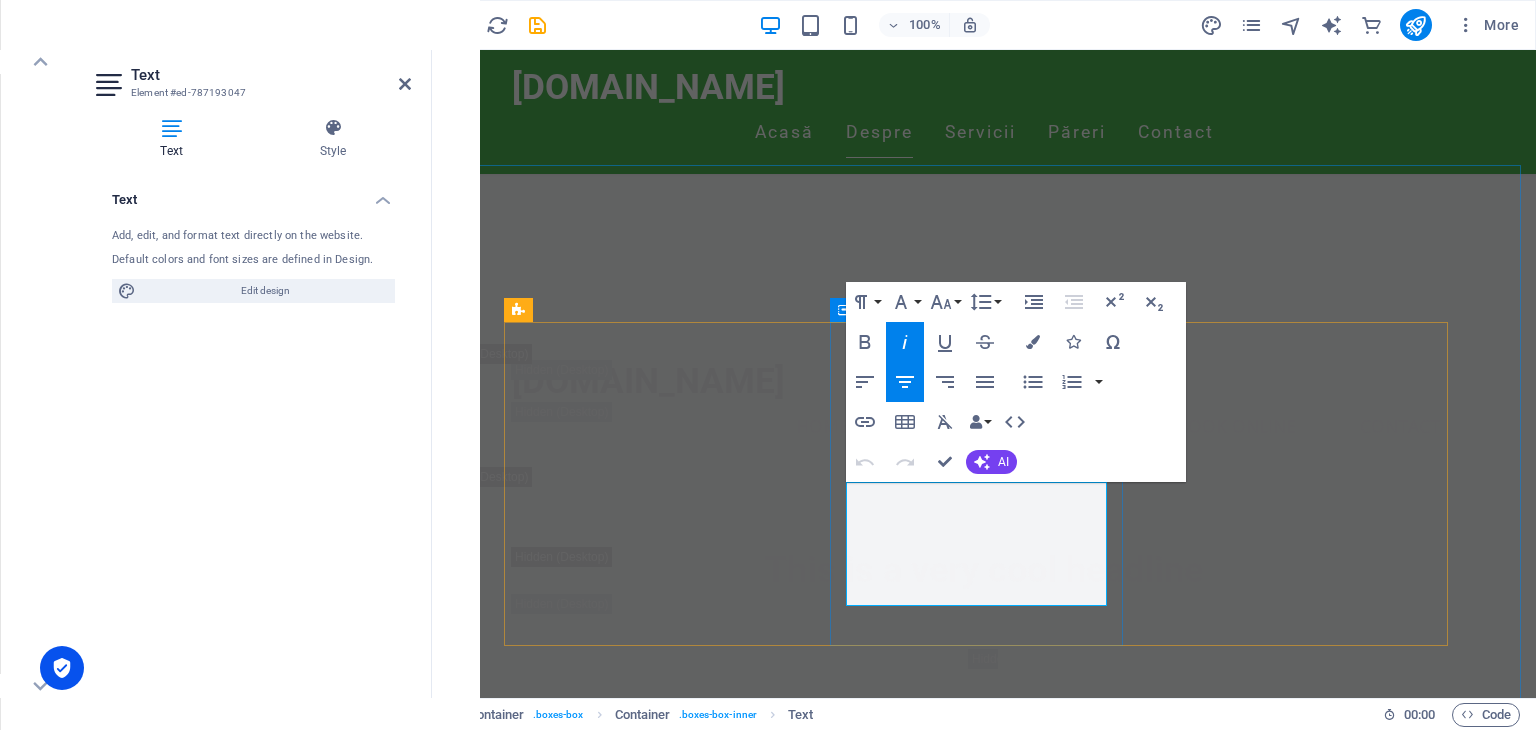 drag, startPoint x: 874, startPoint y: 491, endPoint x: 1097, endPoint y: 602, distance: 249.09837 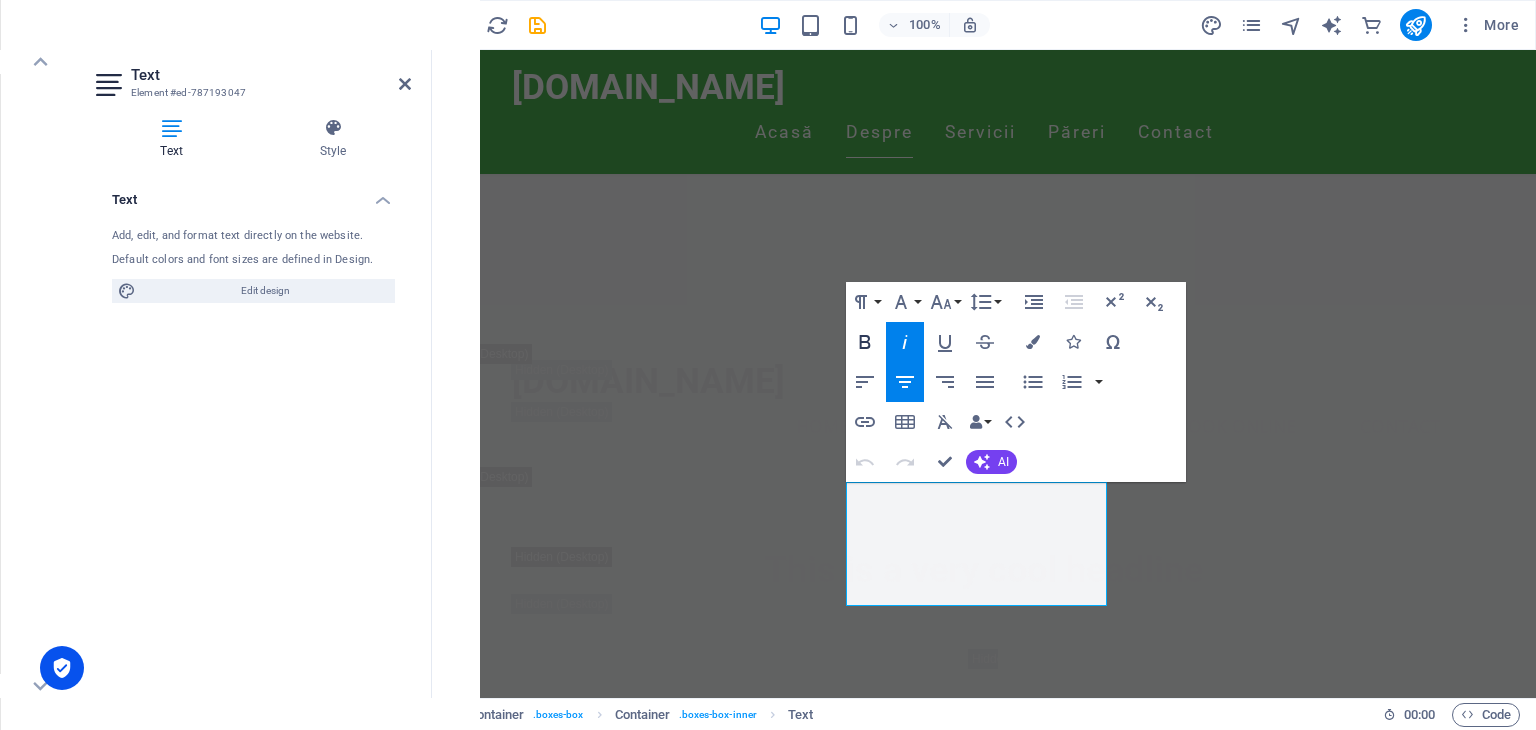 click 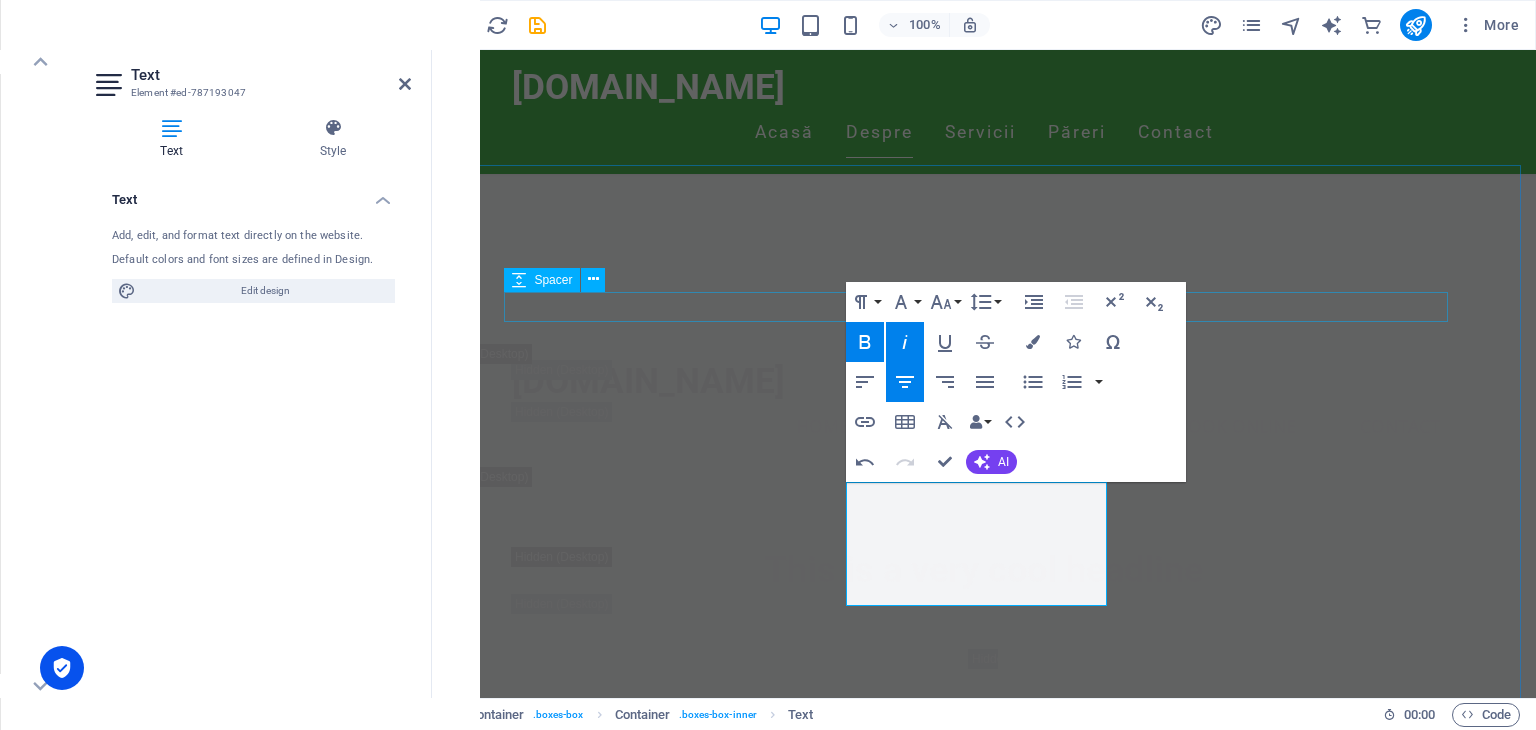 click on "Values" at bounding box center [984, 2171] 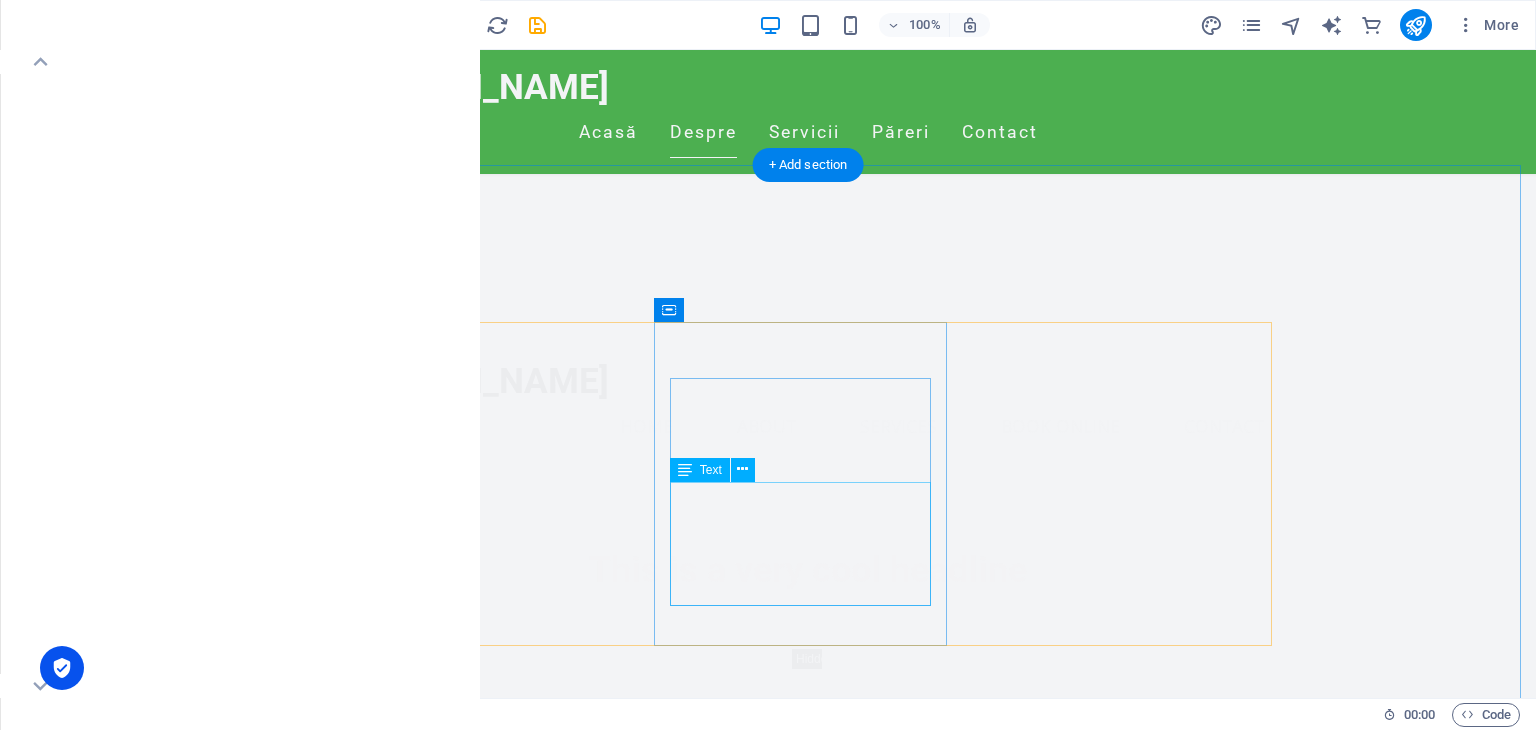 click on "Whether it's 2 AM or 2 PM, we provide discreet, professional transportation without questions or stigma. Your choices are yours; our job is to get you home safely." at bounding box center [482, 2789] 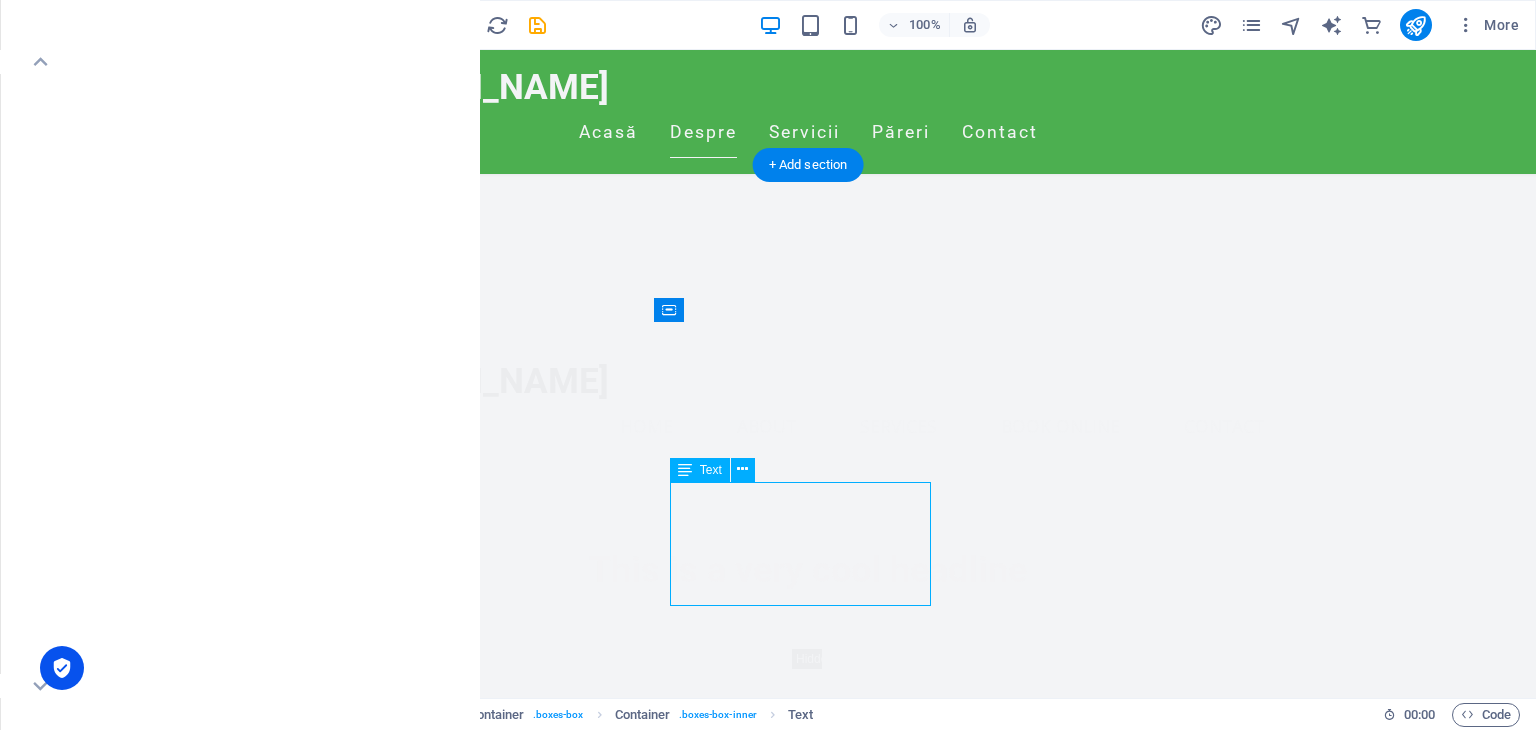 click on "Whether it's 2 AM or 2 PM, we provide discreet, professional transportation without questions or stigma. Your choices are yours; our job is to get you home safely." at bounding box center [482, 2789] 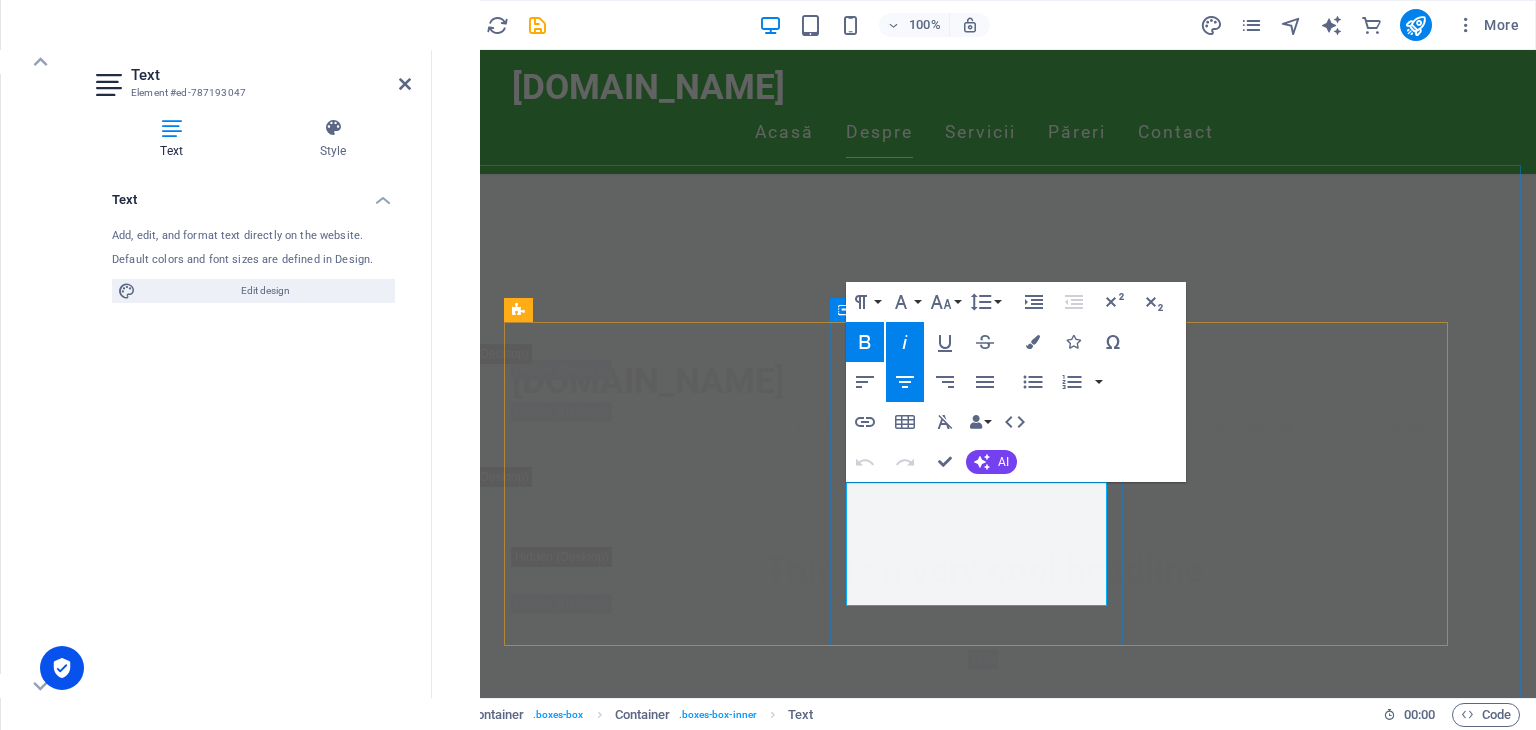 click on "Whether it's 2 AM or 2 PM, we provide discreet, professional transportation without questions or stigma. Your choices are yours; our job is to get you home safely." at bounding box center (658, 2789) 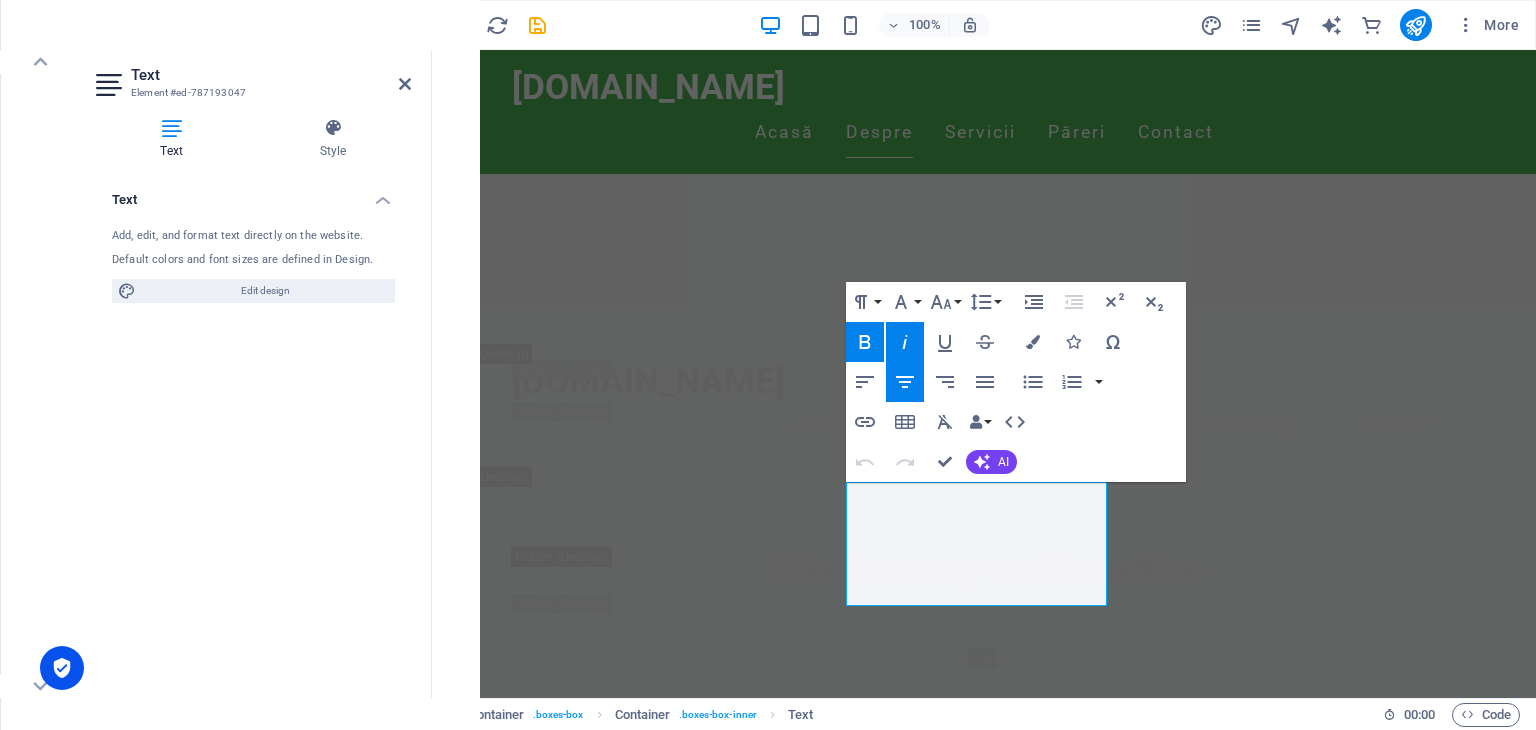 click 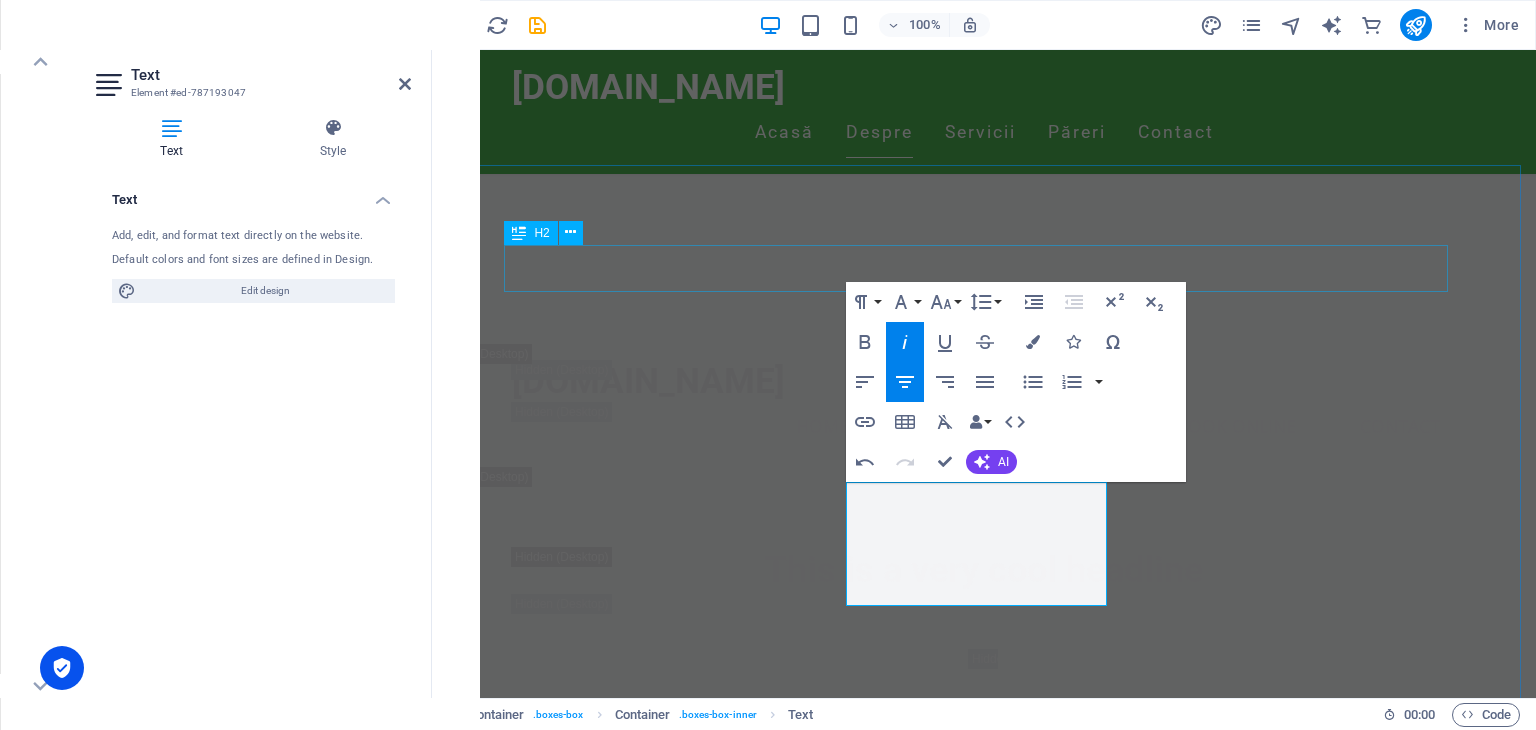 click on "Values" at bounding box center (984, 2171) 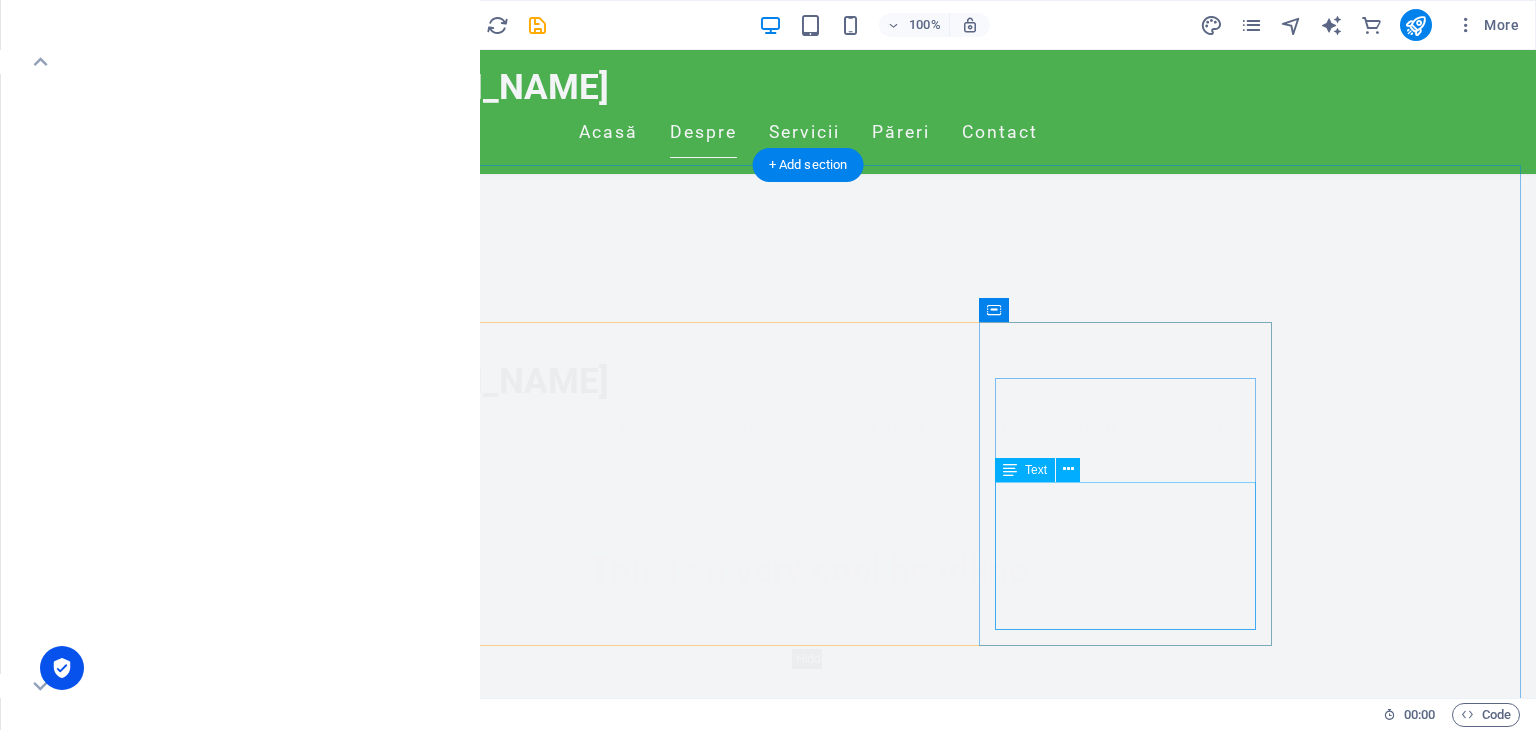 click on "At [GEOGRAPHIC_DATA], we don’t just provide rides – we deliver exceptional experiences. From our trained drivers to our spotless vehicles, every detail is crafted for your safety, comfort, and peace of mind." at bounding box center (482, 3131) 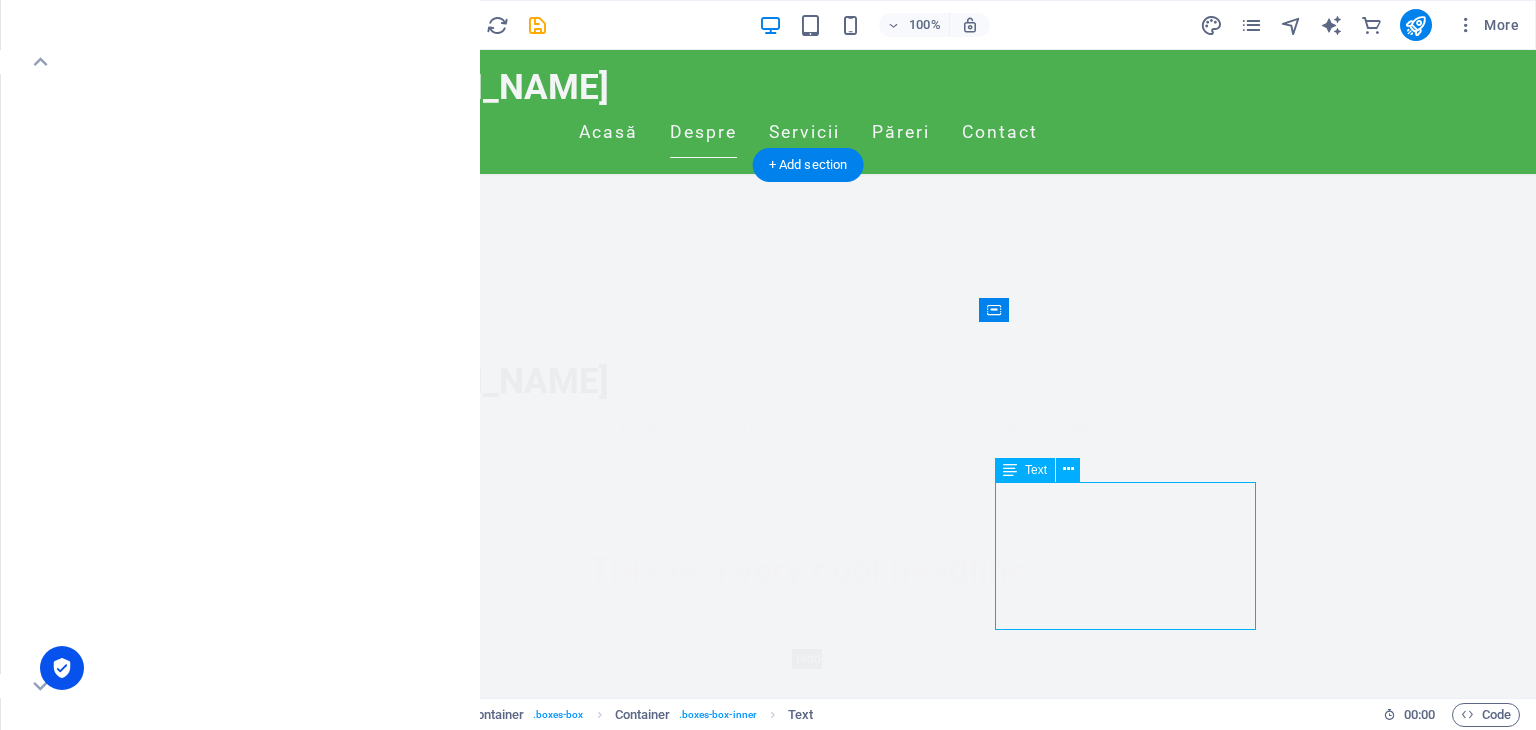 click on "At [GEOGRAPHIC_DATA], we don’t just provide rides – we deliver exceptional experiences. From our trained drivers to our spotless vehicles, every detail is crafted for your safety, comfort, and peace of mind." at bounding box center [482, 3131] 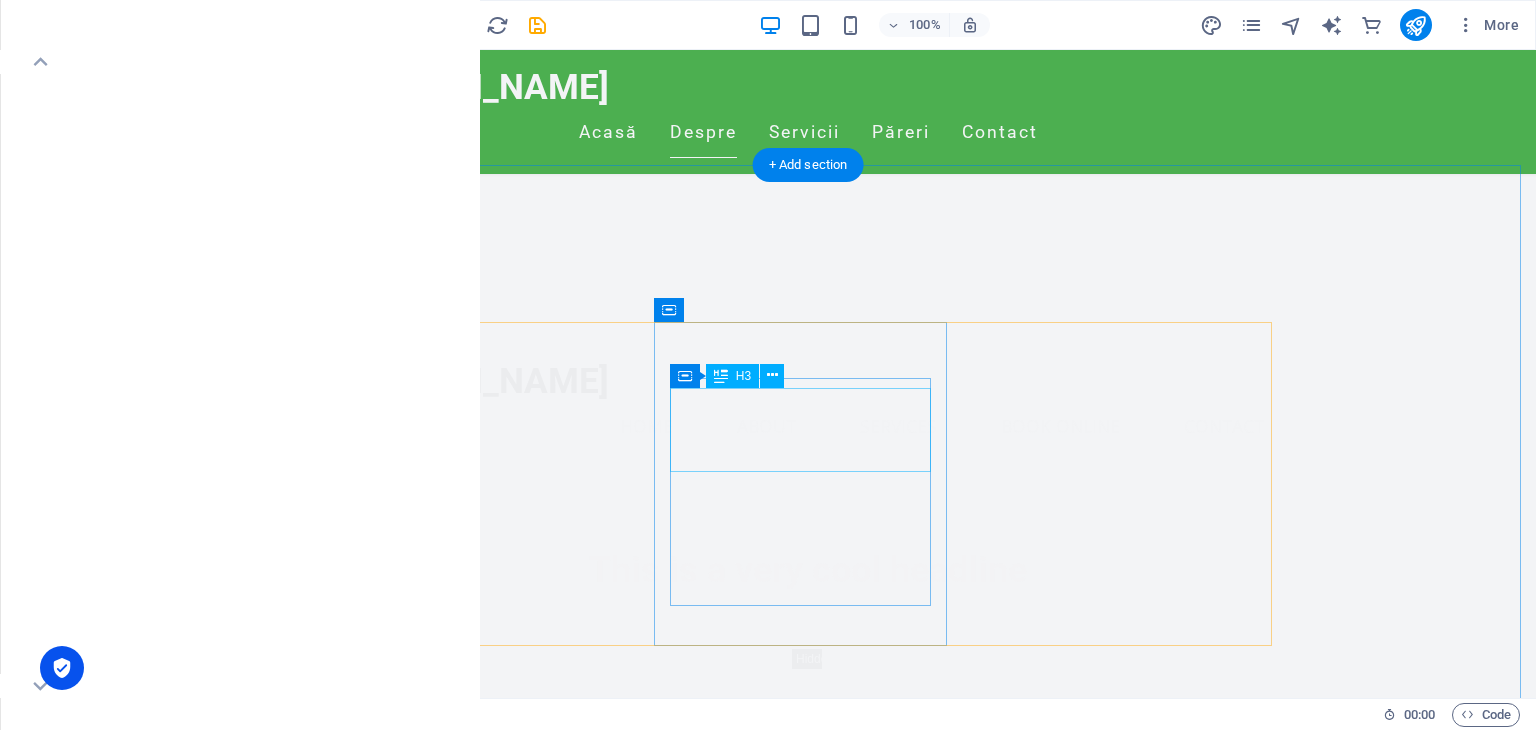 click on "customer orinatation" at bounding box center (482, 2675) 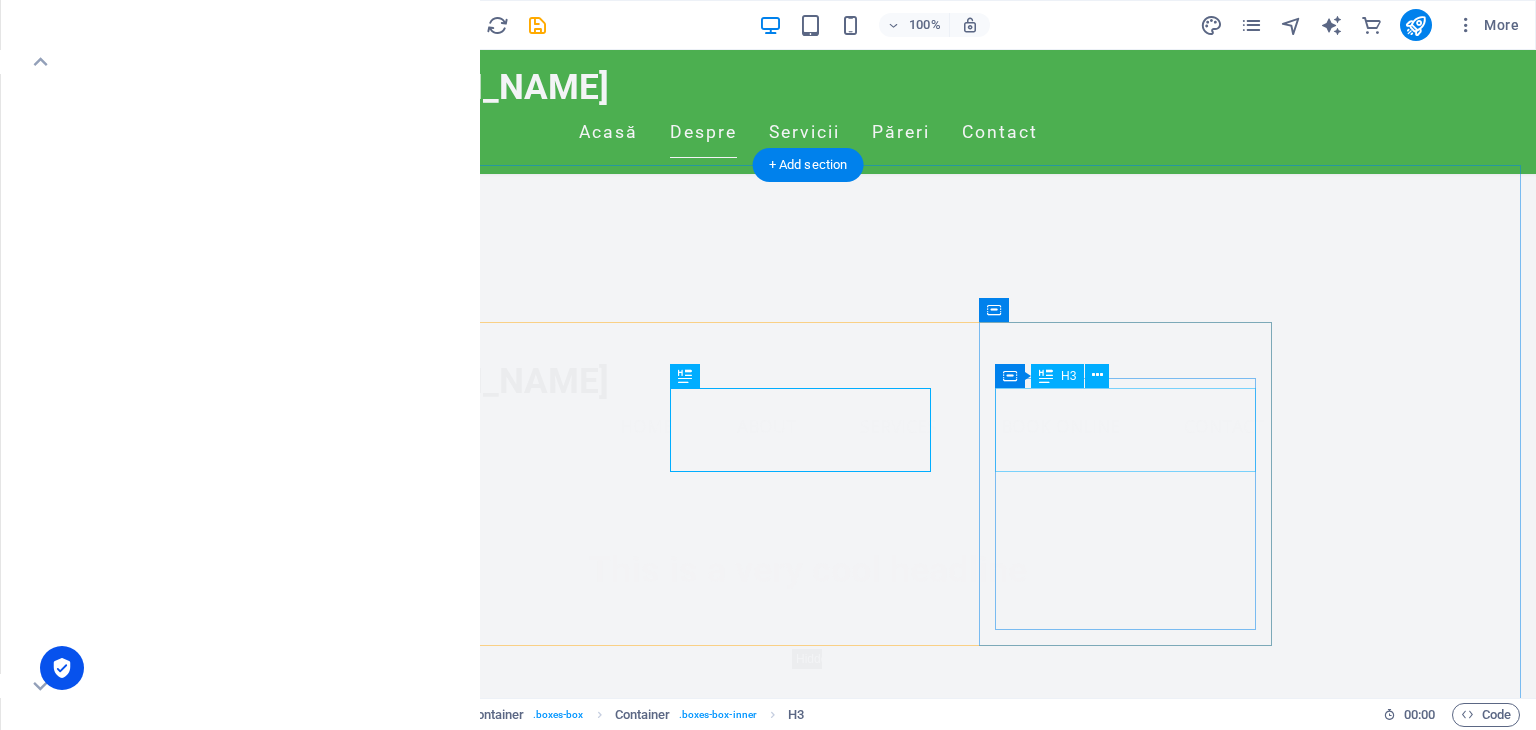 click on "Providing best service" at bounding box center [482, 2992] 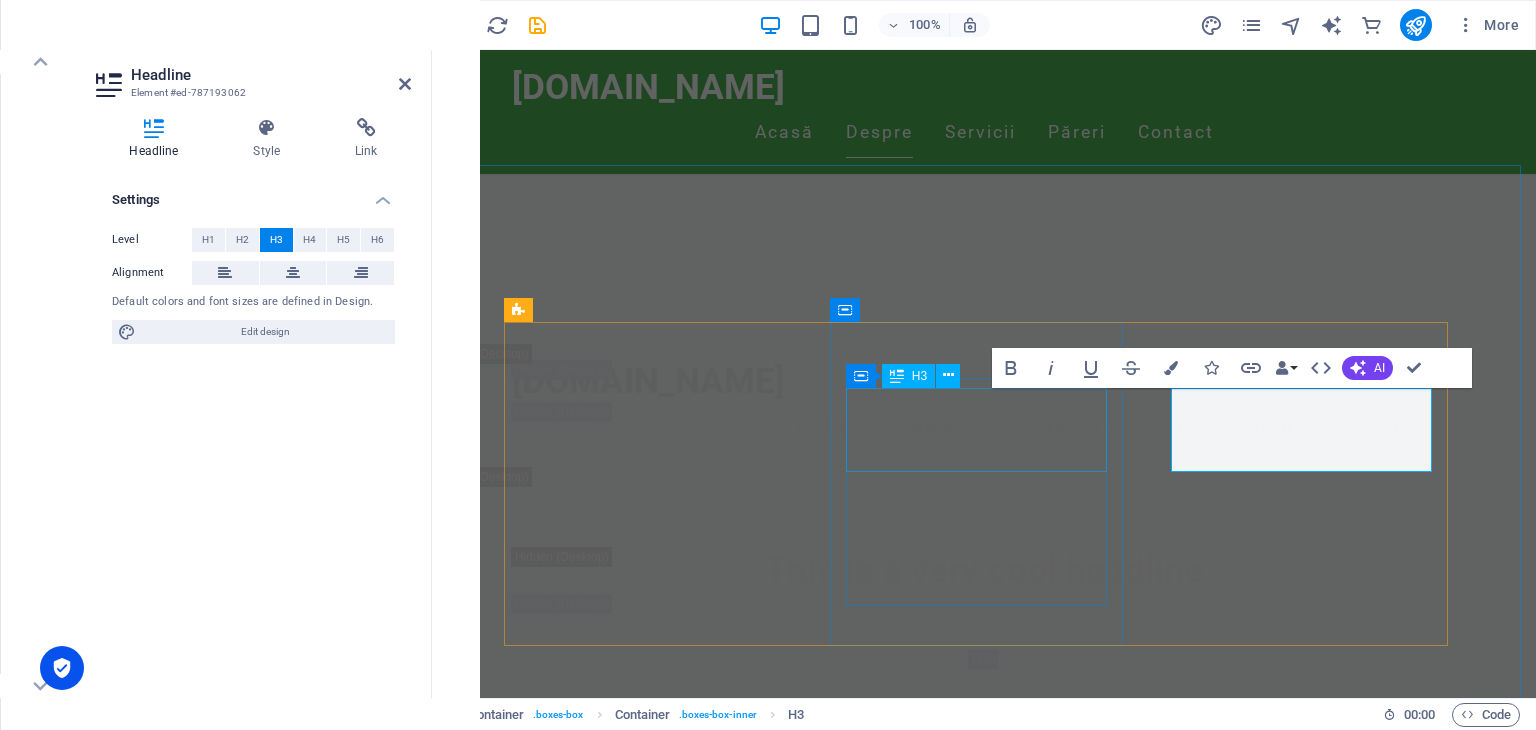 click on "customer orinatation" at bounding box center (658, 2675) 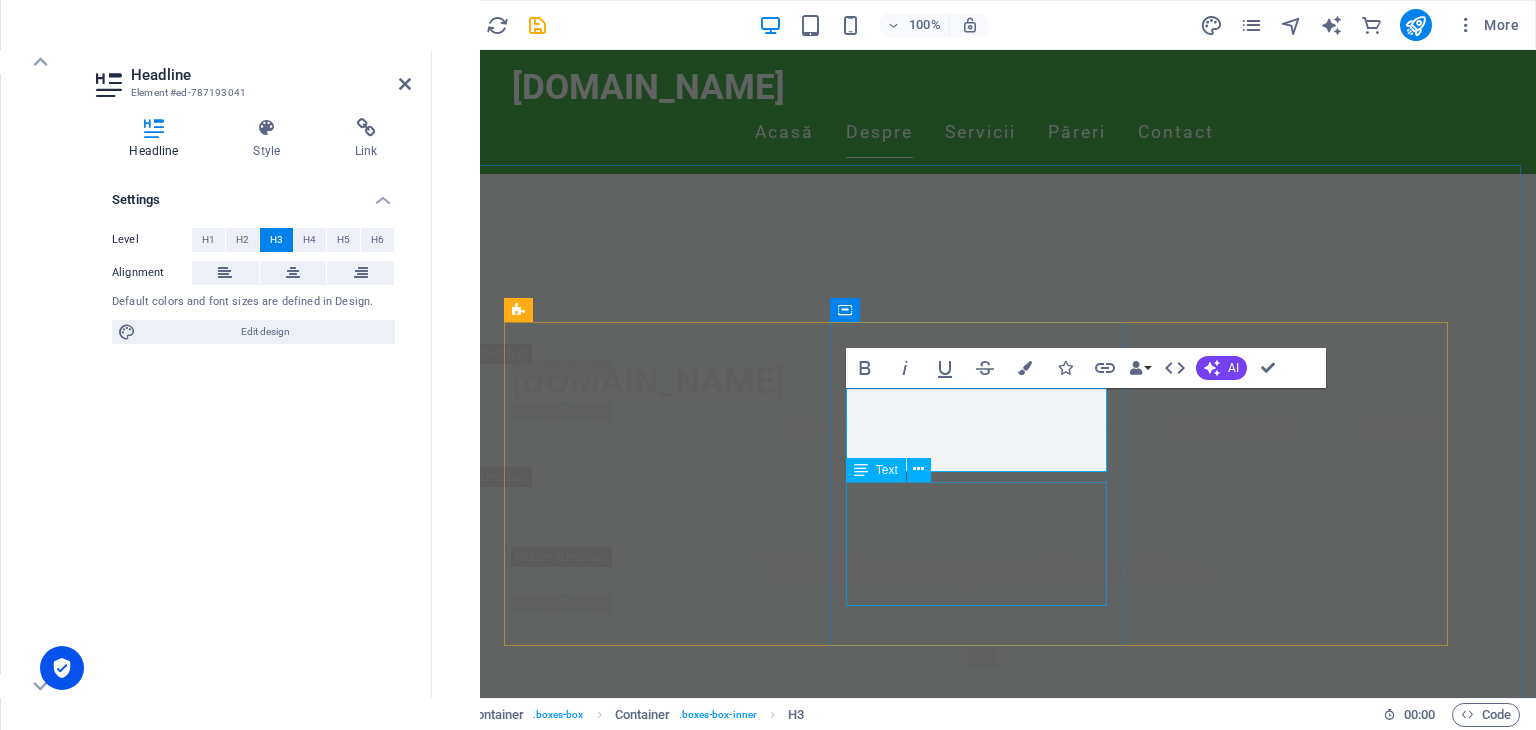 click on "Whether it's 2 AM or 2 PM, we provide discreet, professional transportation without questions or stigma. Your choices are yours; our job is to get you home safely." at bounding box center [658, 2789] 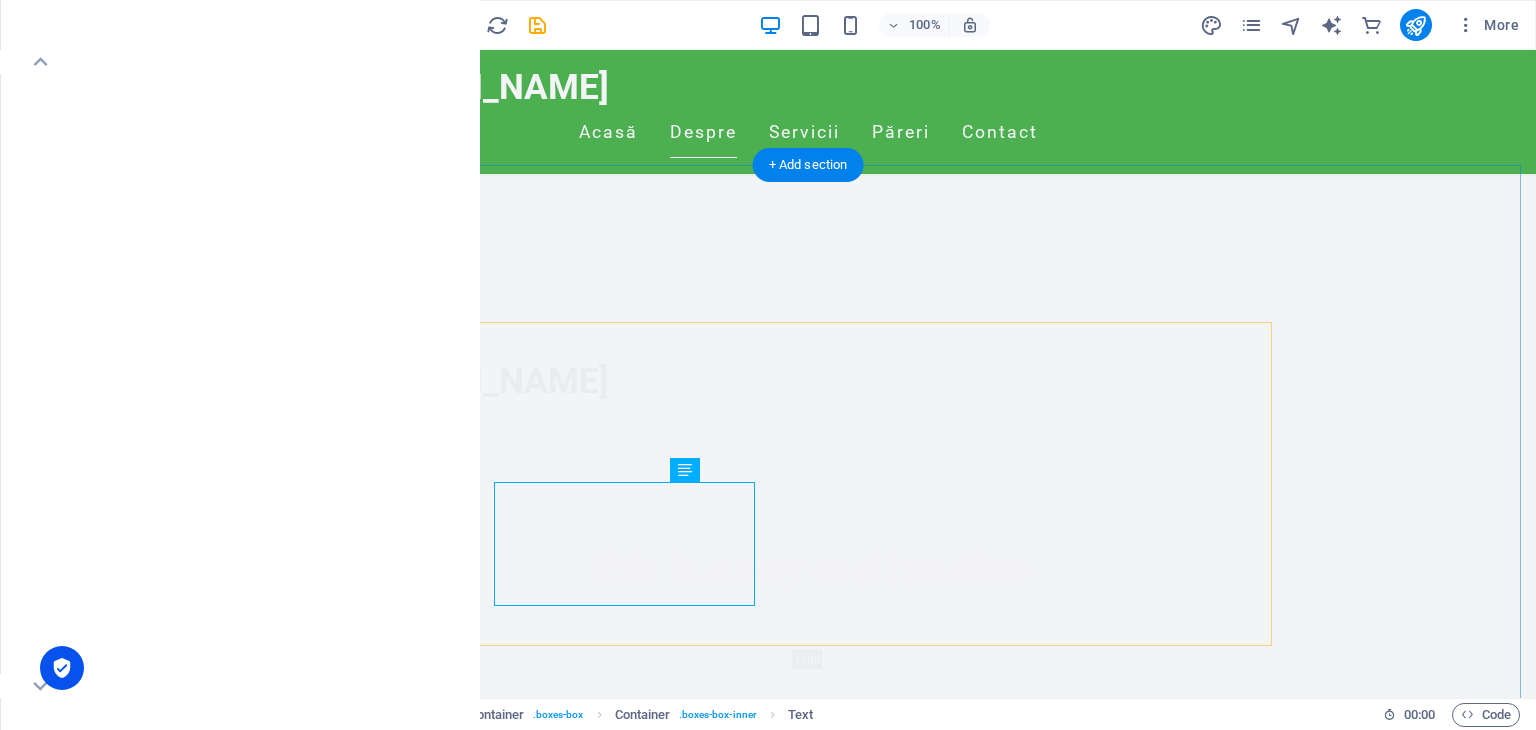 click on "Respect for customers We treat every rider with the highest respect, ensuring dignified, judgment-free service regardless of circumstance. Your safety and comfort are our sacred priorities. customer orinatation Whether it's 2 AM or 2 PM, we provide discreet, professional transportation without questions or stigma. Your choices are yours; our job is to get you home safely. Providing best service At [GEOGRAPHIC_DATA], we don’t just provide rides – we deliver exceptional experiences. From our trained drivers to our spotless vehicles, every detail is crafted for your safety, comfort, and peace of mind." at bounding box center (808, 2730) 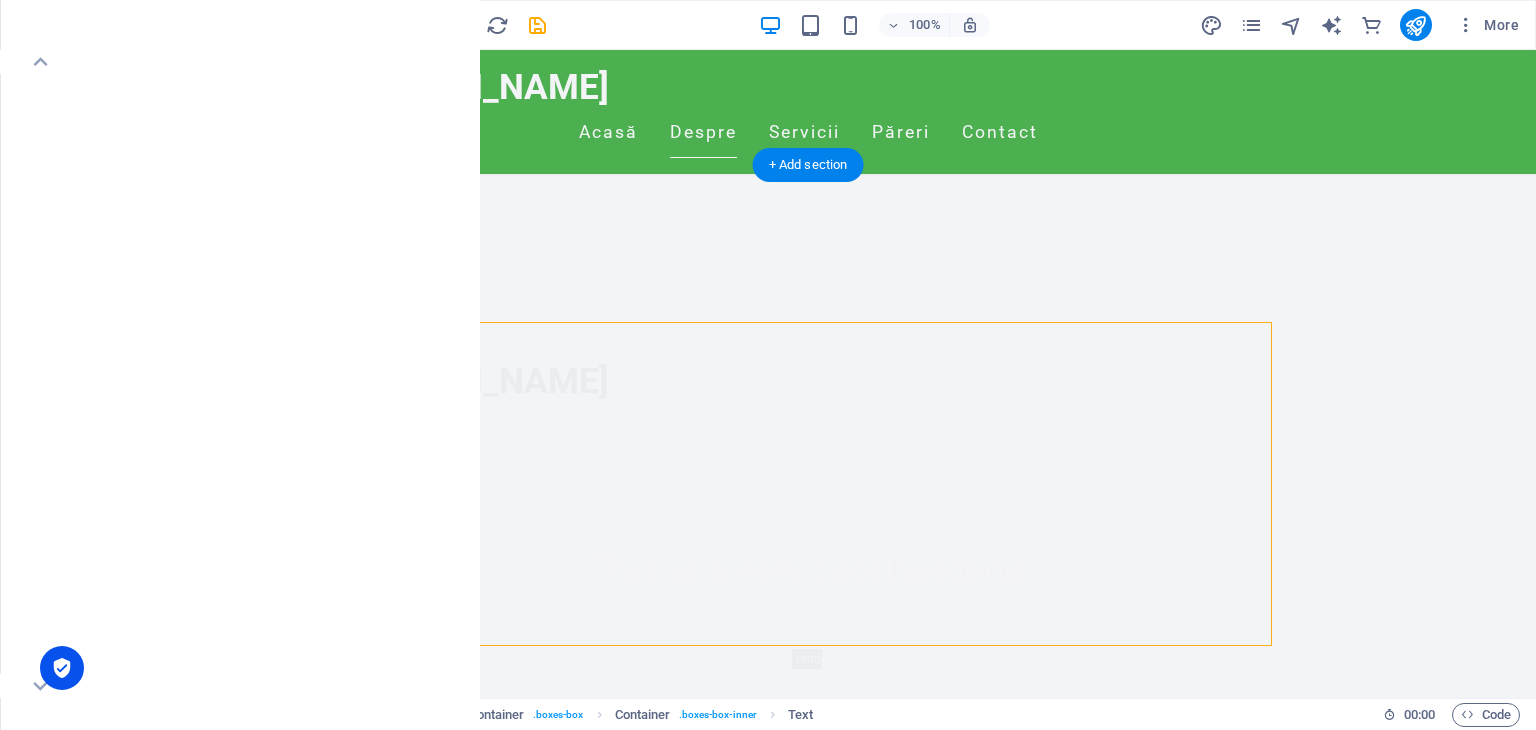 click on "Respect for customers We treat every rider with the highest respect, ensuring dignified, judgment-free service regardless of circumstance. Your safety and comfort are our sacred priorities. customer orinatation Whether it's 2 AM or 2 PM, we provide discreet, professional transportation without questions or stigma. Your choices are yours; our job is to get you home safely. Providing best service At [GEOGRAPHIC_DATA], we don’t just provide rides – we deliver exceptional experiences. From our trained drivers to our spotless vehicles, every detail is crafted for your safety, comfort, and peace of mind." at bounding box center (808, 2730) 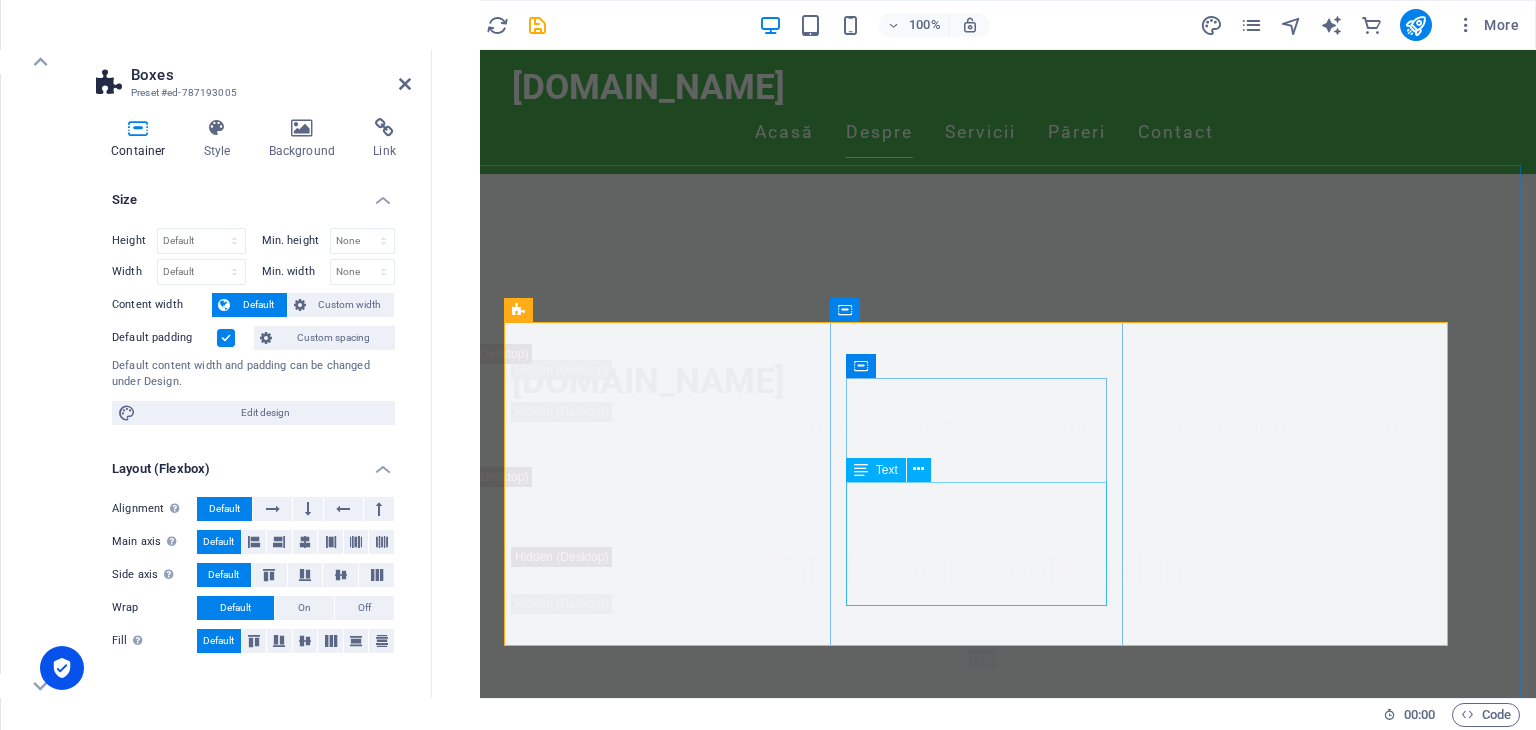 click on "Whether it's 2 AM or 2 PM, we provide discreet, professional transportation without questions or stigma. Your choices are yours; our job is to get you home safely." at bounding box center [658, 2789] 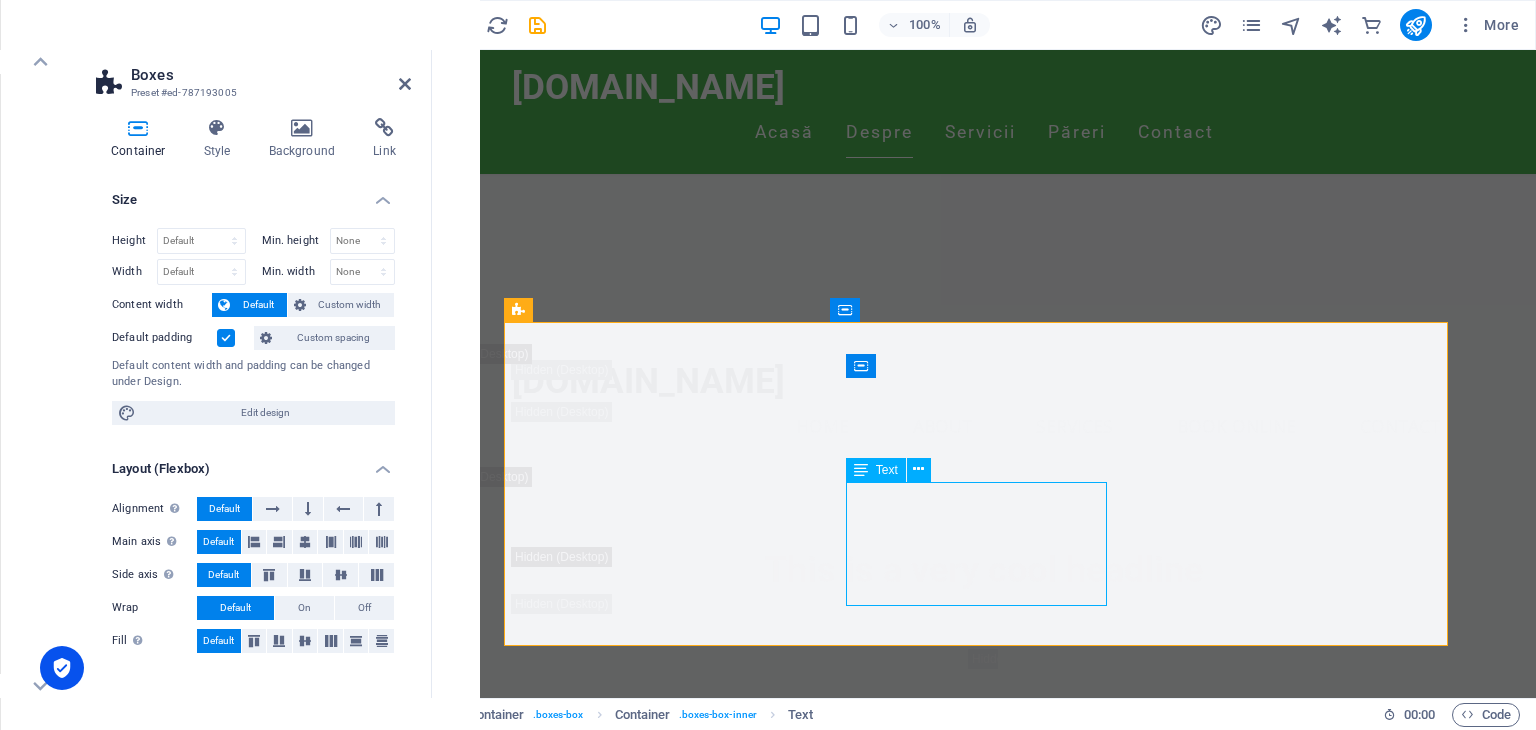 click on "Whether it's 2 AM or 2 PM, we provide discreet, professional transportation without questions or stigma. Your choices are yours; our job is to get you home safely." at bounding box center [658, 2789] 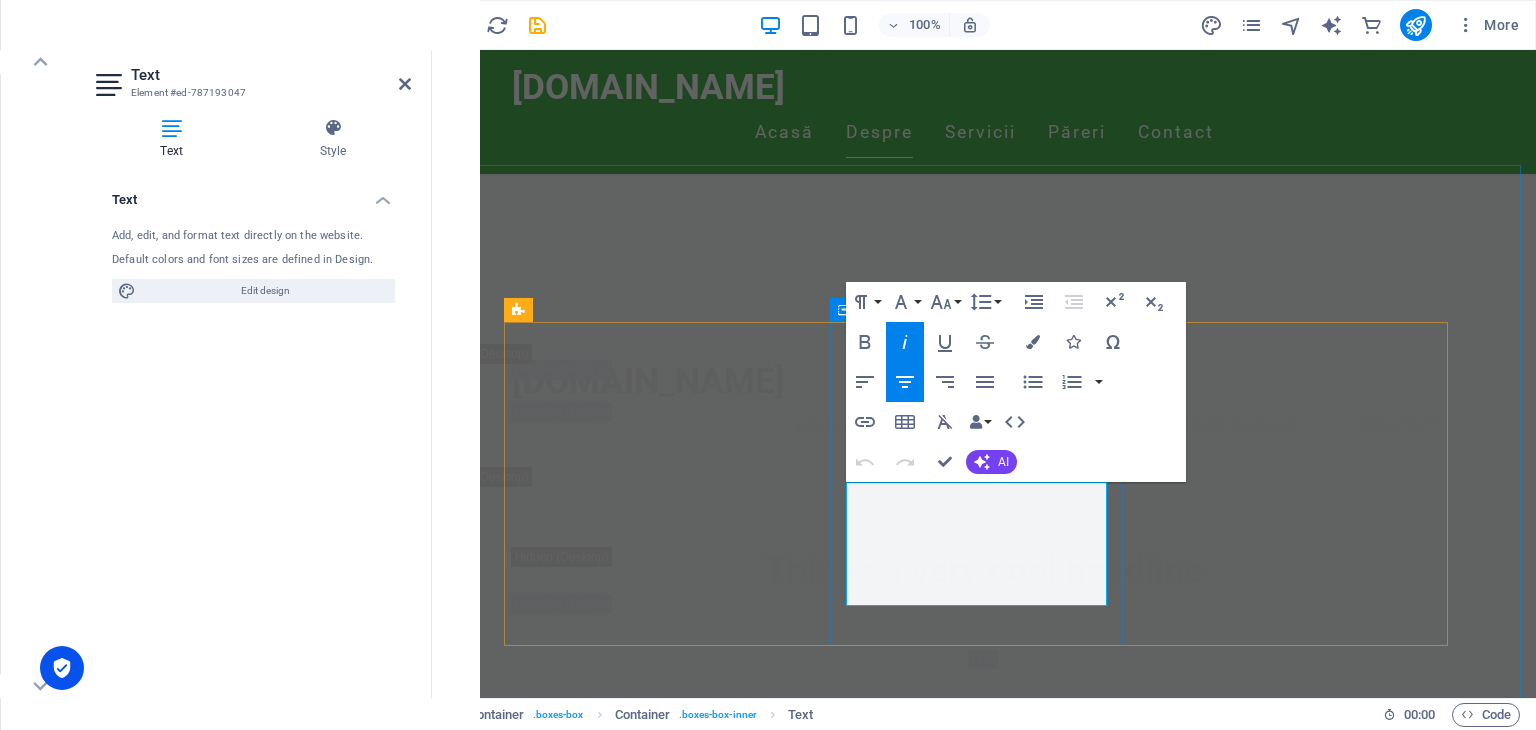 drag, startPoint x: 871, startPoint y: 495, endPoint x: 1090, endPoint y: 598, distance: 242.01239 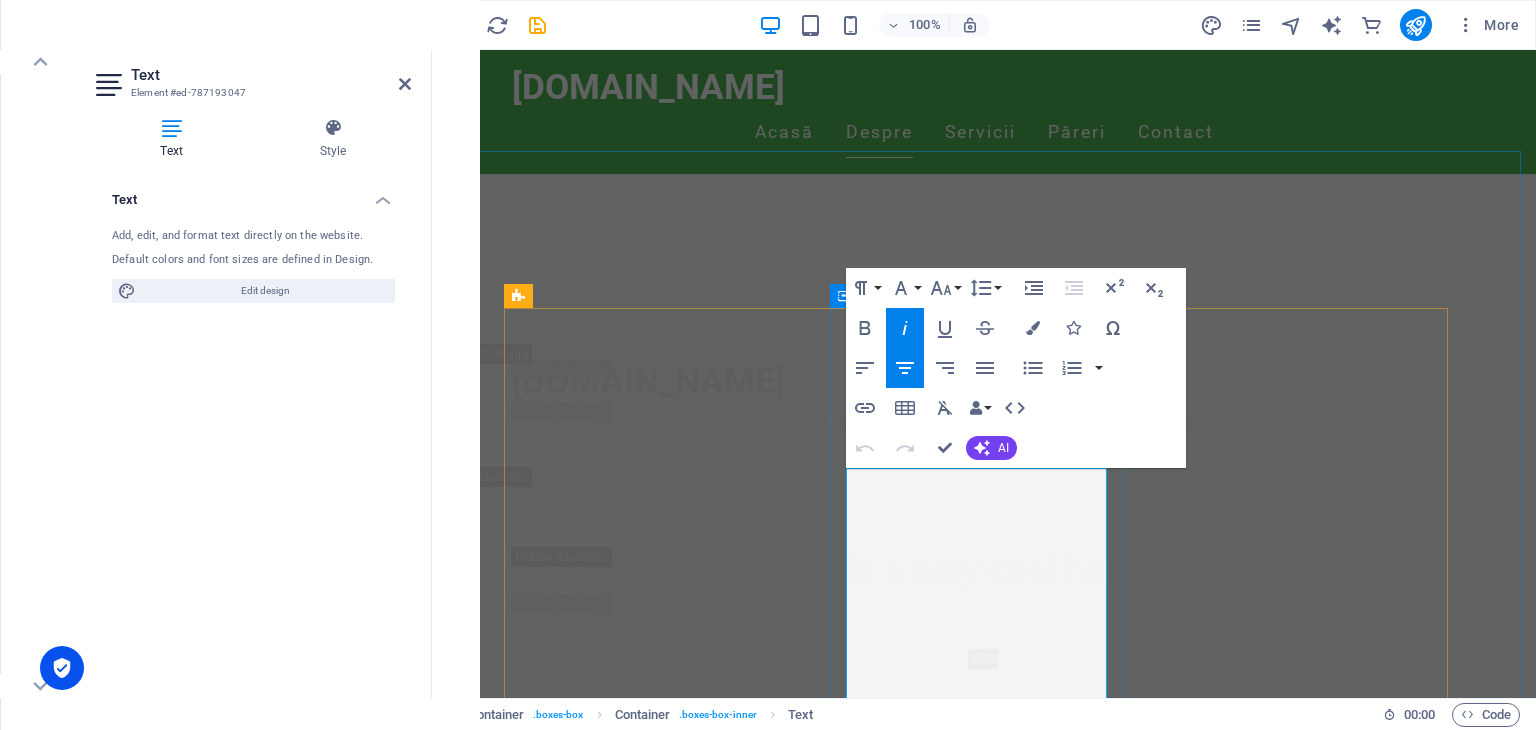 scroll, scrollTop: 2513, scrollLeft: 0, axis: vertical 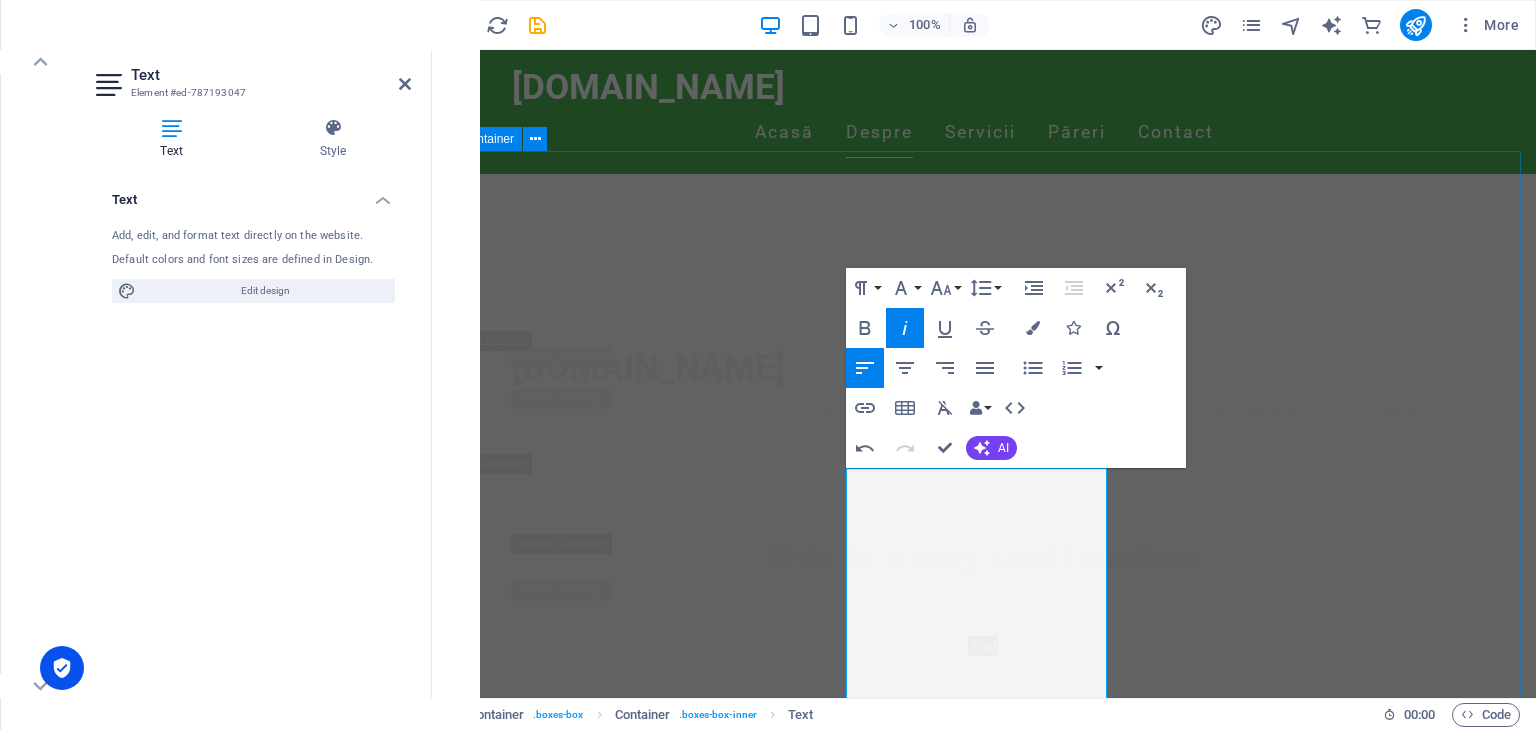 click on "Values Respect for customers We treat every rider with the highest respect, ensuring dignified, judgment-free service regardless of circumstance. Your safety and comfort are our sacred priorities. customer orinatation "Your Journey, Our Priority" At MotoAngel, every decision starts with you. We listen, adapt, and deliver with: Discretion:  No judgment, just professional service. Reliability:  Always on time, every time. Safety:  Certified drivers and maintained vehicles. Comfort:  From helmets to conversation, we’ve got you covered. Because your ride should be as exceptional as your night out. Providing best service At [GEOGRAPHIC_DATA], we don’t just provide rides – we deliver exceptional experiences. From our trained drivers to our spotless vehicles, every detail is crafted for your safety, comfort, and peace of mind." at bounding box center [984, 2911] 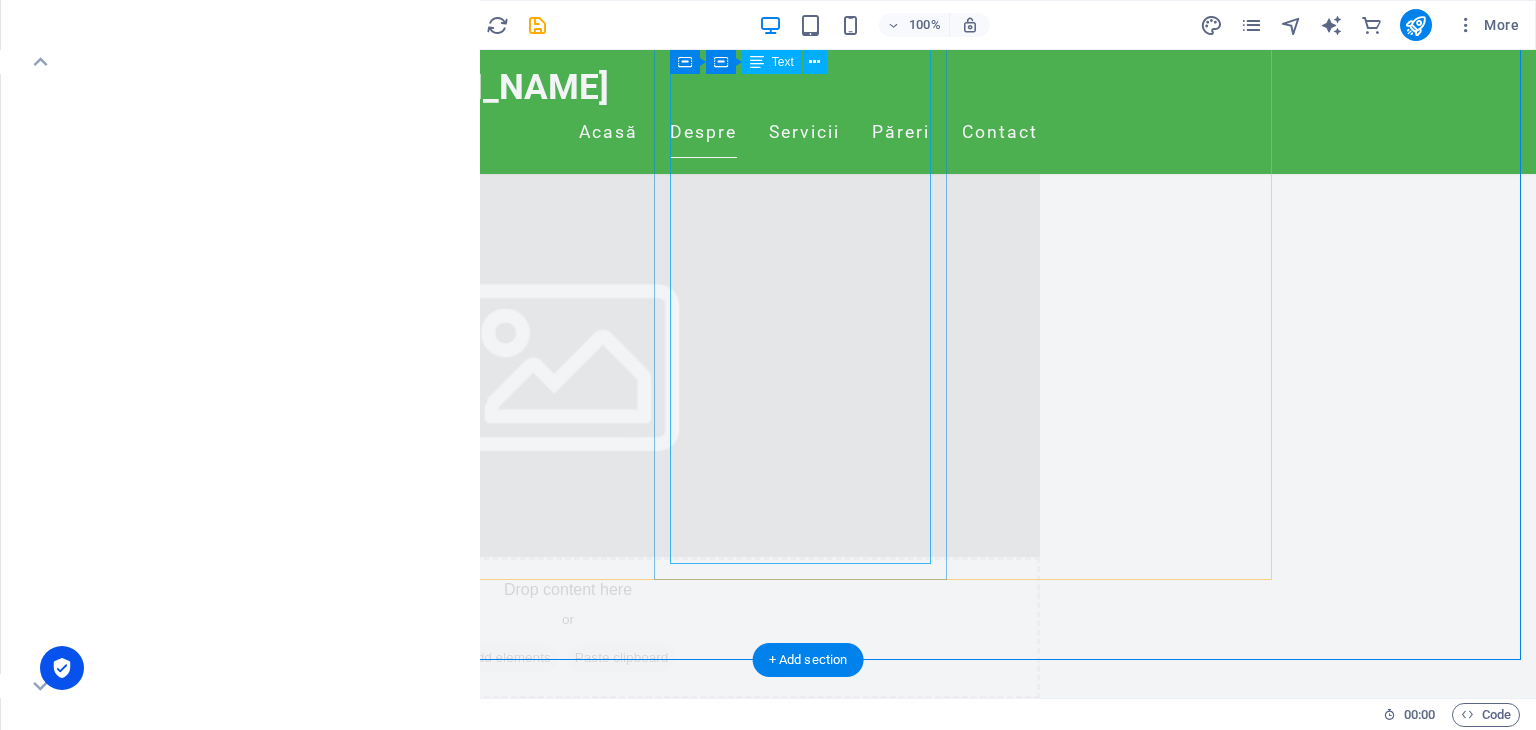 scroll, scrollTop: 2667, scrollLeft: 0, axis: vertical 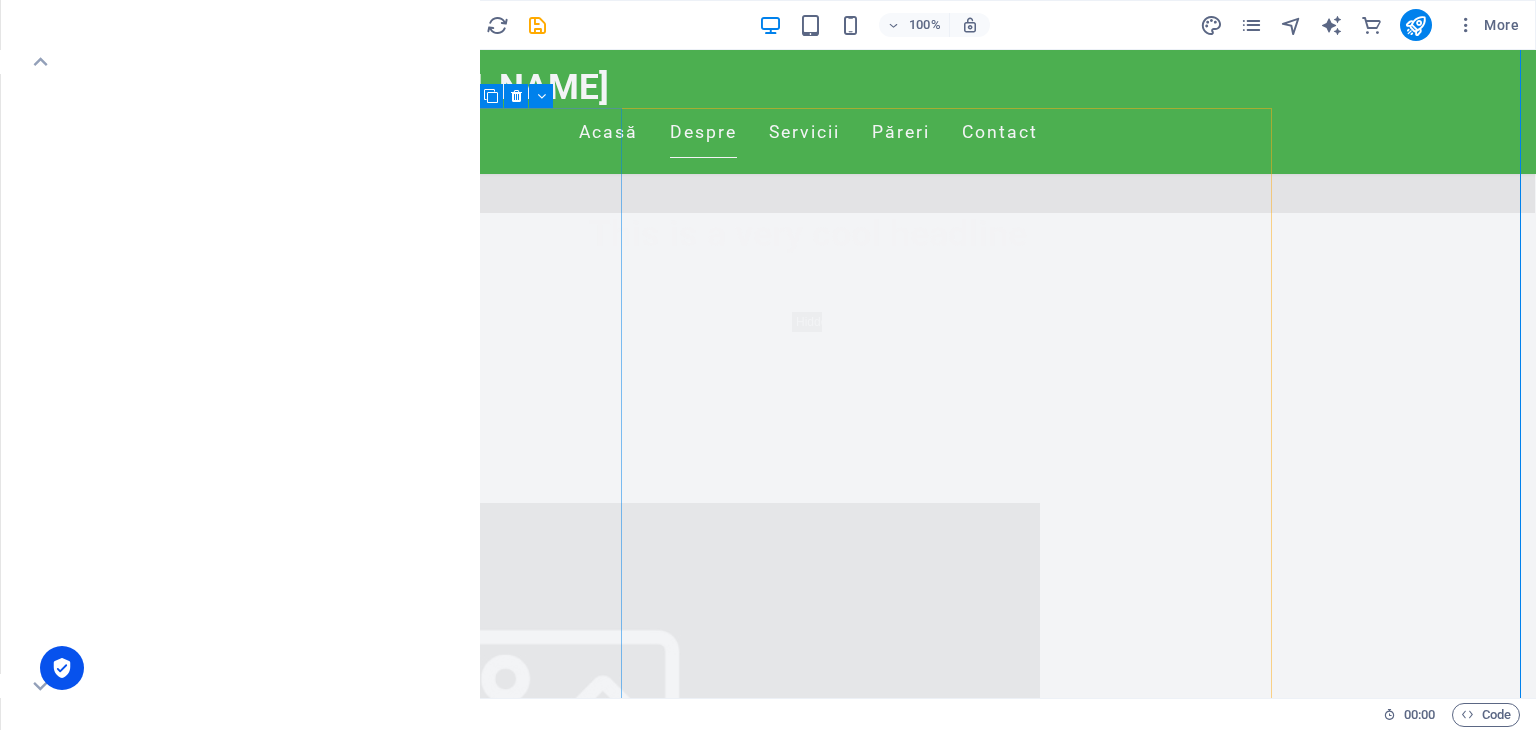click on "Respect for customers We treat every rider with the highest respect, ensuring dignified, judgment-free service regardless of circumstance. Your safety and comfort are our sacred priorities." at bounding box center [482, 2051] 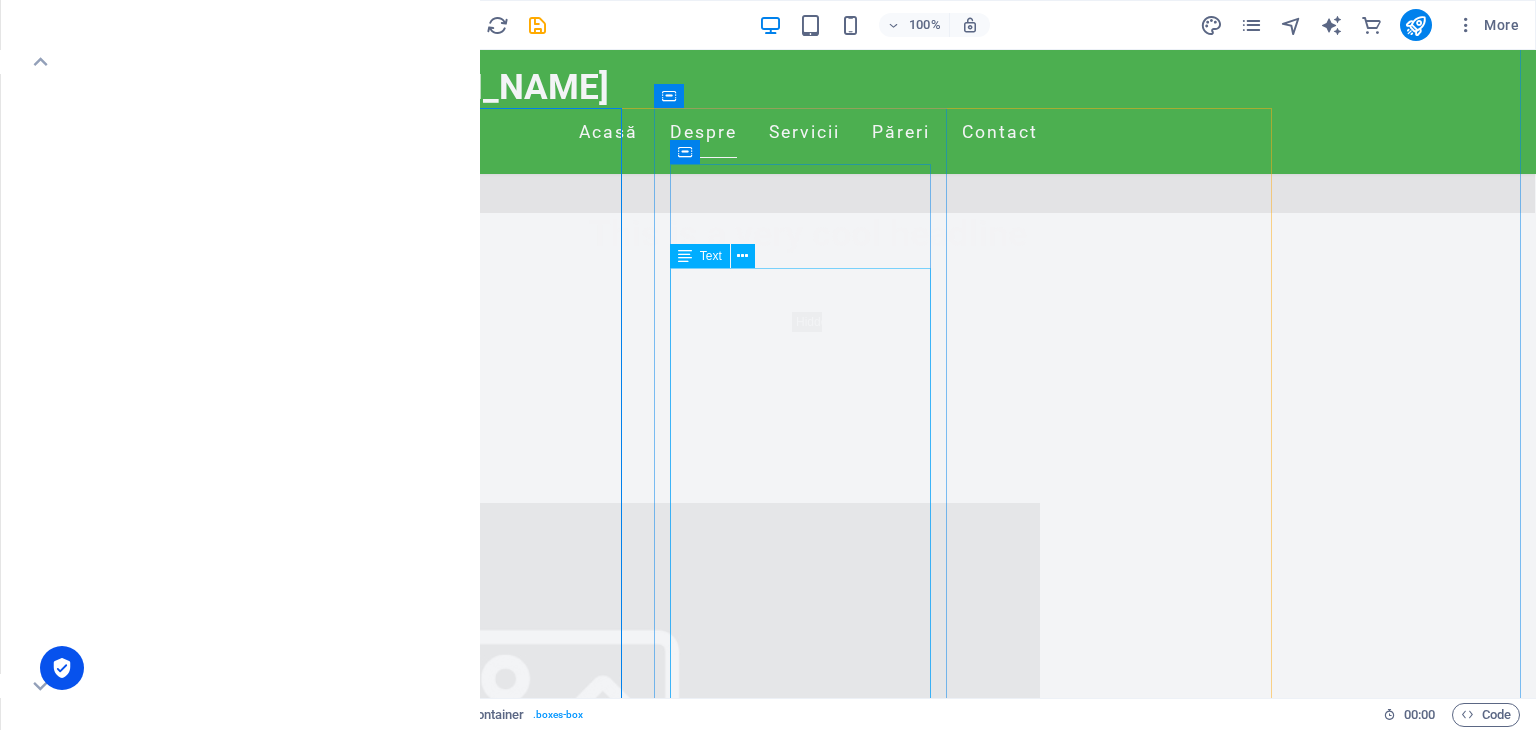 click on ""Your Journey, Our Priority" At MotoAngel, every decision starts with you. We listen, adapt, and deliver with: Discretion:  No judgment, just professional service. Reliability:  Always on time, every time. Safety:  Certified drivers and maintained vehicles. Comfort:  From helmets to conversation, we’ve got you covered. Because your ride should be as exceptional as your night out." at bounding box center (482, 2685) 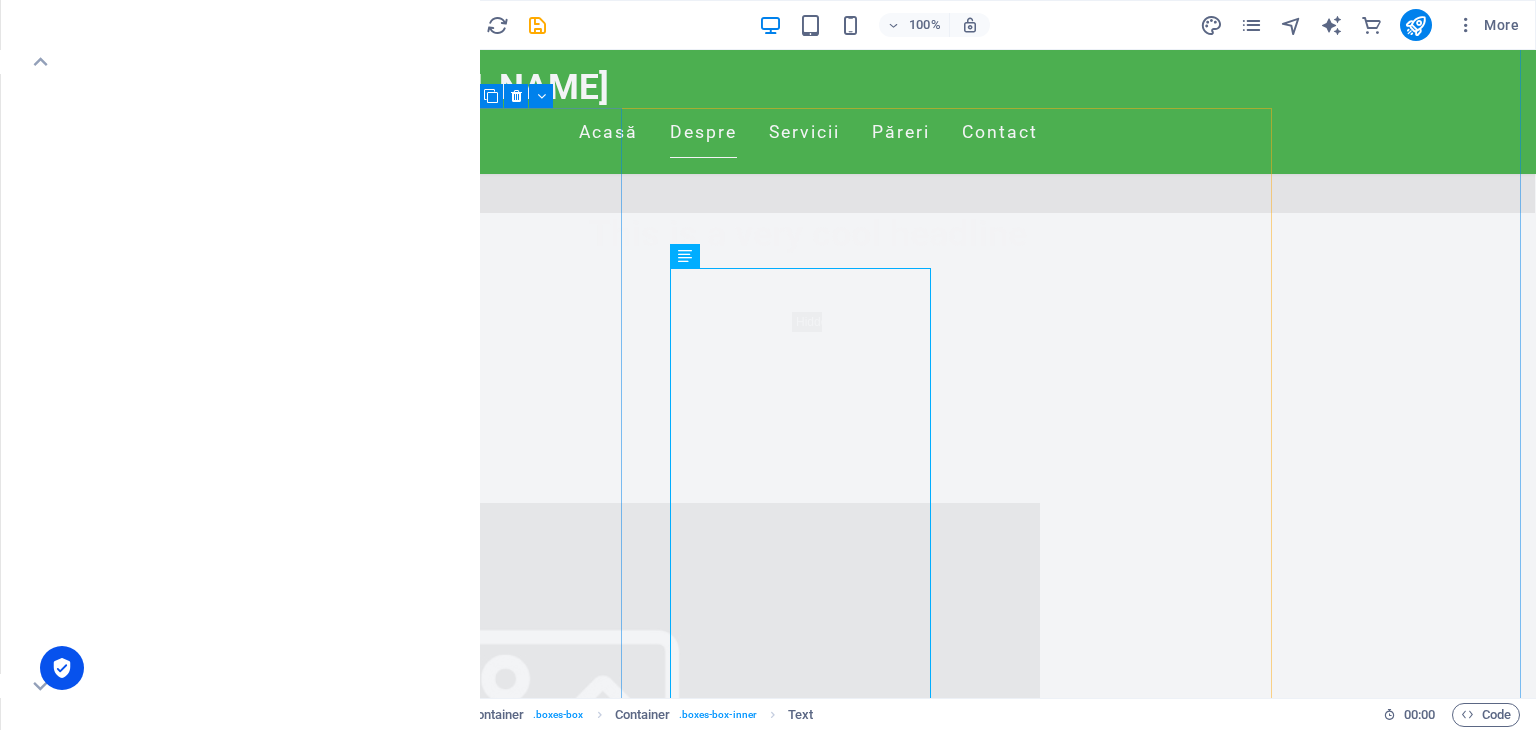 click on "Respect for customers We treat every rider with the highest respect, ensuring dignified, judgment-free service regardless of circumstance. Your safety and comfort are our sacred priorities." at bounding box center [482, 2051] 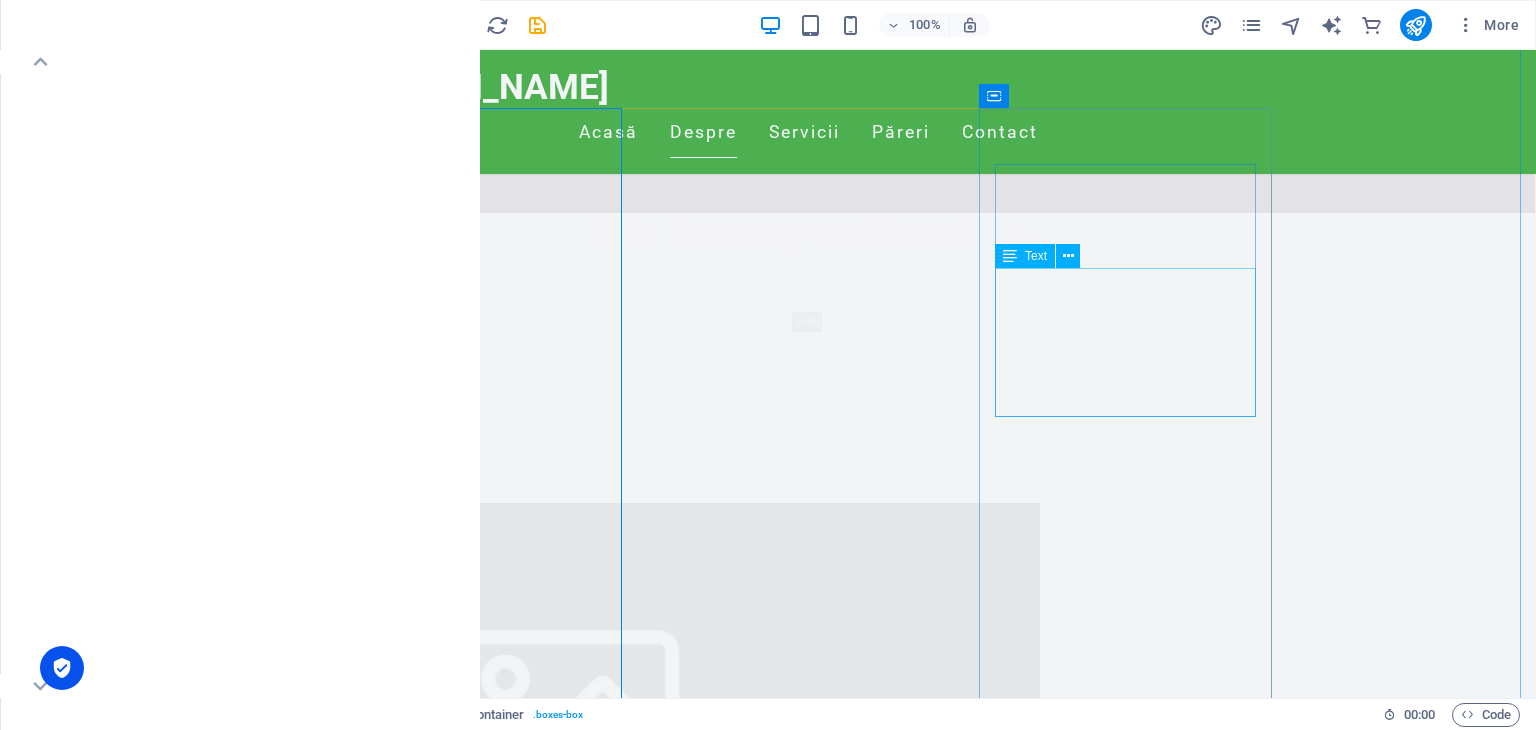 click on "At [GEOGRAPHIC_DATA], we don’t just provide rides – we deliver exceptional experiences. From our trained drivers to our spotless vehicles, every detail is crafted for your safety, comfort, and peace of mind." at bounding box center (482, 3260) 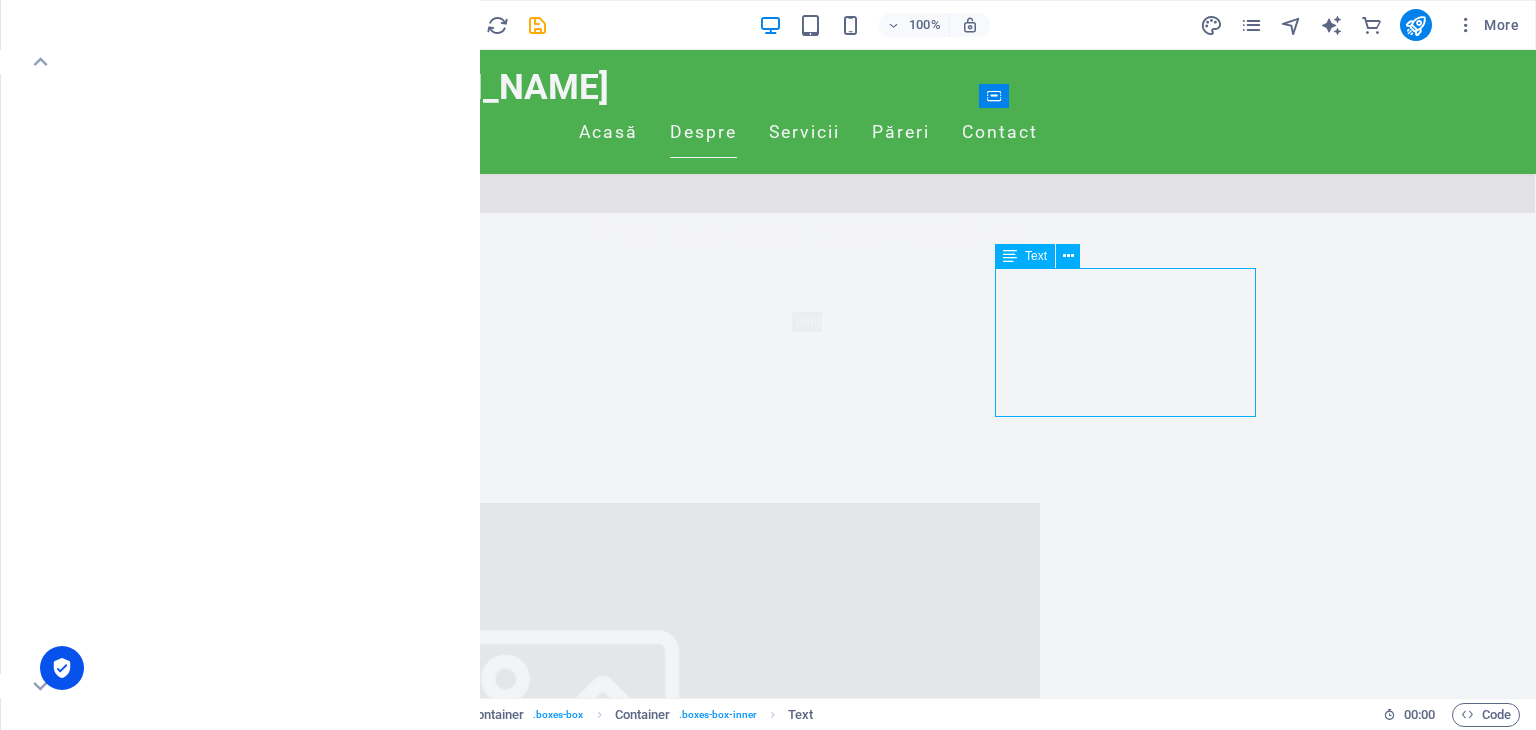 click on "At [GEOGRAPHIC_DATA], we don’t just provide rides – we deliver exceptional experiences. From our trained drivers to our spotless vehicles, every detail is crafted for your safety, comfort, and peace of mind." at bounding box center (482, 3260) 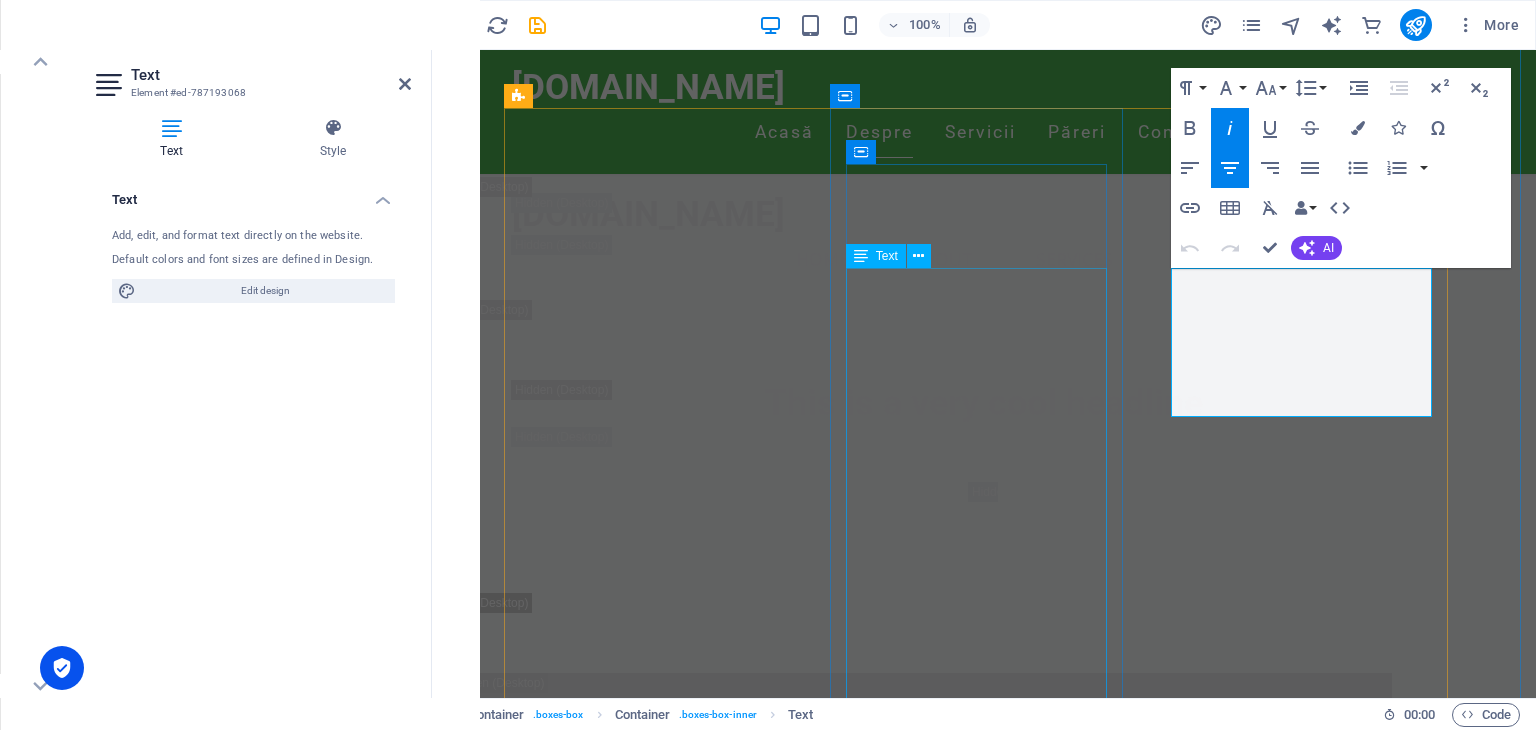 scroll, scrollTop: 2713, scrollLeft: 0, axis: vertical 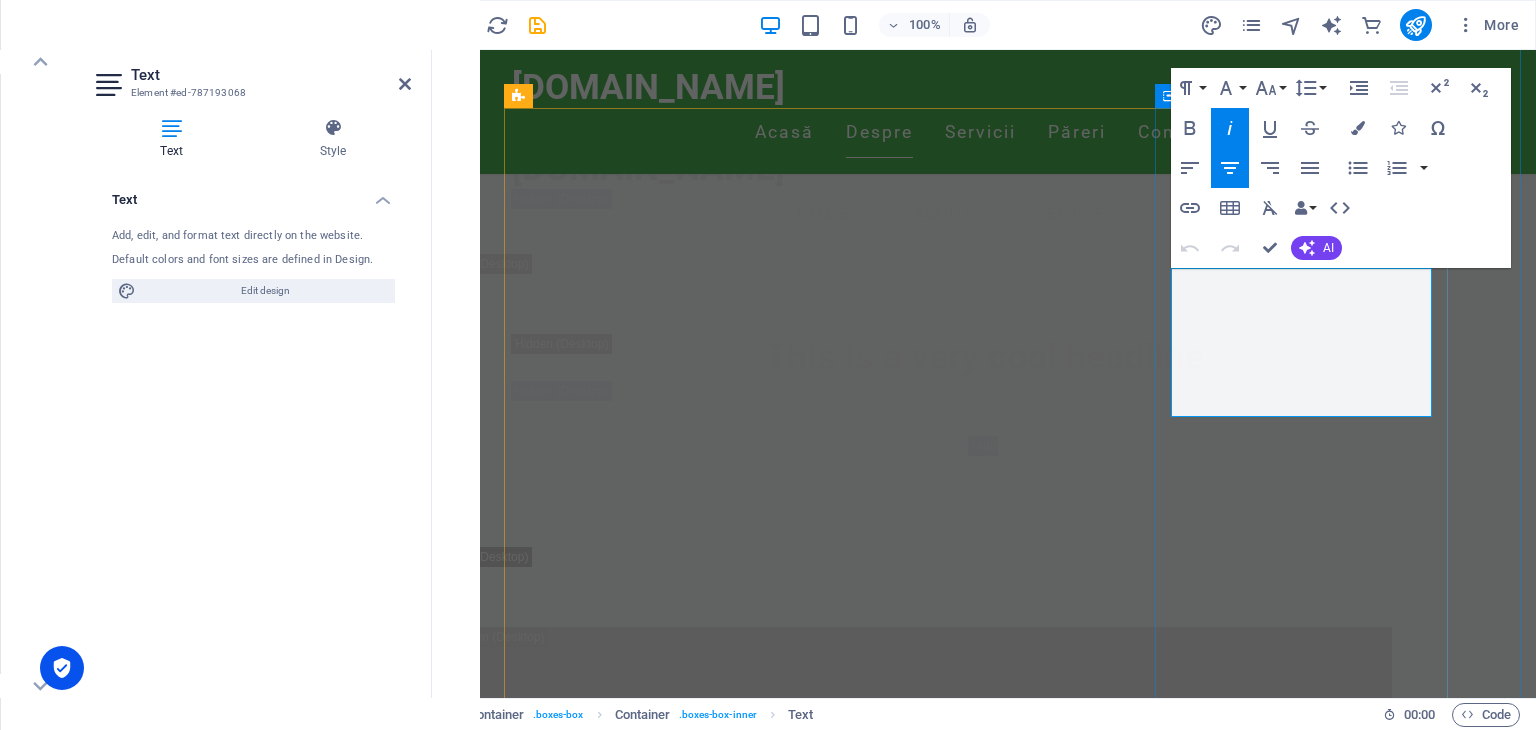 click on "At [GEOGRAPHIC_DATA], we don’t just provide rides – we deliver exceptional experiences. From our trained drivers to our spotless vehicles, every detail is crafted for your safety, comfort, and peace of mind." at bounding box center (658, 3384) 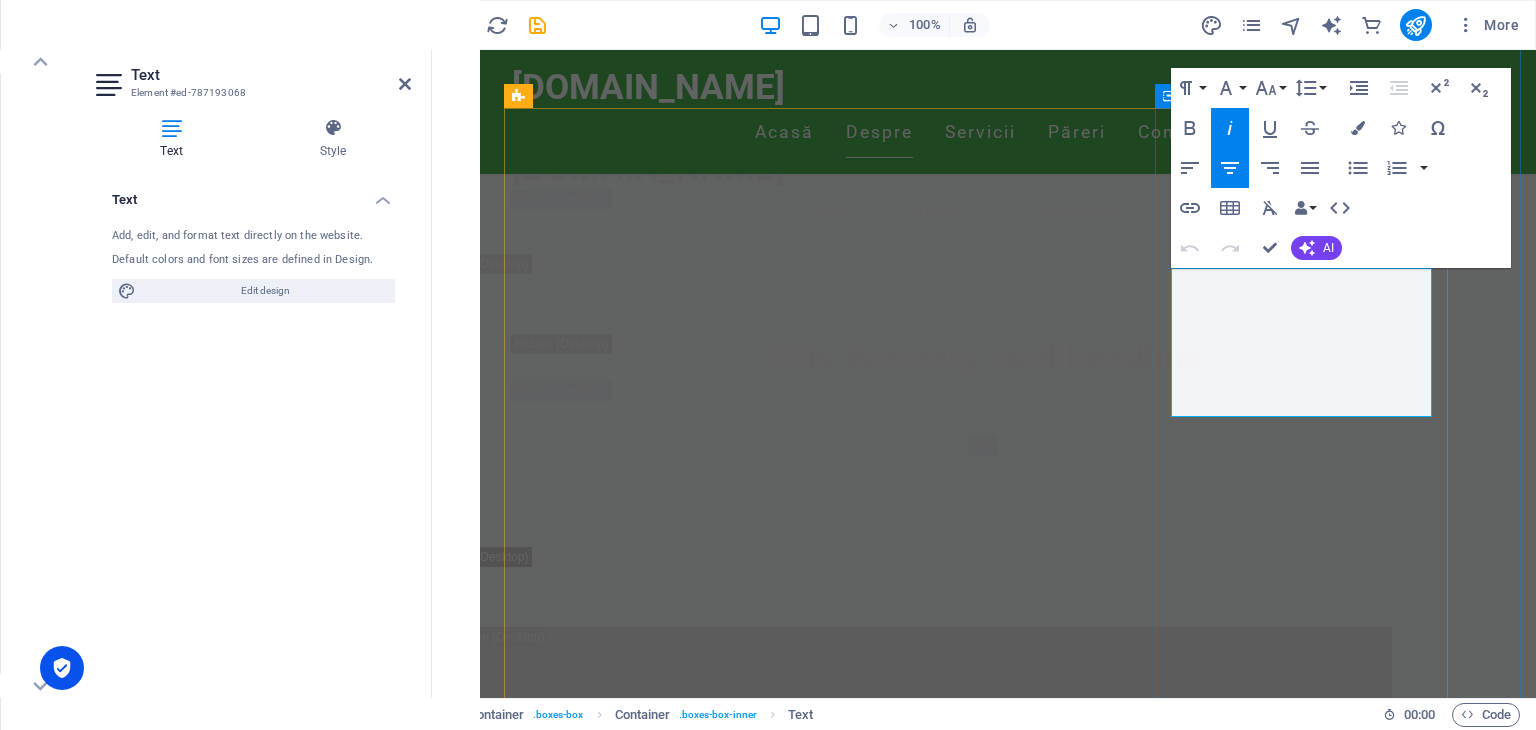 drag, startPoint x: 1178, startPoint y: 282, endPoint x: 1435, endPoint y: 422, distance: 292.6585 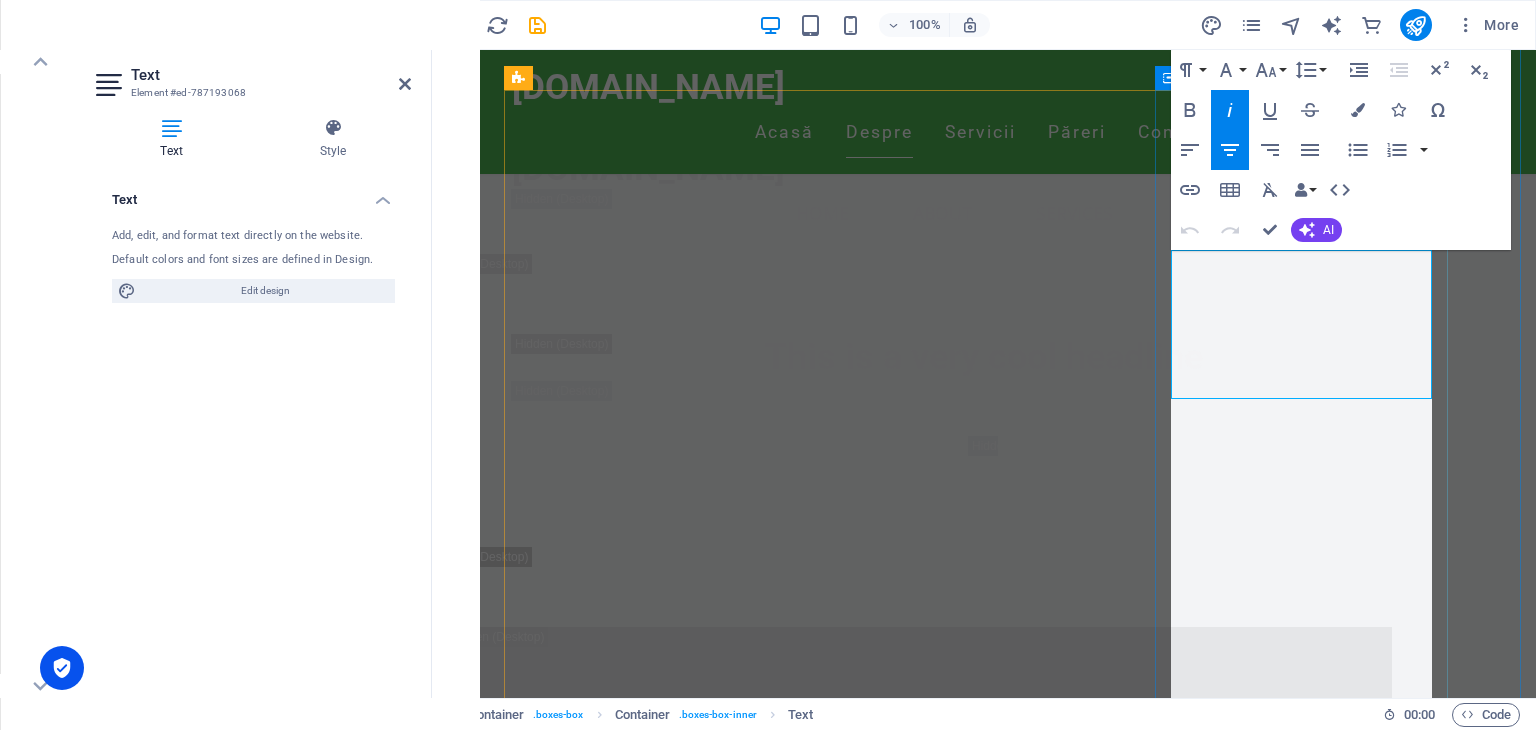 scroll, scrollTop: 2731, scrollLeft: 0, axis: vertical 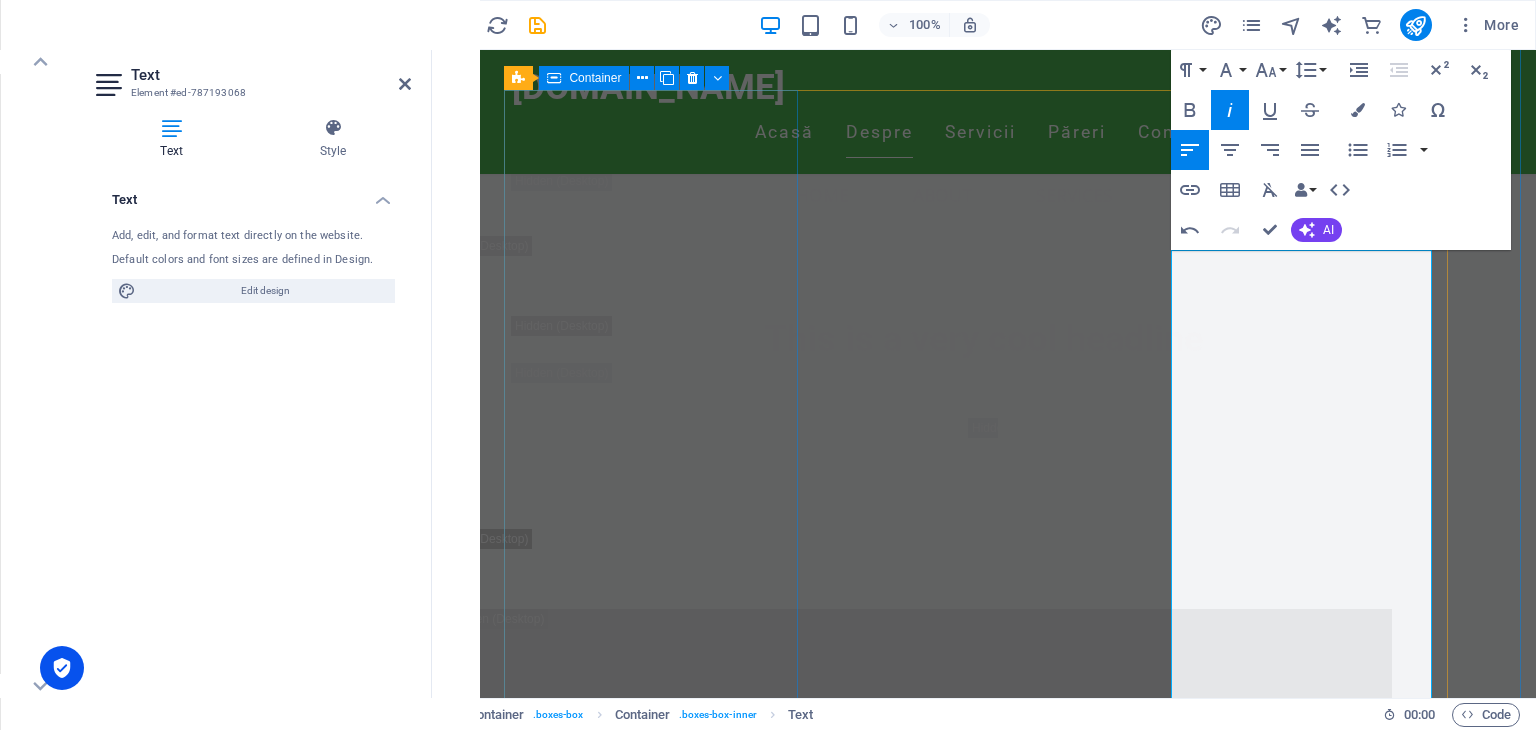 click on "Respect for customers We treat every rider with the highest respect, ensuring dignified, judgment-free service regardless of circumstance. Your safety and comfort are our sacred priorities." at bounding box center (658, 2157) 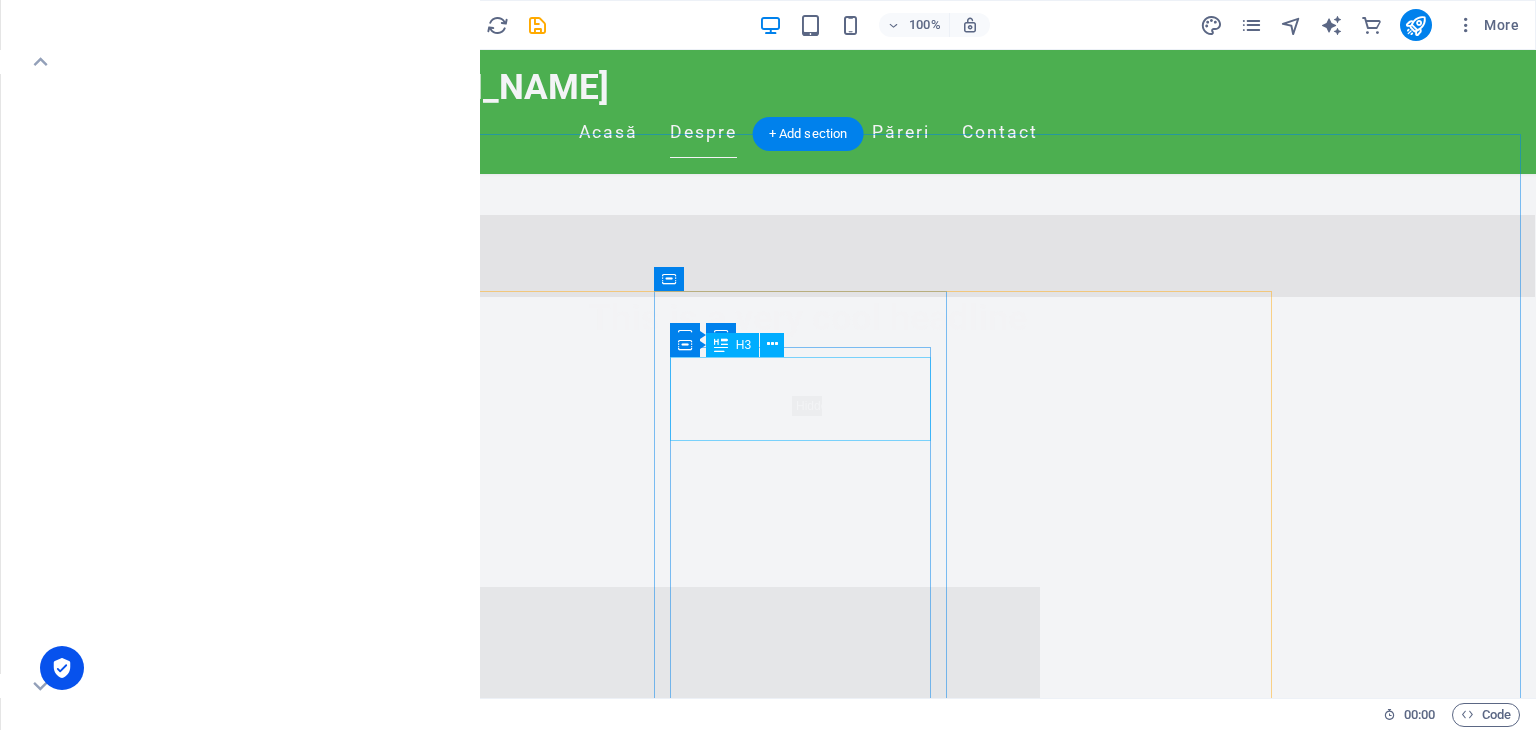 scroll, scrollTop: 2484, scrollLeft: 0, axis: vertical 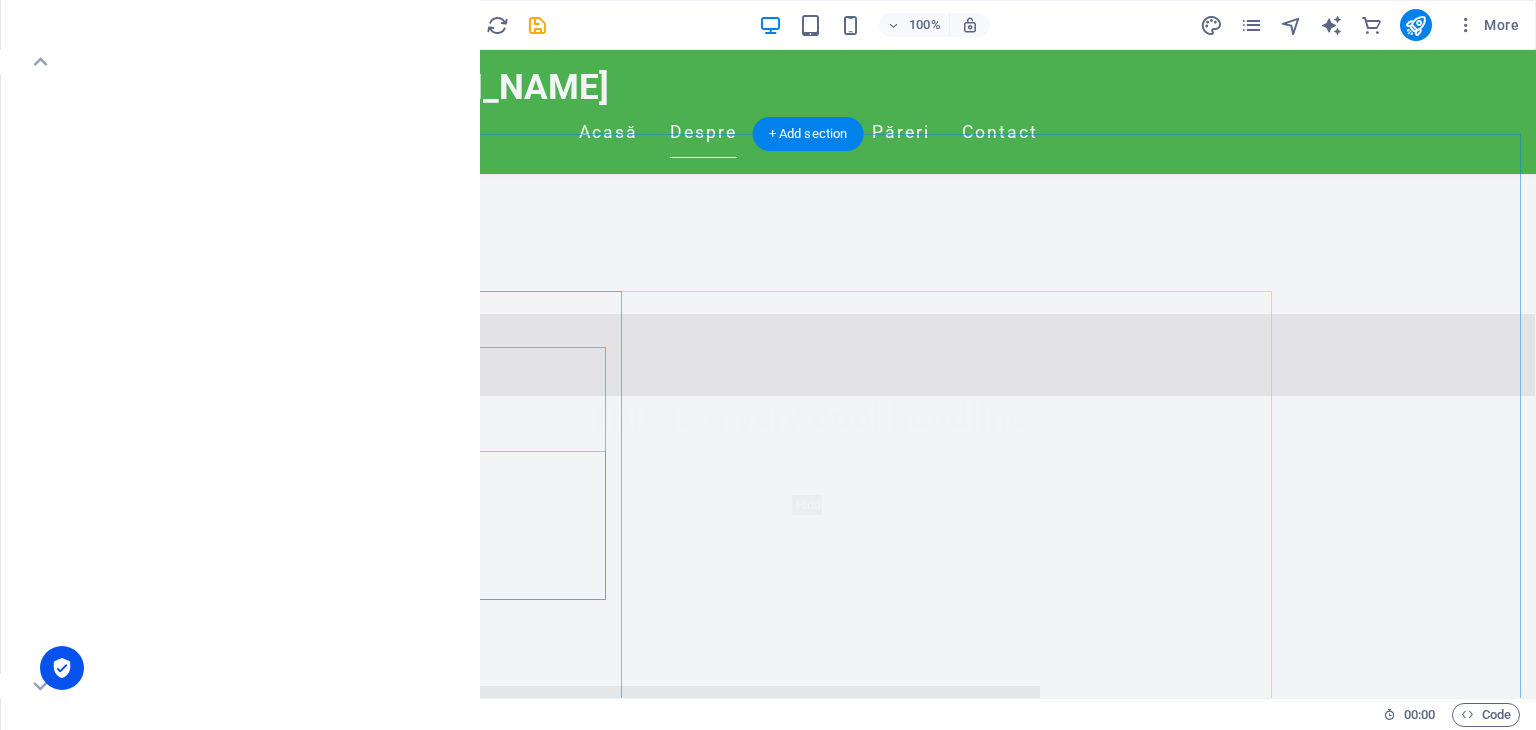 click on "We treat every rider with the highest respect, ensuring dignified, judgment-free service regardless of circumstance. Your safety and comfort are our sacred priorities." at bounding box center [482, 2306] 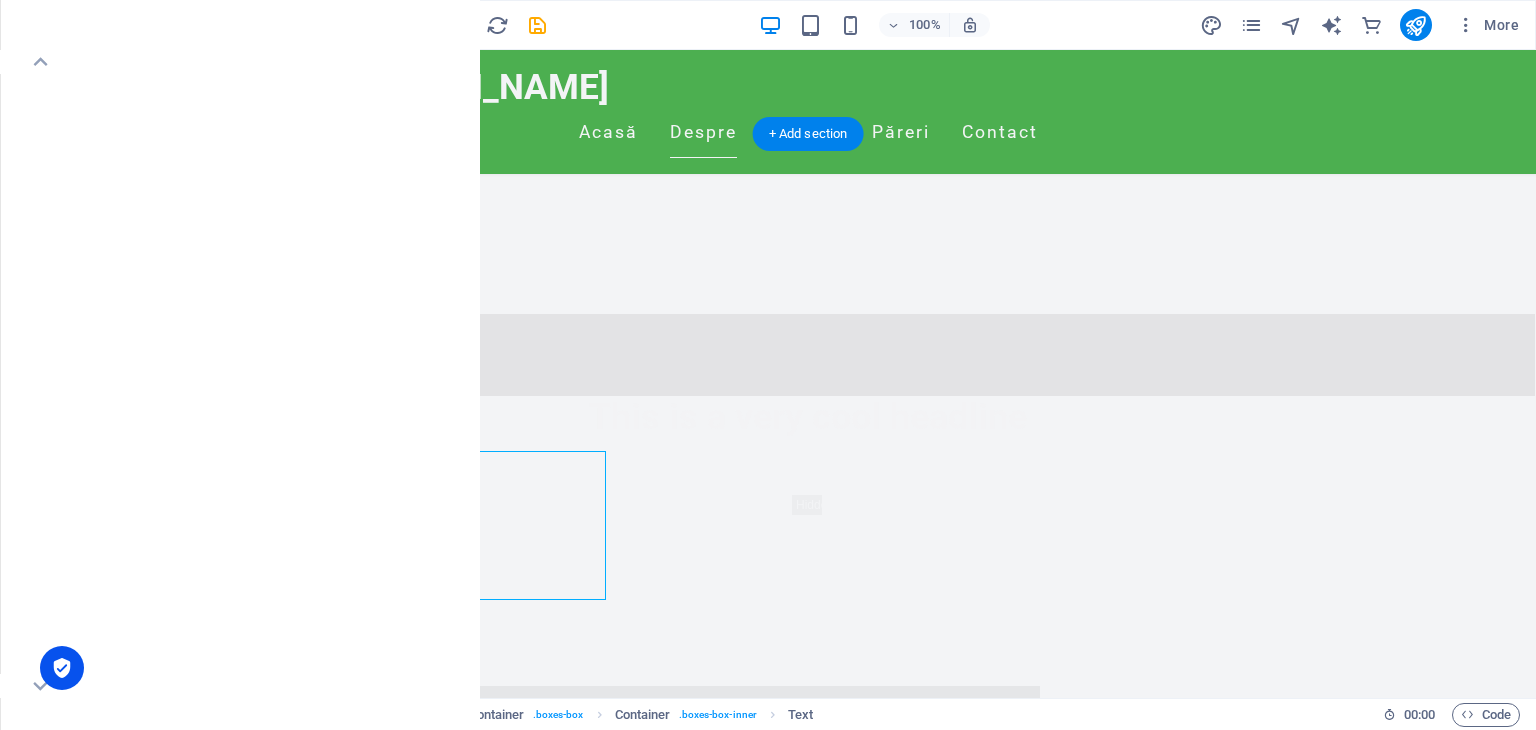 click on "We treat every rider with the highest respect, ensuring dignified, judgment-free service regardless of circumstance. Your safety and comfort are our sacred priorities." at bounding box center [482, 2306] 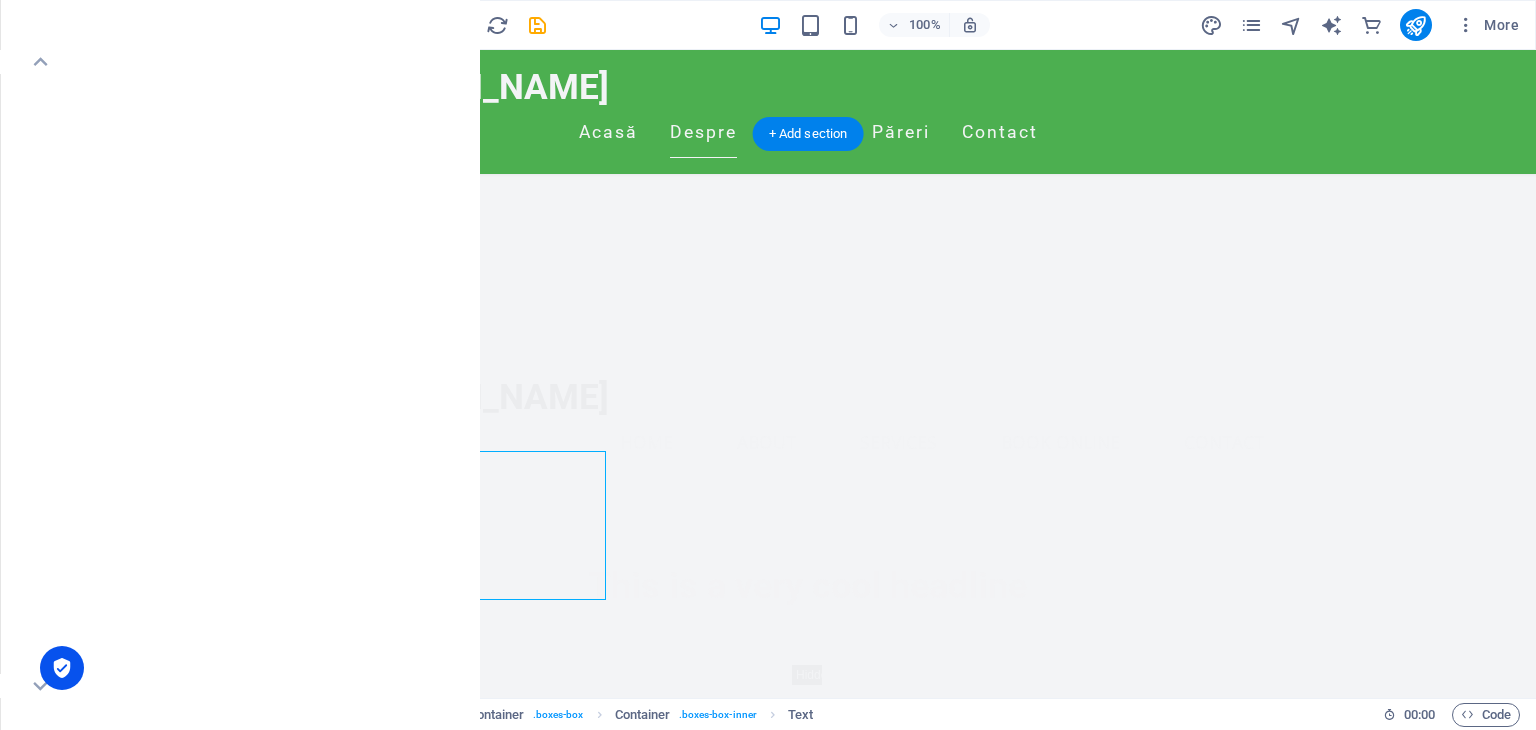 select on "px" 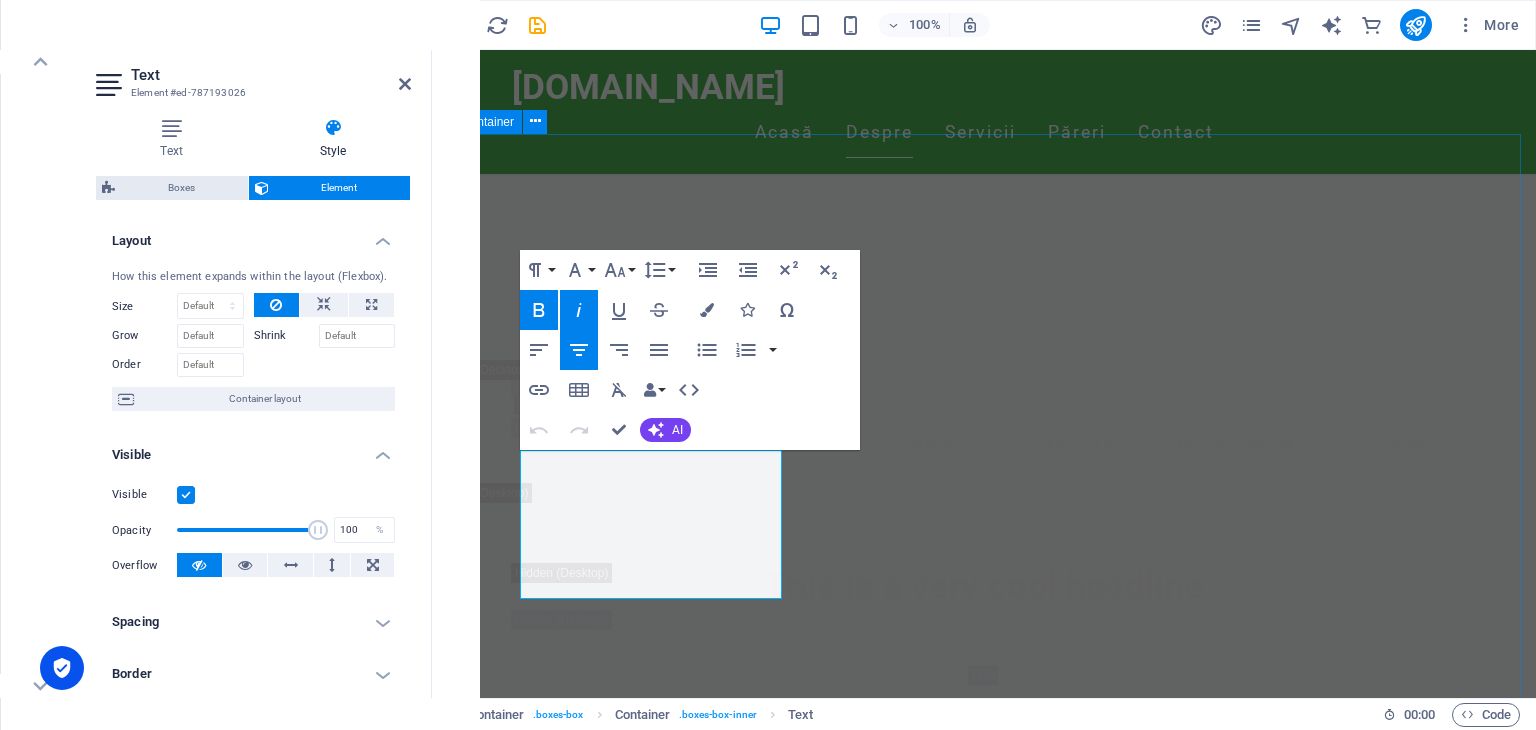 scroll, scrollTop: 2531, scrollLeft: 0, axis: vertical 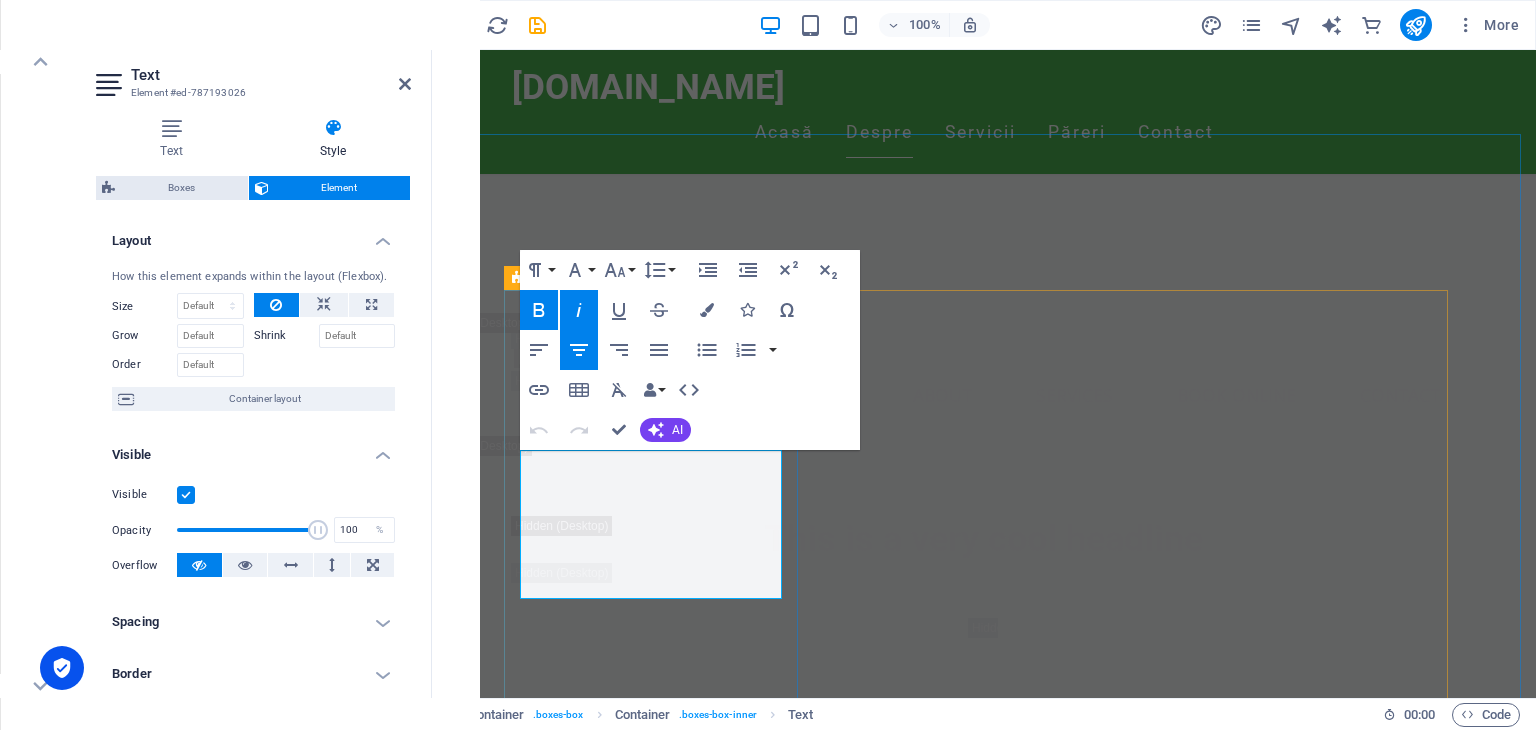 drag, startPoint x: 703, startPoint y: 586, endPoint x: 554, endPoint y: 451, distance: 201.06218 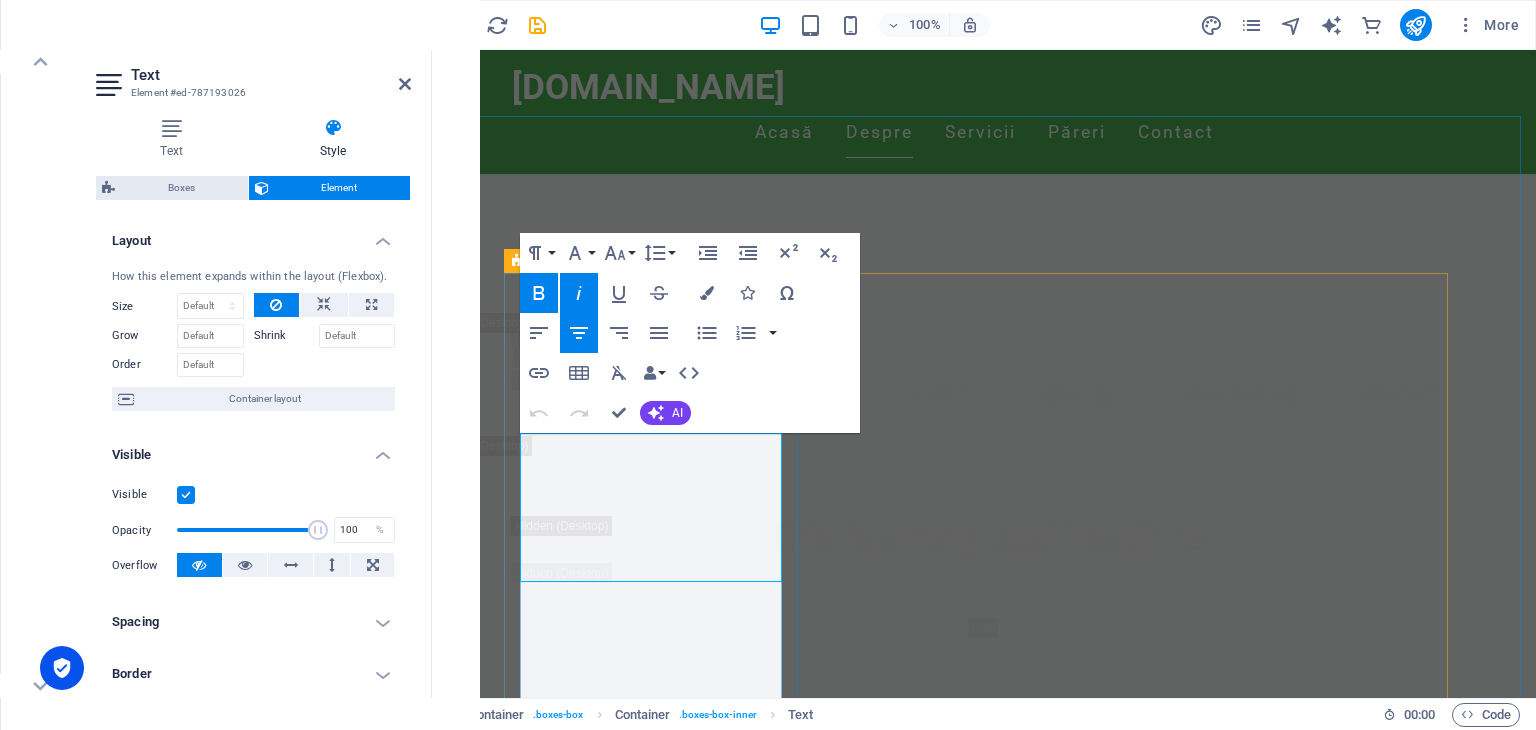 scroll, scrollTop: 2548, scrollLeft: 0, axis: vertical 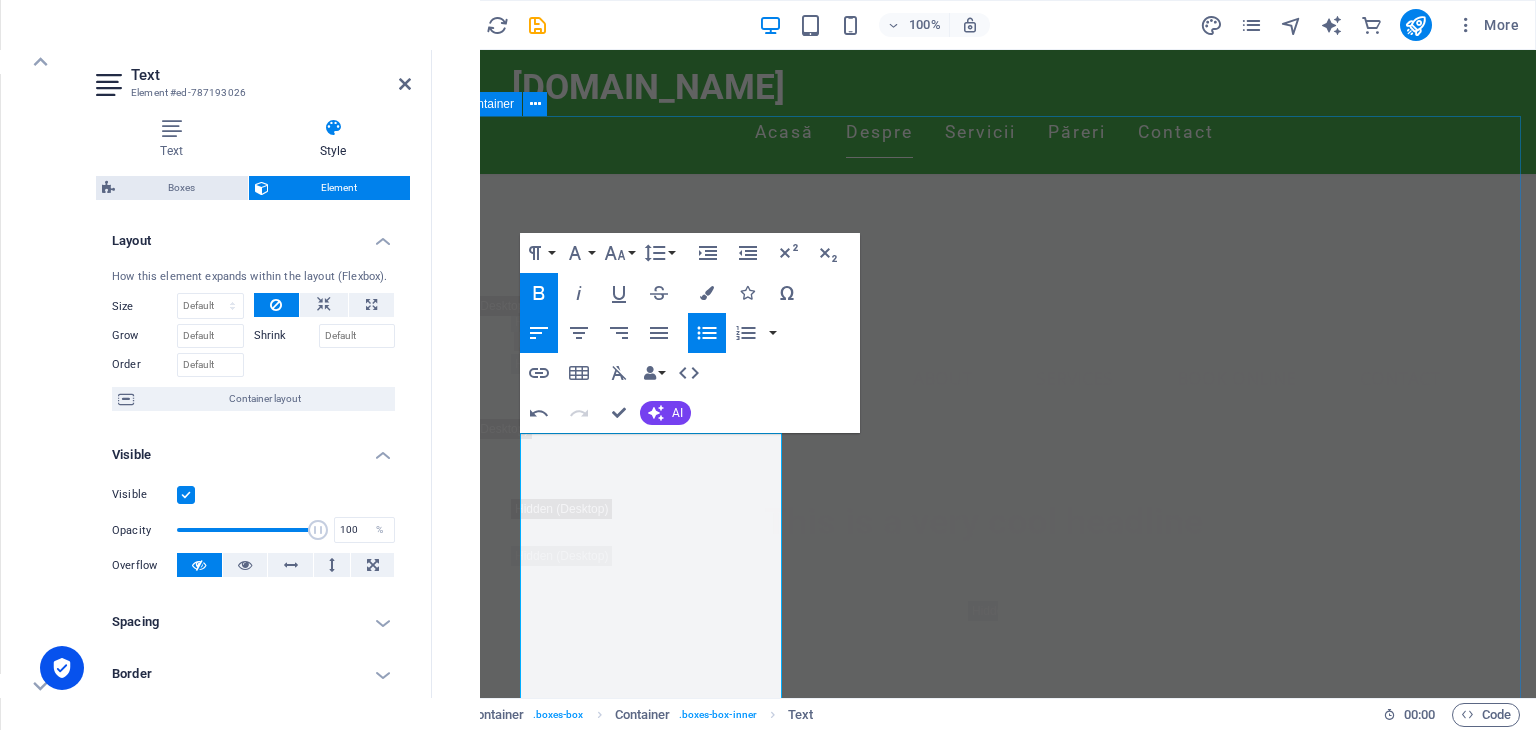 click on "Values Respect for customers 1. Formal & Professional Version "Customer Dignity at Our Core" "We treat every rider with the highest respect, ensuring dignified, judgment-free service regardless of circumstance. Your safety and comfort are our sacred priorities." 2. Customer-Centric Approach "You Deserve Respect, Not Judgement" "Whether it's 2 AM or 2 PM, we provide discreet, professional transportation without questions or stigma. Your choices are yours; our job is to get you home safely." 3. Safety-Focused Messaging "Respect Means Safe Passage" "From helmets to courteous drivers, every detail reflects our commitment to respecting your wellbeing. Ride with confidence, knowing you're in caring hands." 4. Empathy-Driven Statement "No Lectures, Just Solutions" "We believe respect means offering help, not opinions. Our drivers are trained to assist, not assess – because everyone deserves a safe ride home." 5. Branded Tagline Style "MotoAngel Respect Promise" (Icons: 🤐 👔 ✅) Key Phrases to Incorporate :" at bounding box center (984, 3929) 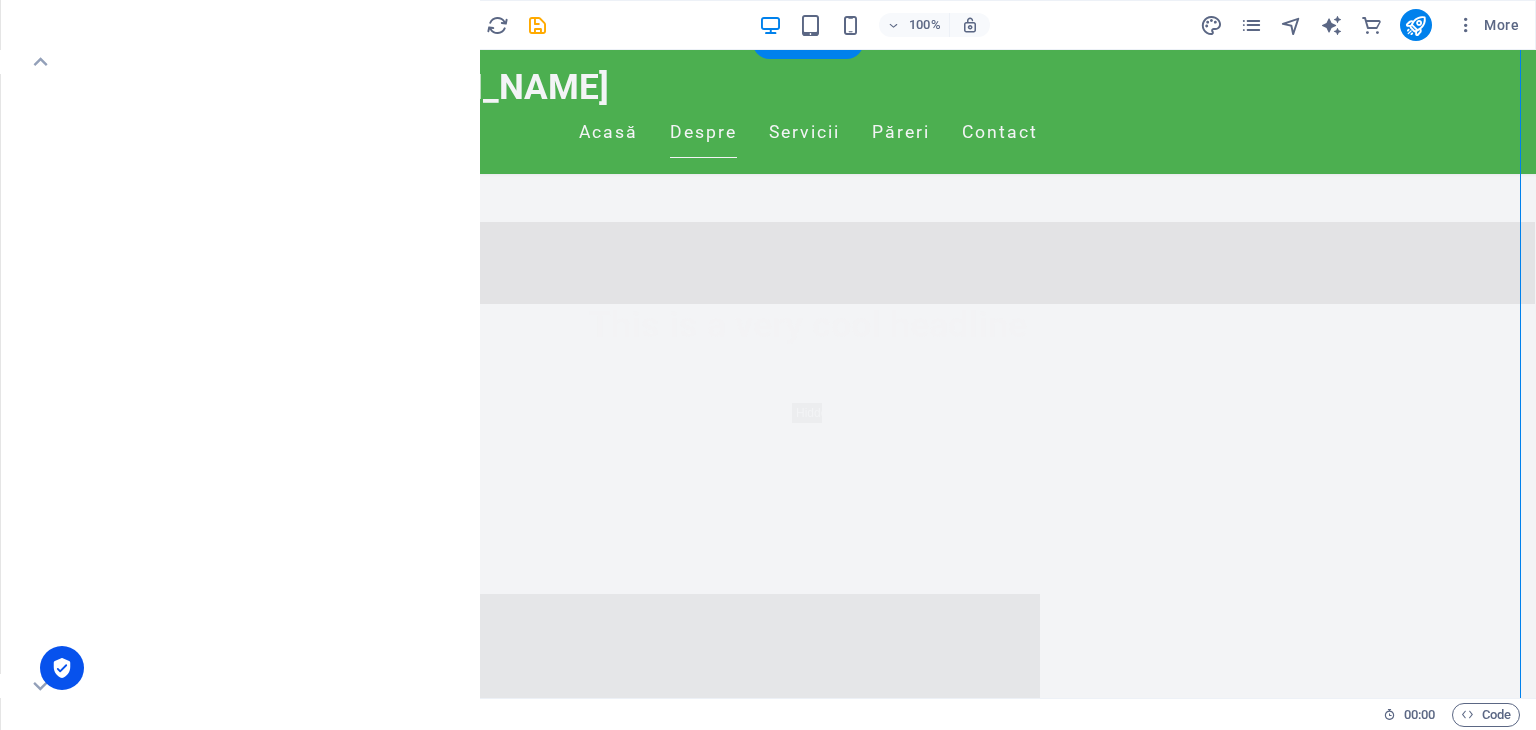 scroll, scrollTop: 2402, scrollLeft: 0, axis: vertical 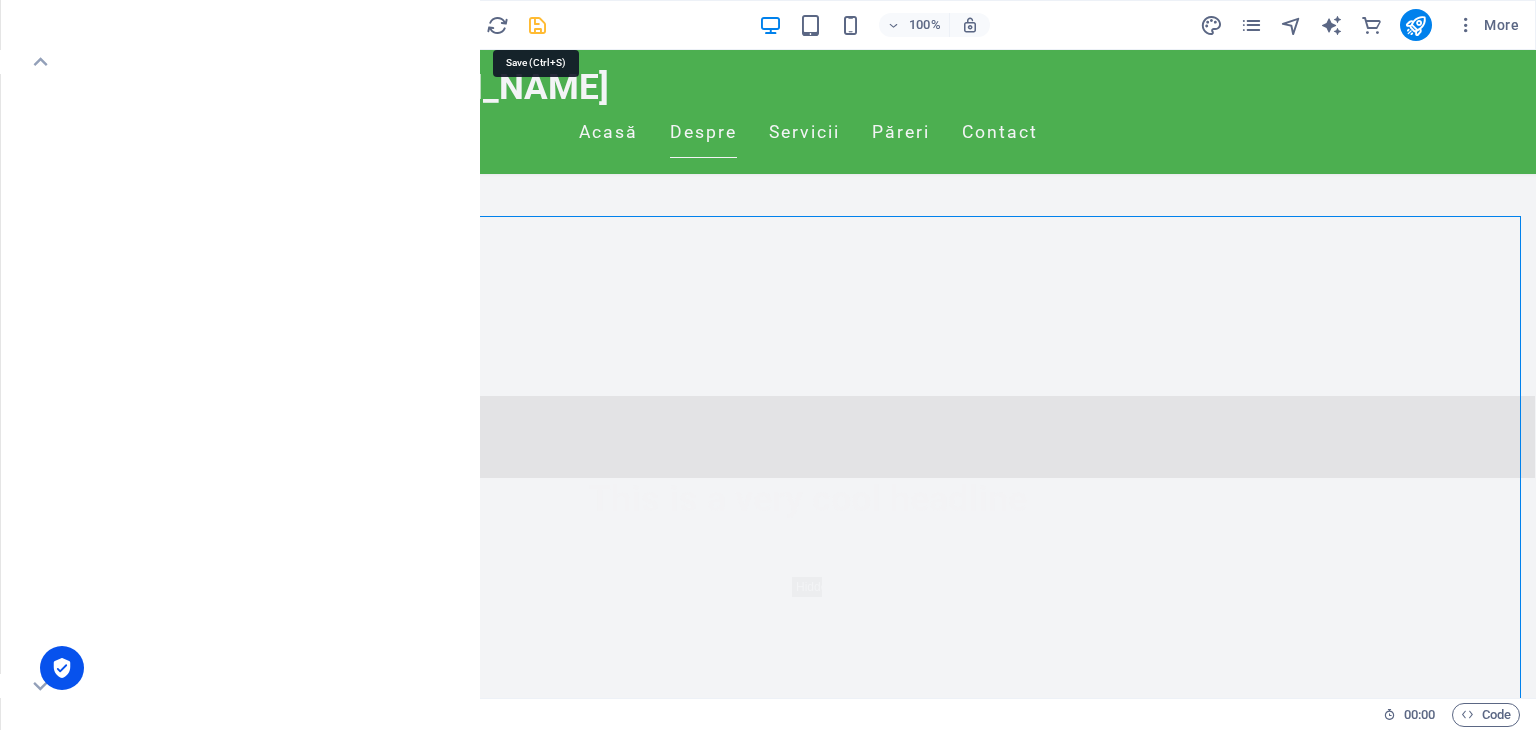 click at bounding box center [537, 25] 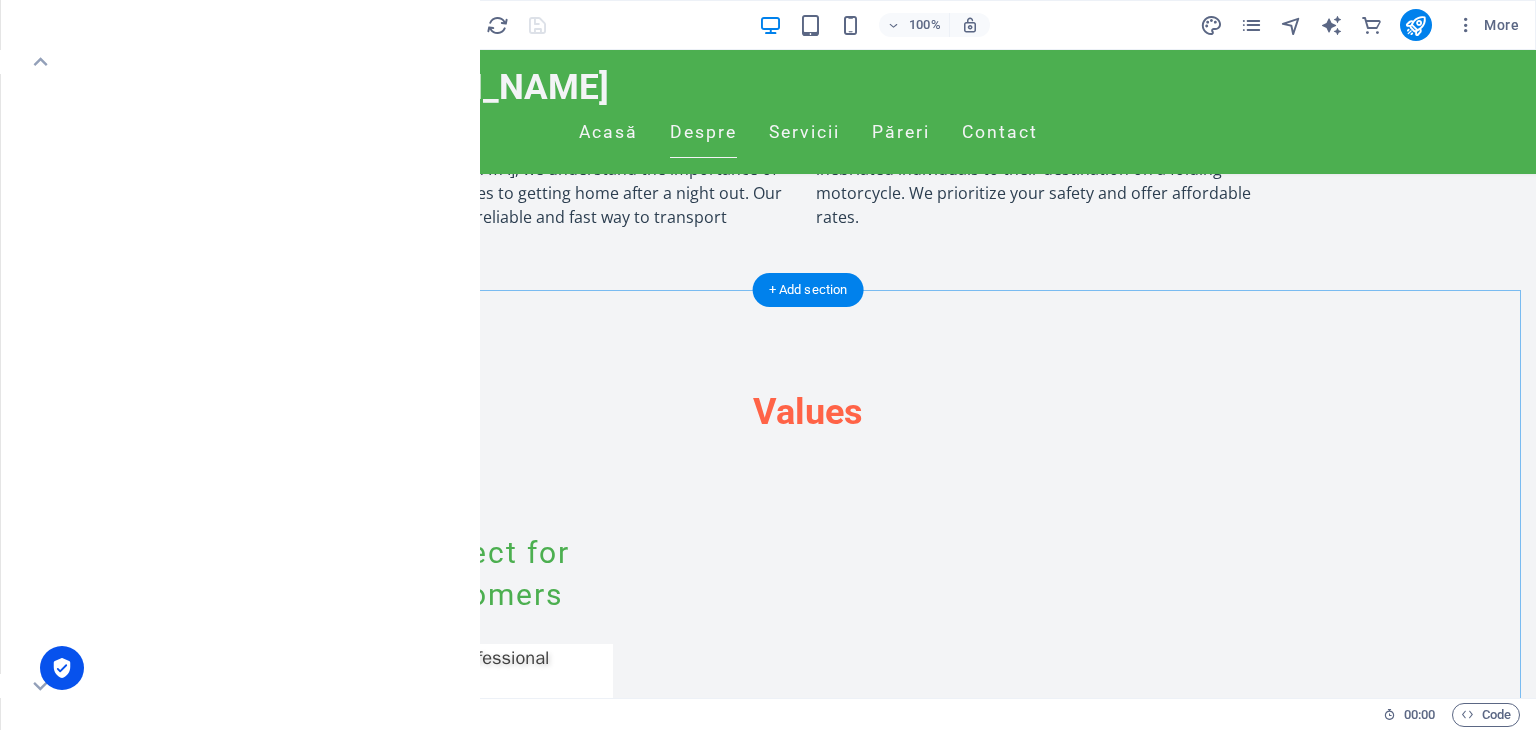 scroll, scrollTop: 4548, scrollLeft: 0, axis: vertical 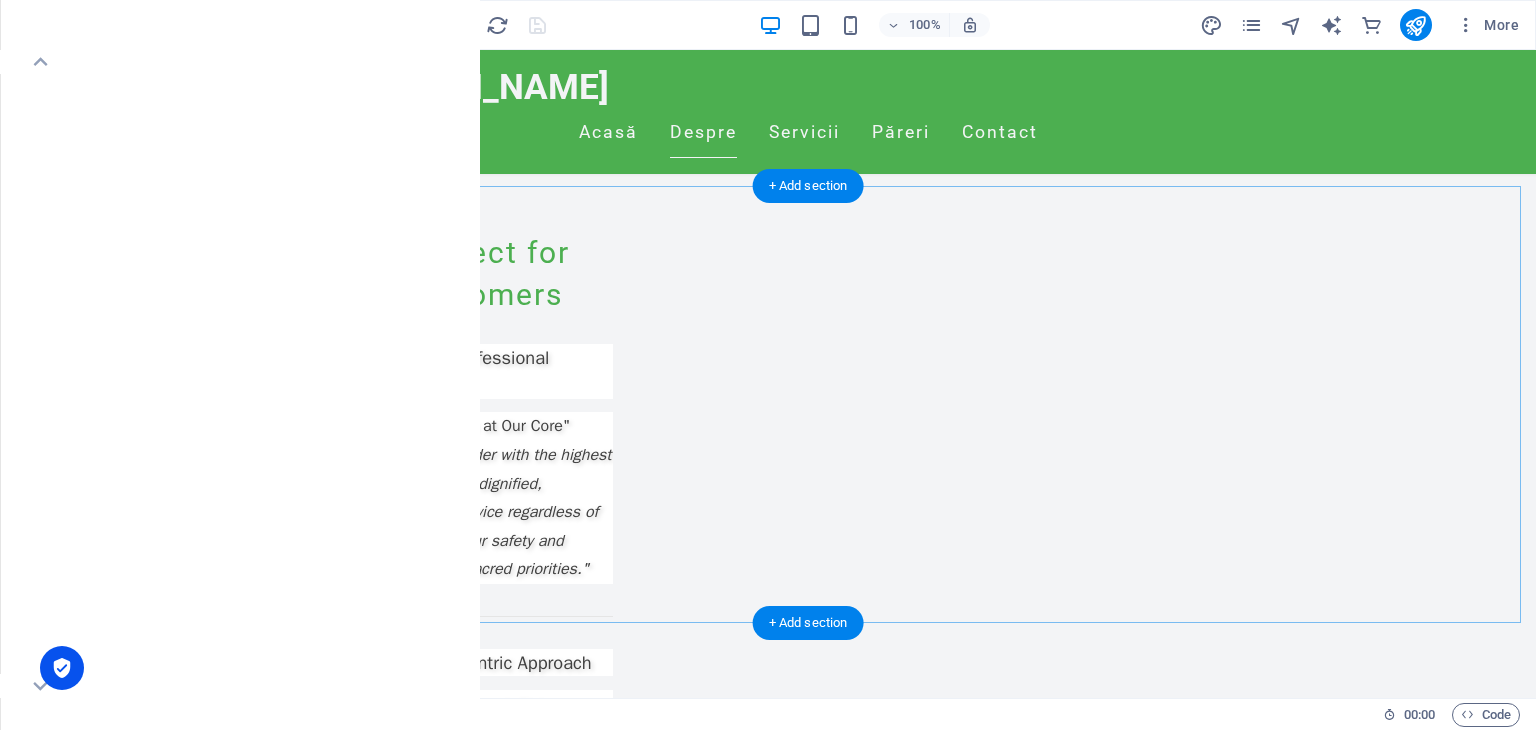 click on "Our Services Headline Headline Headline Headline Headline Headline" at bounding box center [808, 4278] 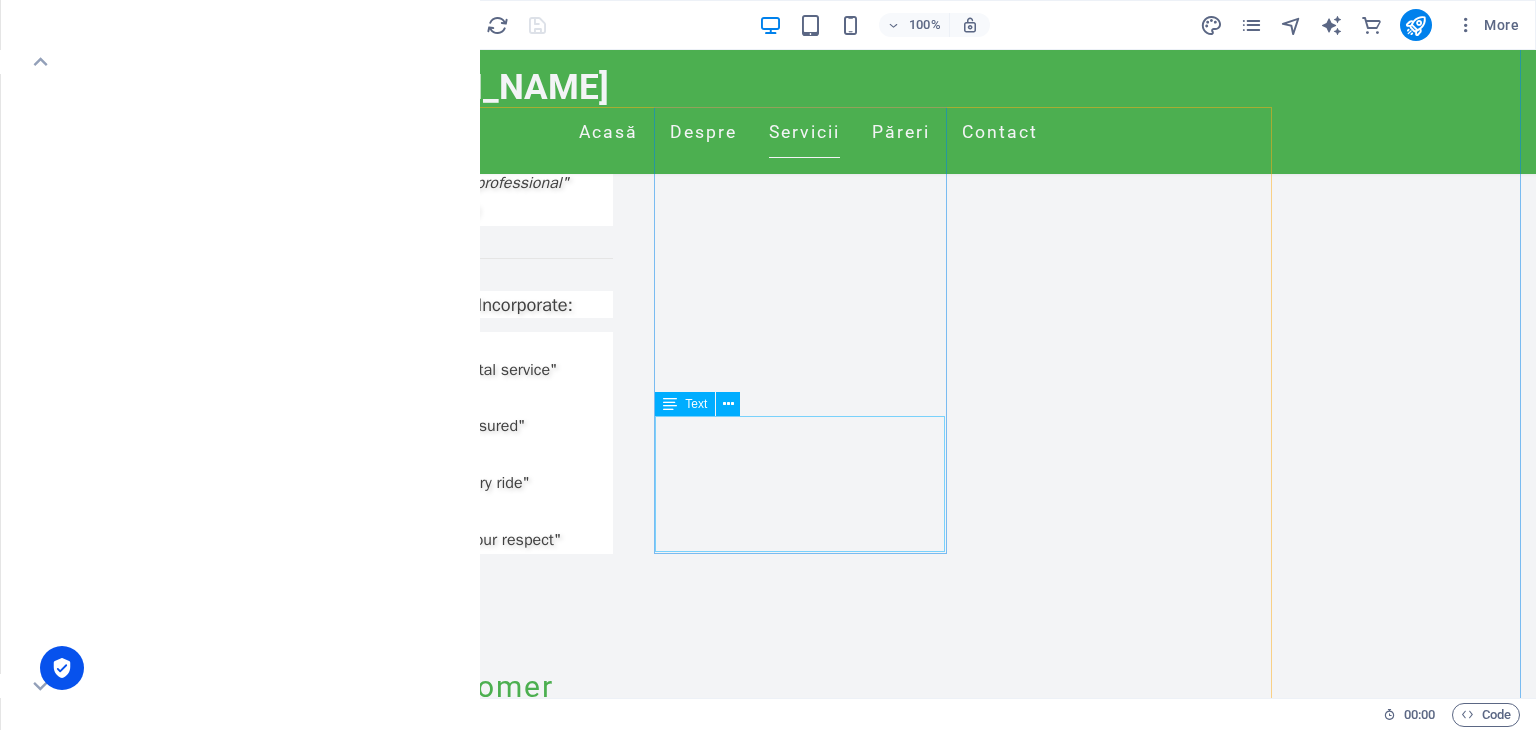 scroll, scrollTop: 6048, scrollLeft: 0, axis: vertical 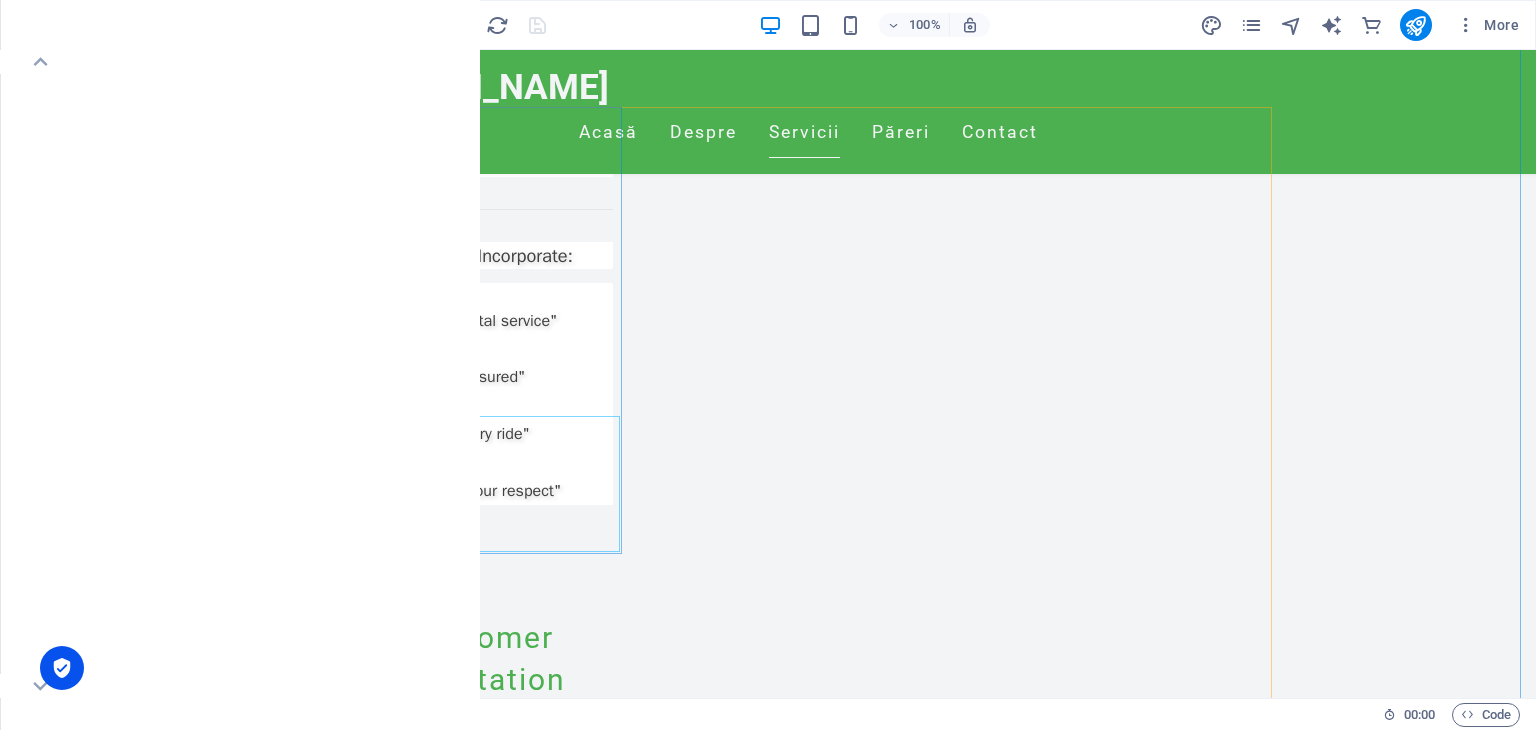 click on "Lorem ipsum dolor sit amet, consectetuer adipiscing elit. Aenean commodo ligula eget dolor. Lorem ipsum dolor sit amet." at bounding box center [482, 5599] 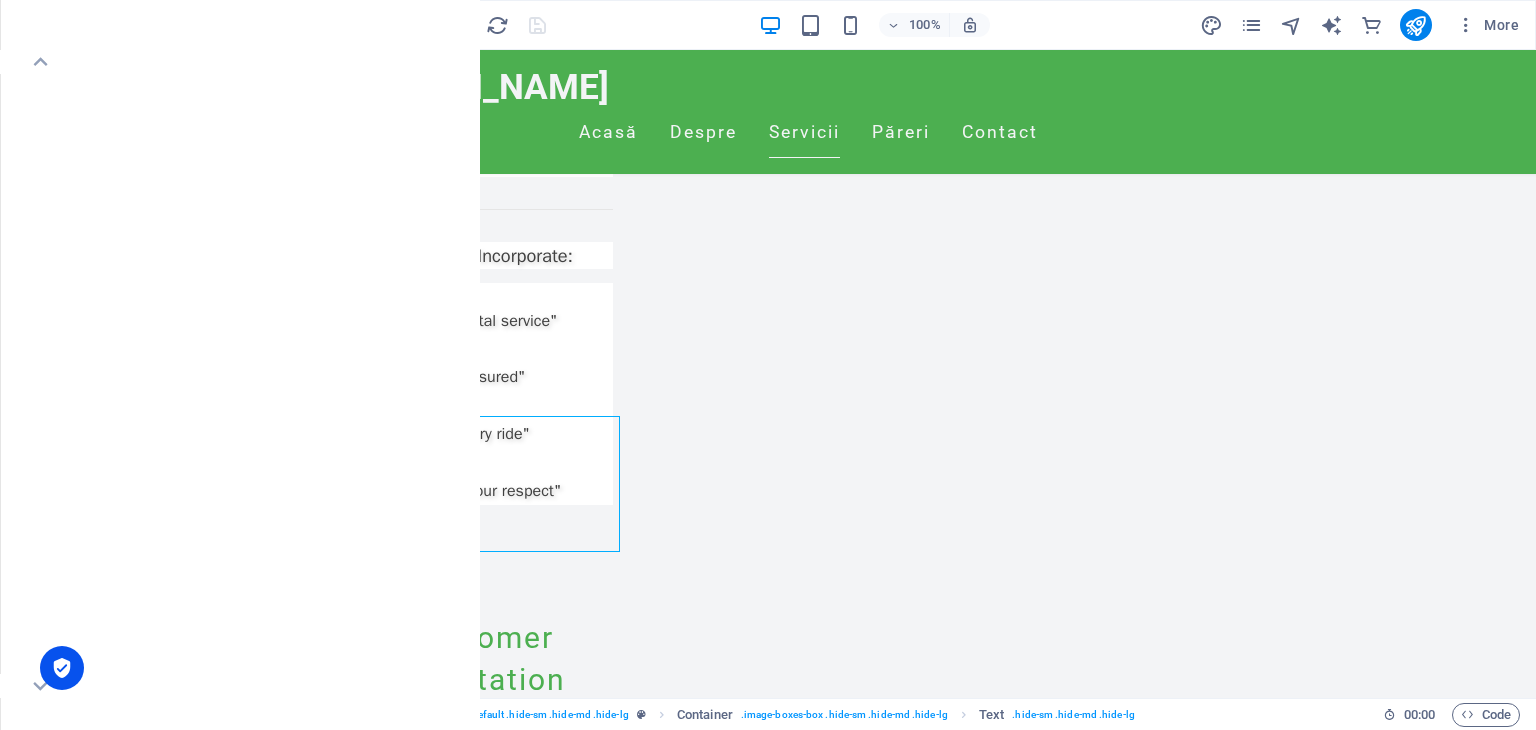click on "Lorem ipsum dolor sit amet, consectetuer adipiscing elit. Aenean commodo ligula eget dolor. Lorem ipsum dolor sit amet." at bounding box center [482, 5599] 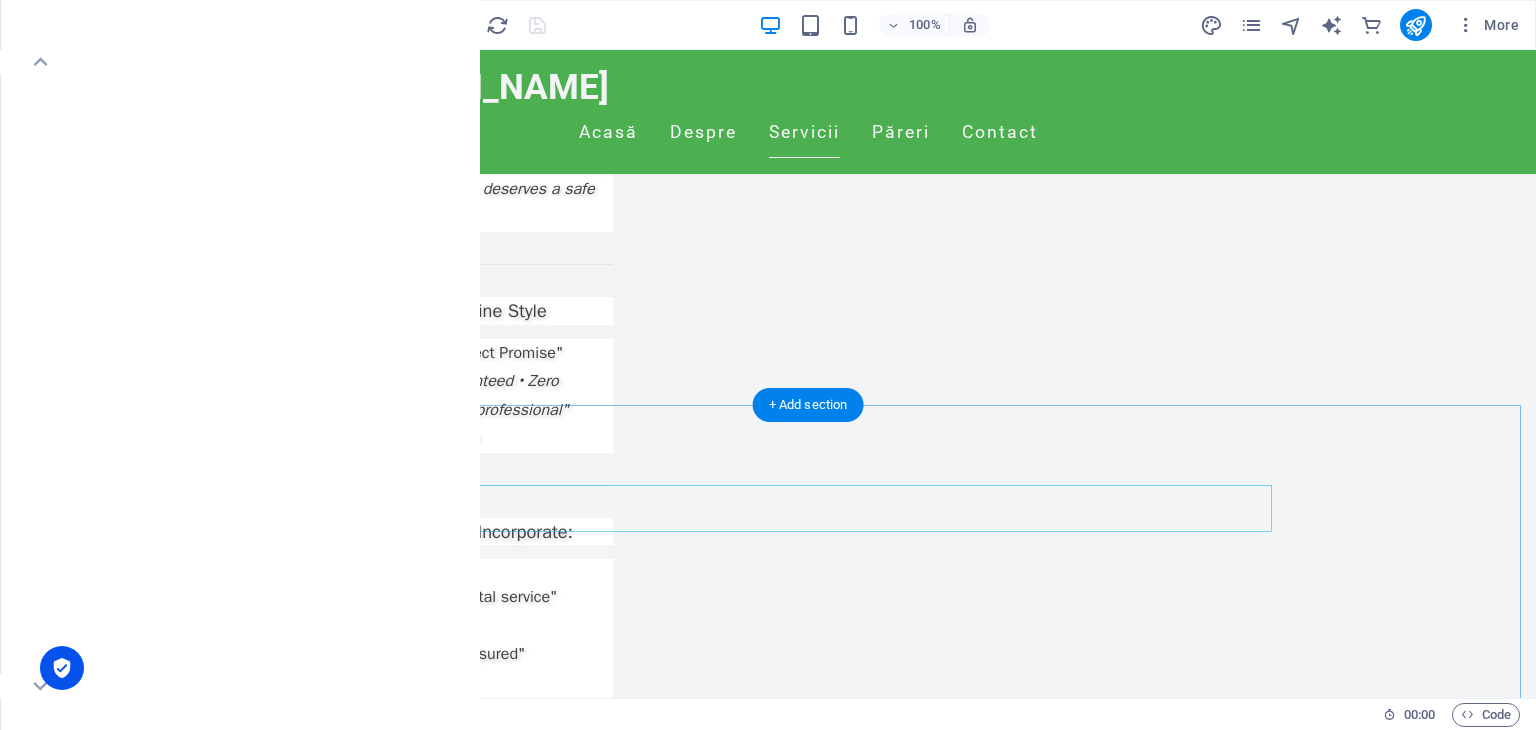 scroll, scrollTop: 5302, scrollLeft: 0, axis: vertical 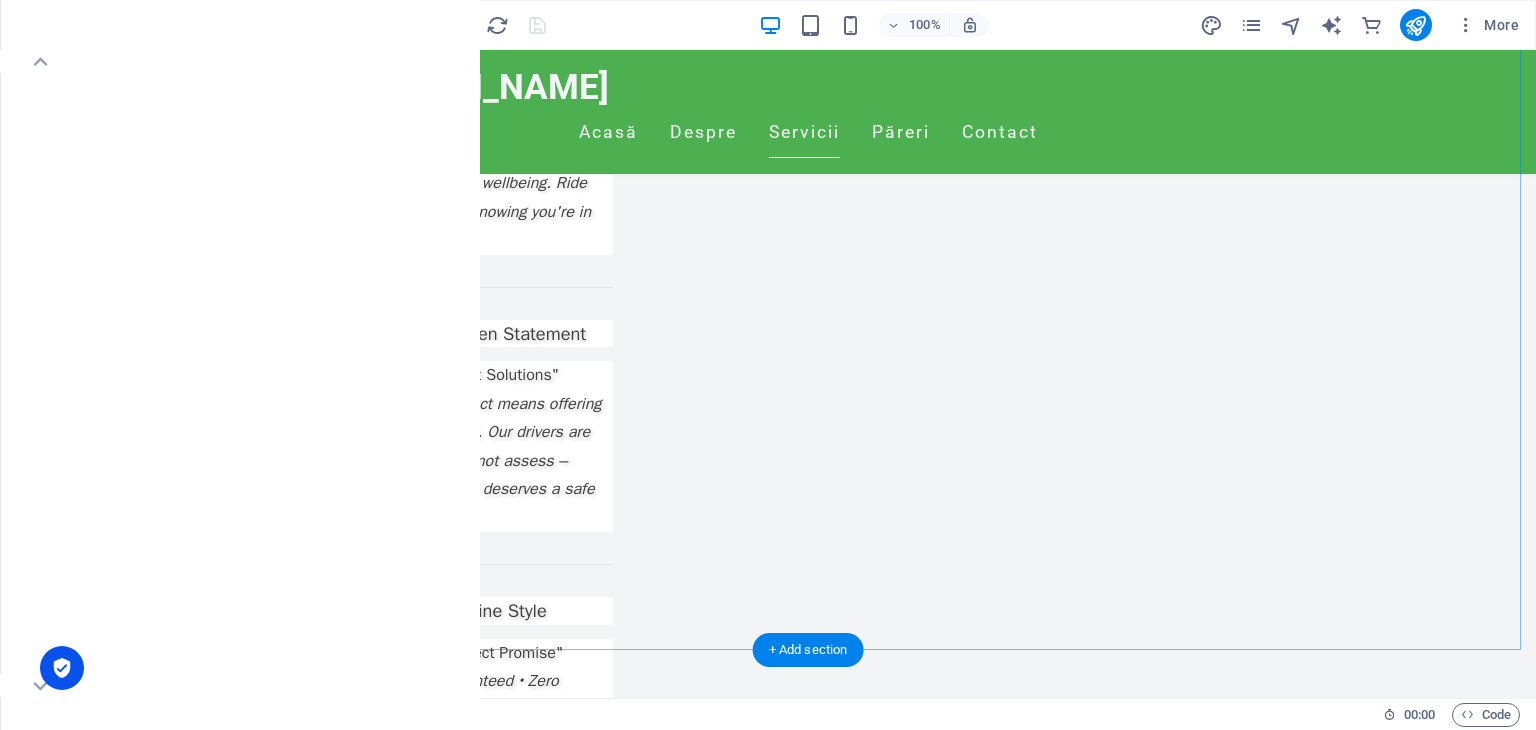 click on "Our Services Quick Motorcycle Transport We provide speedy rides home for drunk customers using folding motorcycles. Cheap Rates Our services are budget-friendly, ensuring you don't break the bank while getting home safely. Round Trip Included We return our drivers to our base after dropping you off. Professional Drivers All our drivers are experienced and trained to ensure your safety. 24/7 Availability We are available at any time of day or night to serve your transportation needs. Easy Booking Process Book your ride easily through our website or call us directly." at bounding box center (808, 4728) 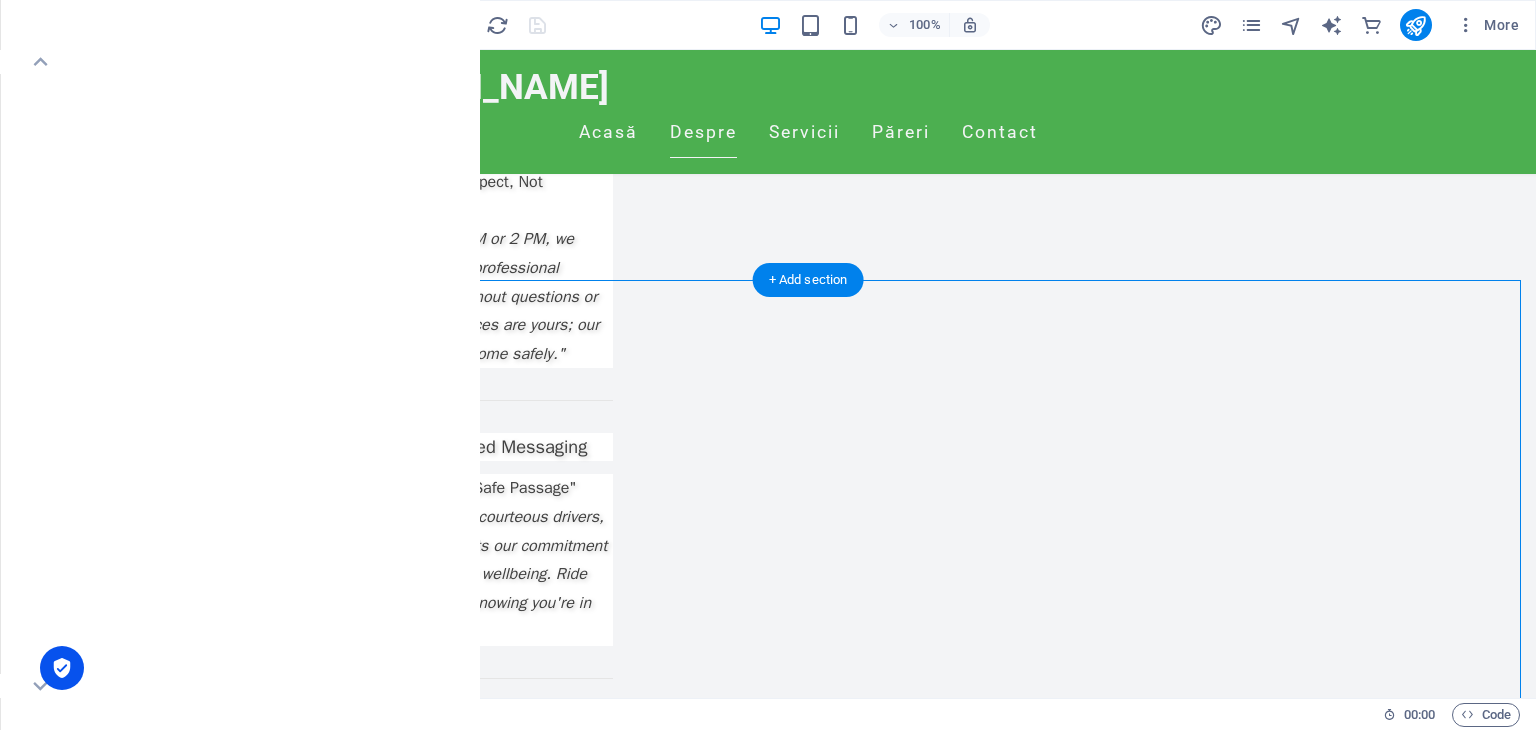 scroll, scrollTop: 4502, scrollLeft: 0, axis: vertical 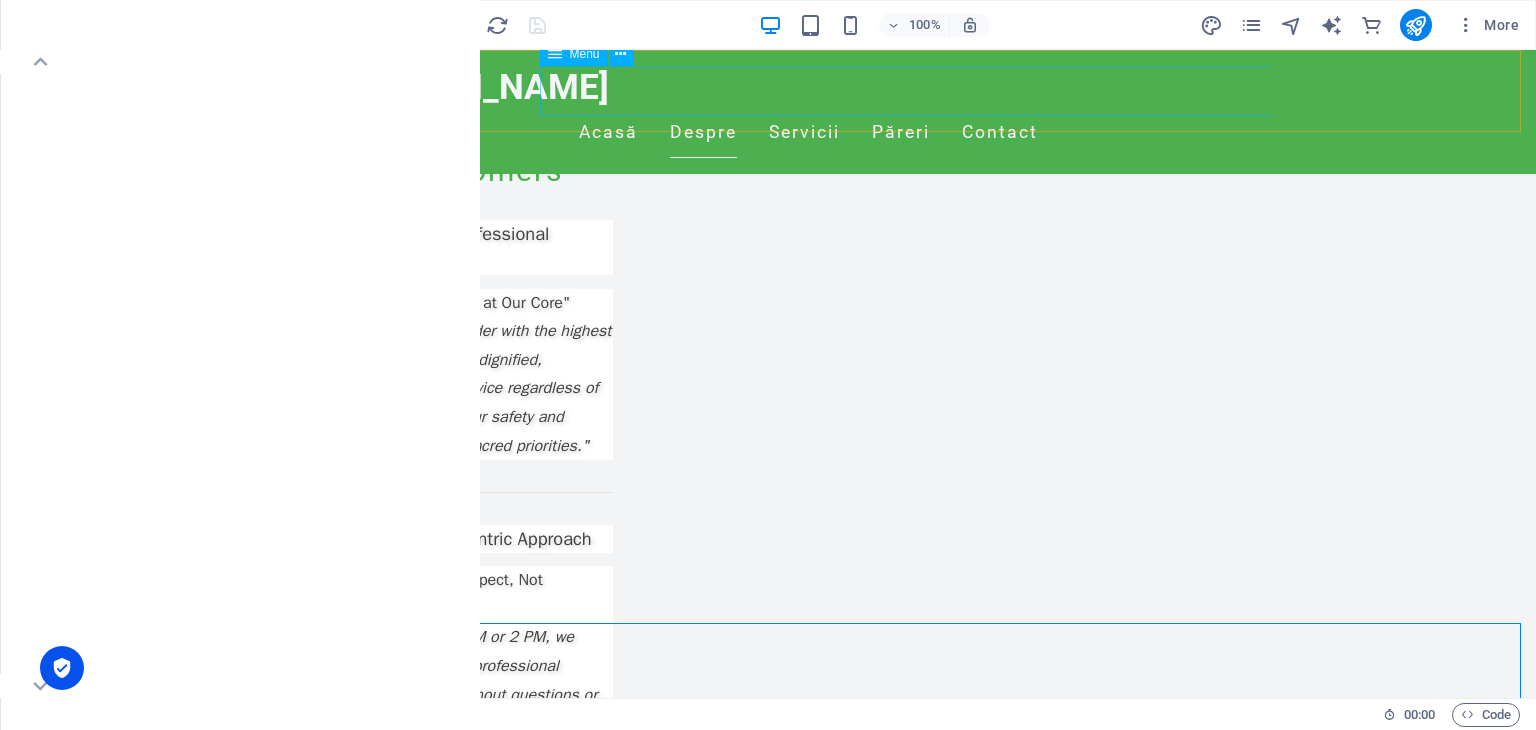 click on "Acasă Despre Servicii Păreri Contact" at bounding box center [808, 133] 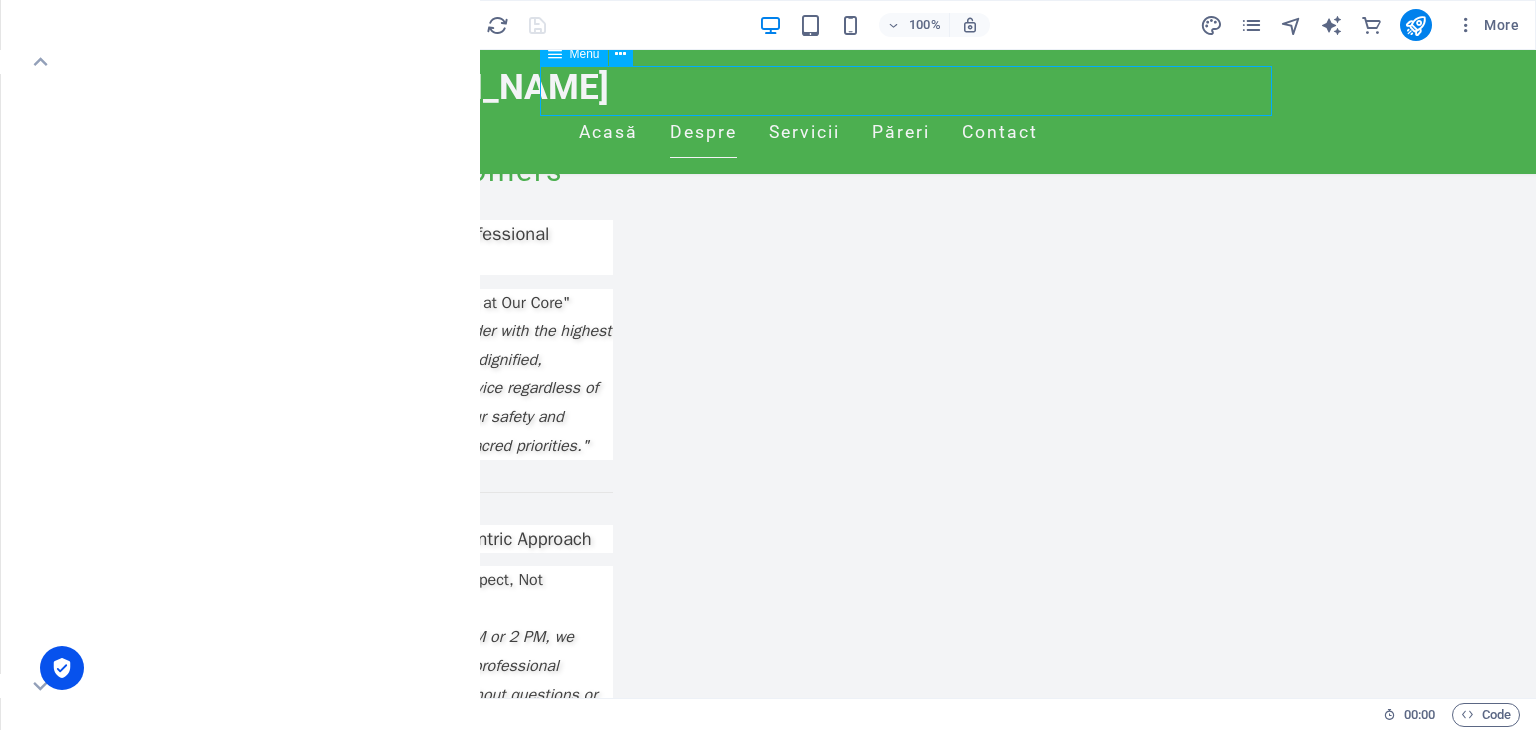 click on "Acasă Despre Servicii Păreri Contact" at bounding box center (808, 133) 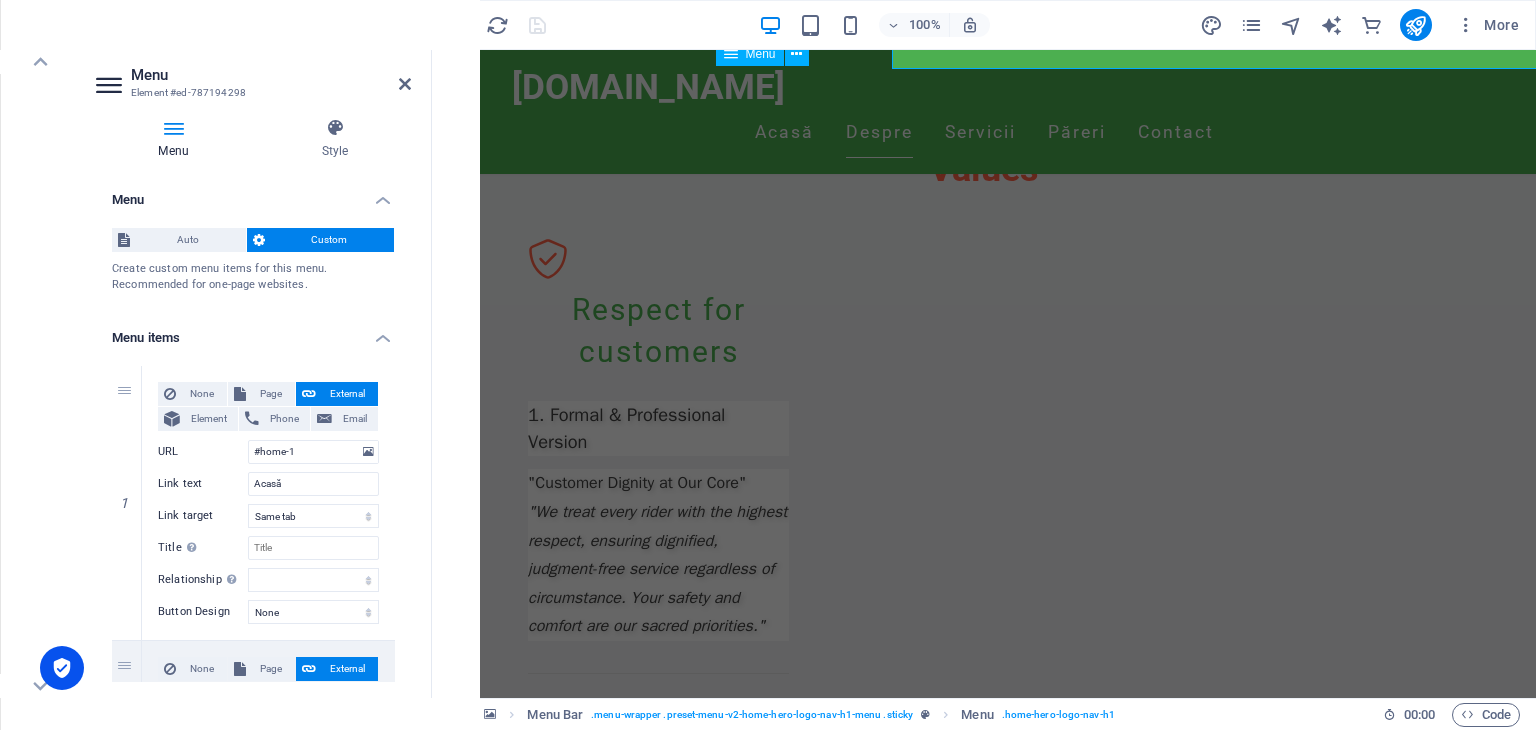 scroll, scrollTop: 4548, scrollLeft: 0, axis: vertical 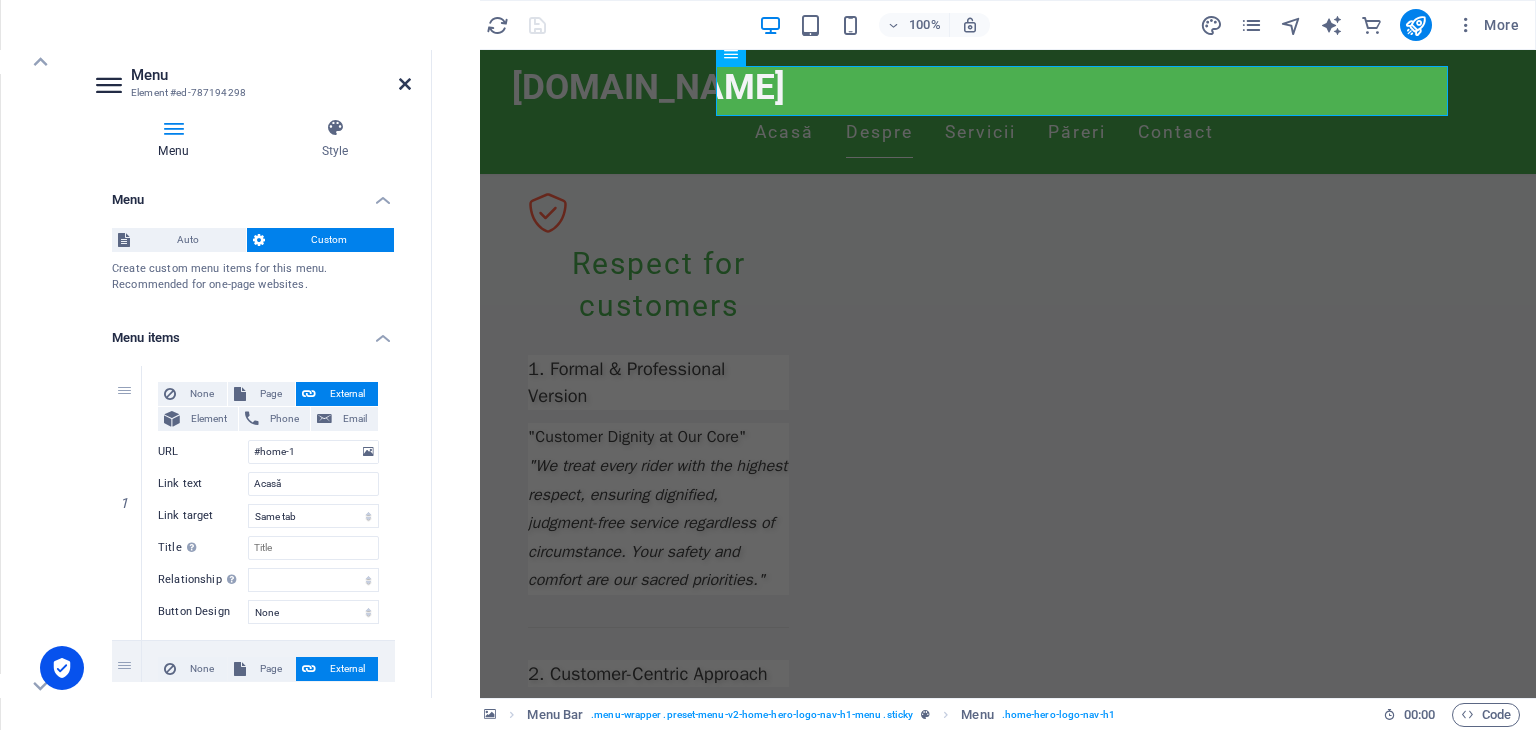 click at bounding box center (405, 84) 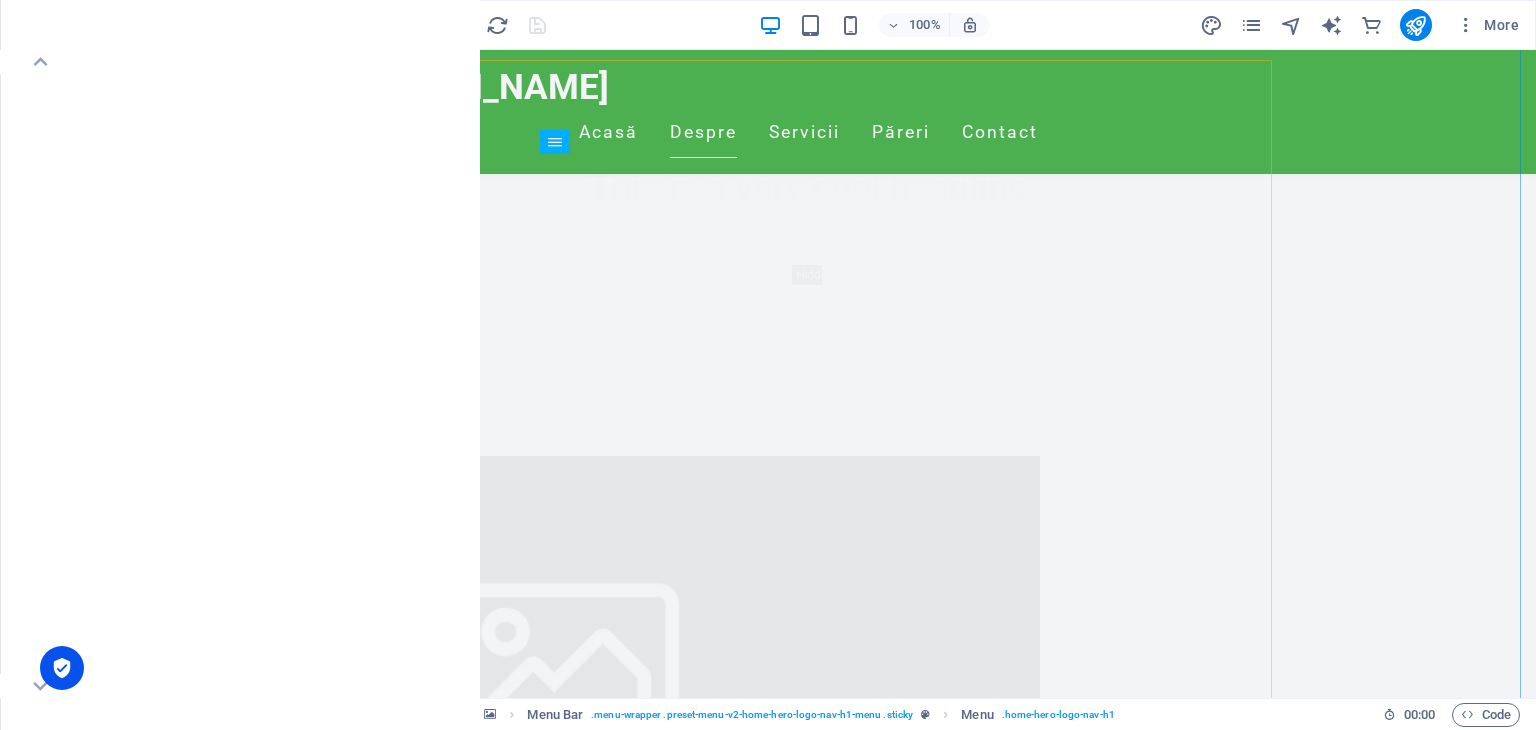 scroll, scrollTop: 2603, scrollLeft: 0, axis: vertical 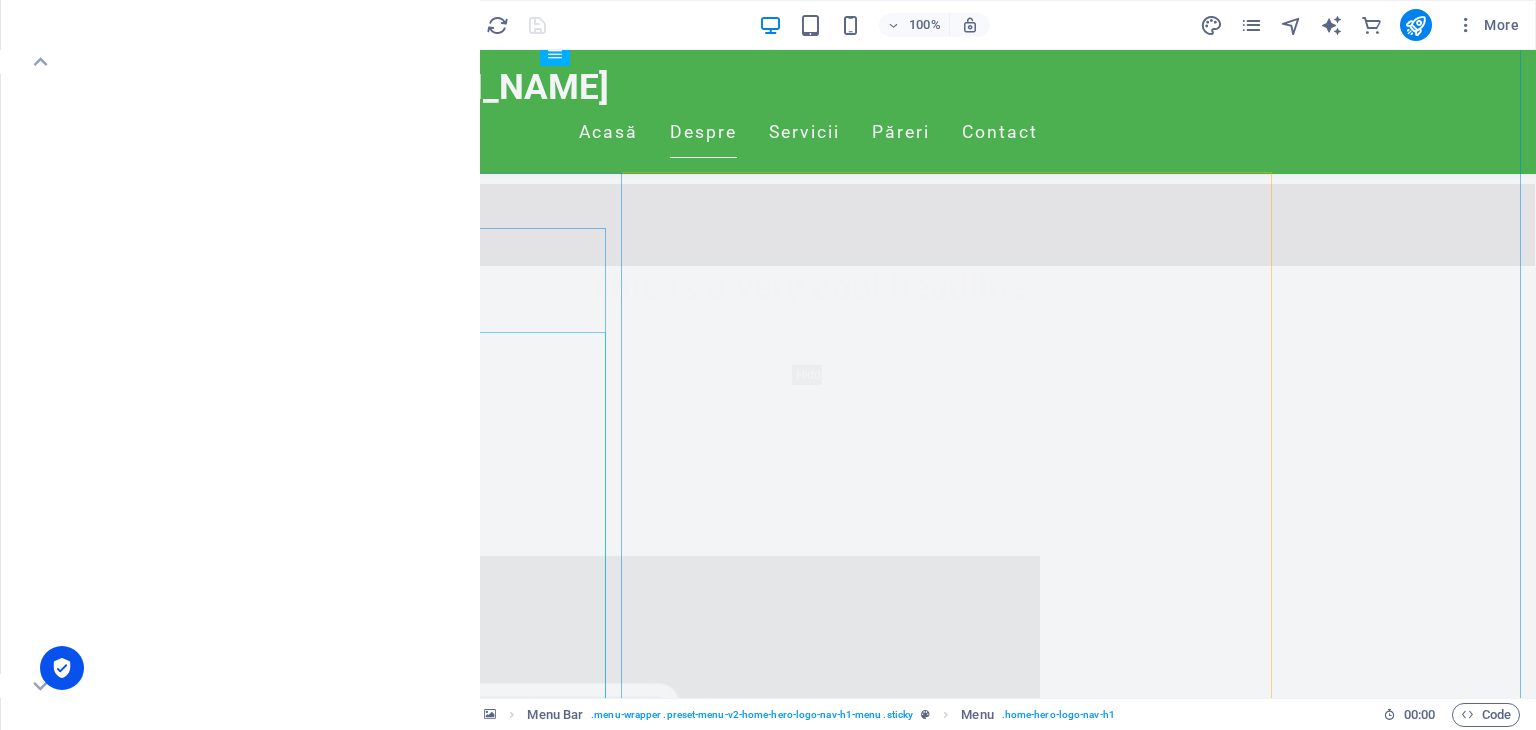 click on "1. Formal & Professional Version "Customer Dignity at Our Core" "We treat every rider with the highest respect, ensuring dignified, judgment-free service regardless of circumstance. Your safety and comfort are our sacred priorities." 2. Customer-Centric Approach "You Deserve Respect, Not Judgement" "Whether it's 2 AM or 2 PM, we provide discreet, professional transportation without questions or stigma. Your choices are yours; our job is to get you home safely." 3. Safety-Focused Messaging "Respect Means Safe Passage" "From helmets to courteous drivers, every detail reflects our commitment to respecting your wellbeing. Ride with confidence, knowing you're in caring hands." 4. Empathy-Driven Statement "No Lectures, Just Solutions" "We believe respect means offering help, not opinions. Our drivers are trained to assist, not assess – because everyone deserves a safe ride home." 5. Branded Tagline Style "MotoAngel Respect Promise" "Discretion guaranteed • Zero judgment • 100% professional" :" at bounding box center [482, 2942] 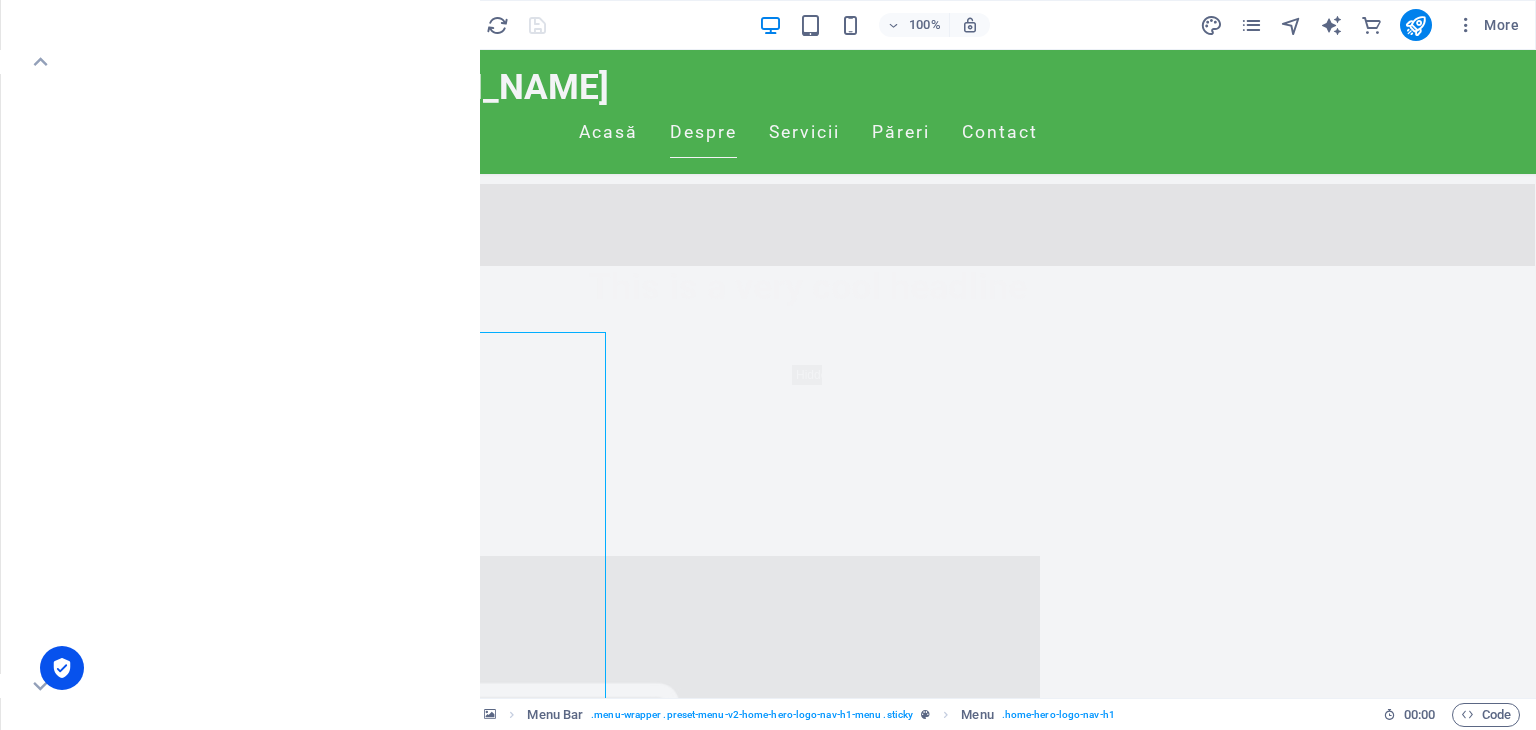 click on "1. Formal & Professional Version "Customer Dignity at Our Core" "We treat every rider with the highest respect, ensuring dignified, judgment-free service regardless of circumstance. Your safety and comfort are our sacred priorities." 2. Customer-Centric Approach "You Deserve Respect, Not Judgement" "Whether it's 2 AM or 2 PM, we provide discreet, professional transportation without questions or stigma. Your choices are yours; our job is to get you home safely." 3. Safety-Focused Messaging "Respect Means Safe Passage" "From helmets to courteous drivers, every detail reflects our commitment to respecting your wellbeing. Ride with confidence, knowing you're in caring hands." 4. Empathy-Driven Statement "No Lectures, Just Solutions" "We believe respect means offering help, not opinions. Our drivers are trained to assist, not assess – because everyone deserves a safe ride home." 5. Branded Tagline Style "MotoAngel Respect Promise" "Discretion guaranteed • Zero judgment • 100% professional" :" at bounding box center [482, 2942] 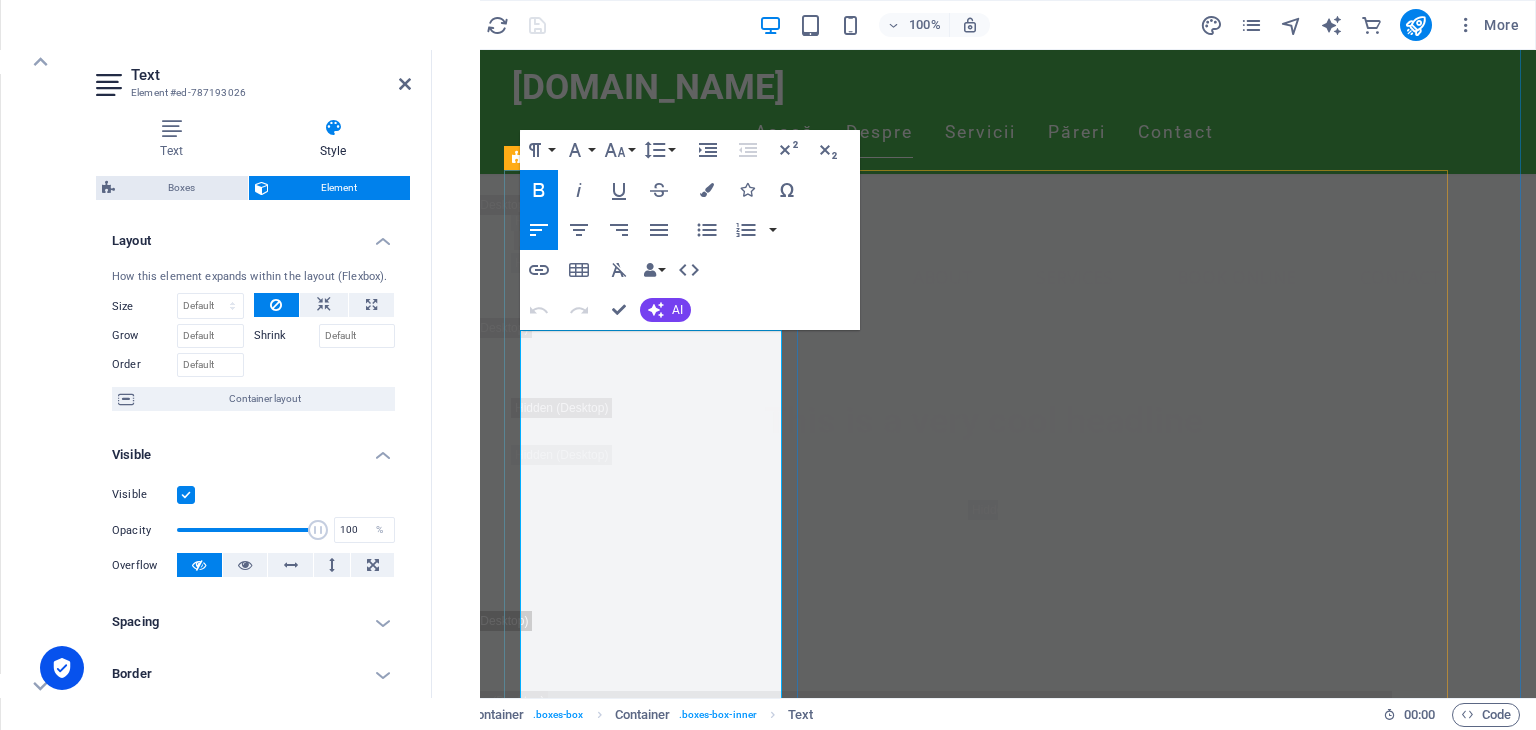 scroll, scrollTop: 2849, scrollLeft: 0, axis: vertical 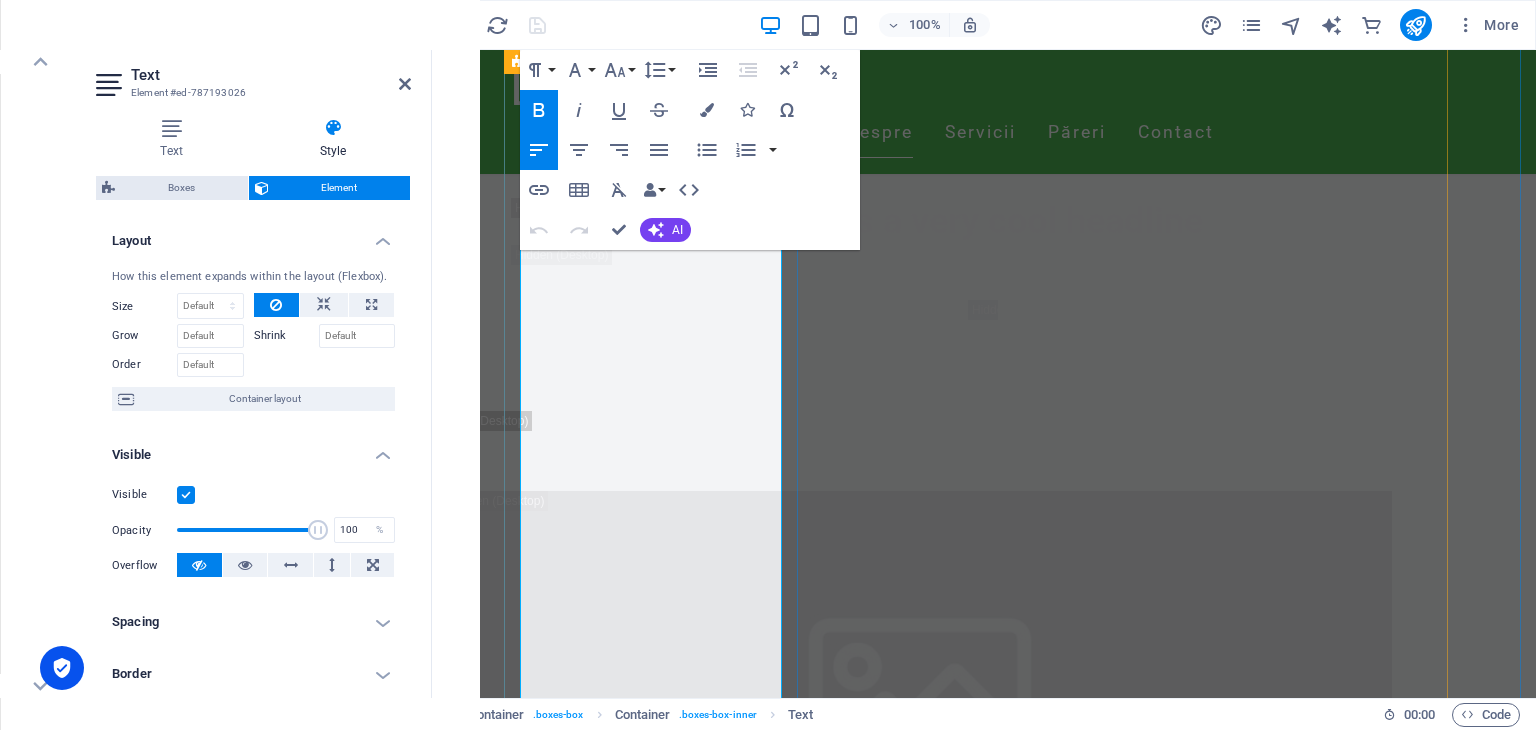 drag, startPoint x: 584, startPoint y: 440, endPoint x: 517, endPoint y: 427, distance: 68.24954 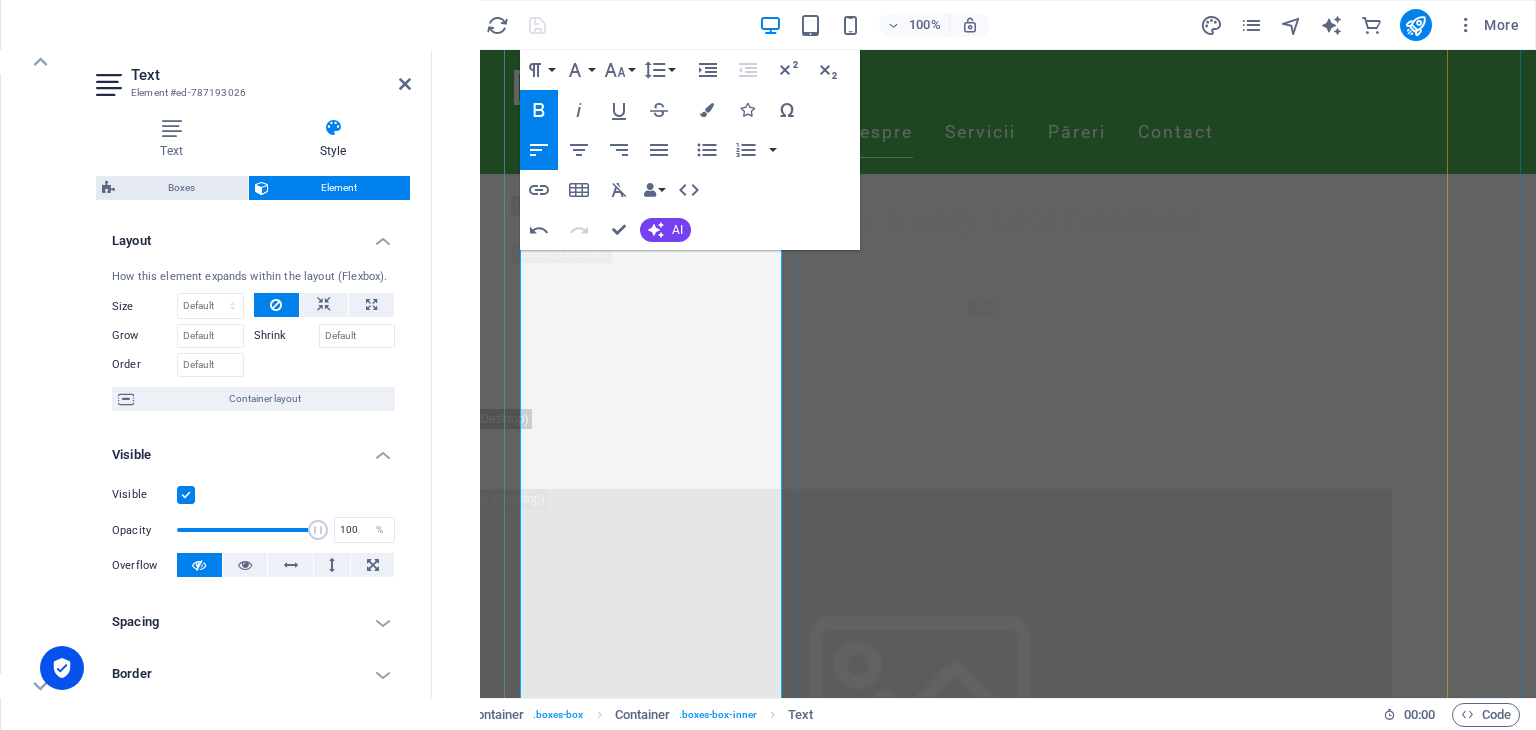 scroll, scrollTop: 3149, scrollLeft: 0, axis: vertical 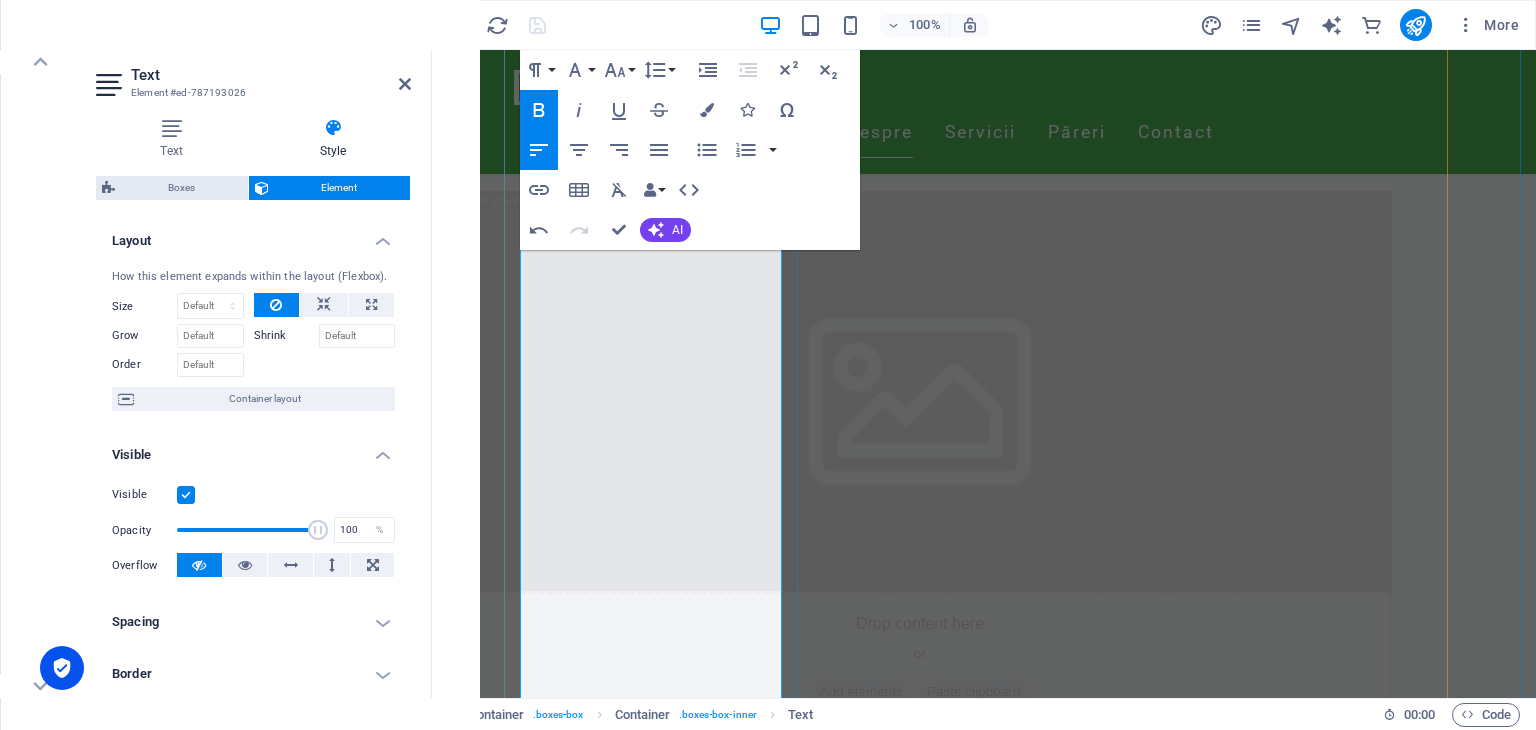 click on "3. Safety-Focused Messaging" at bounding box center (645, 2331) 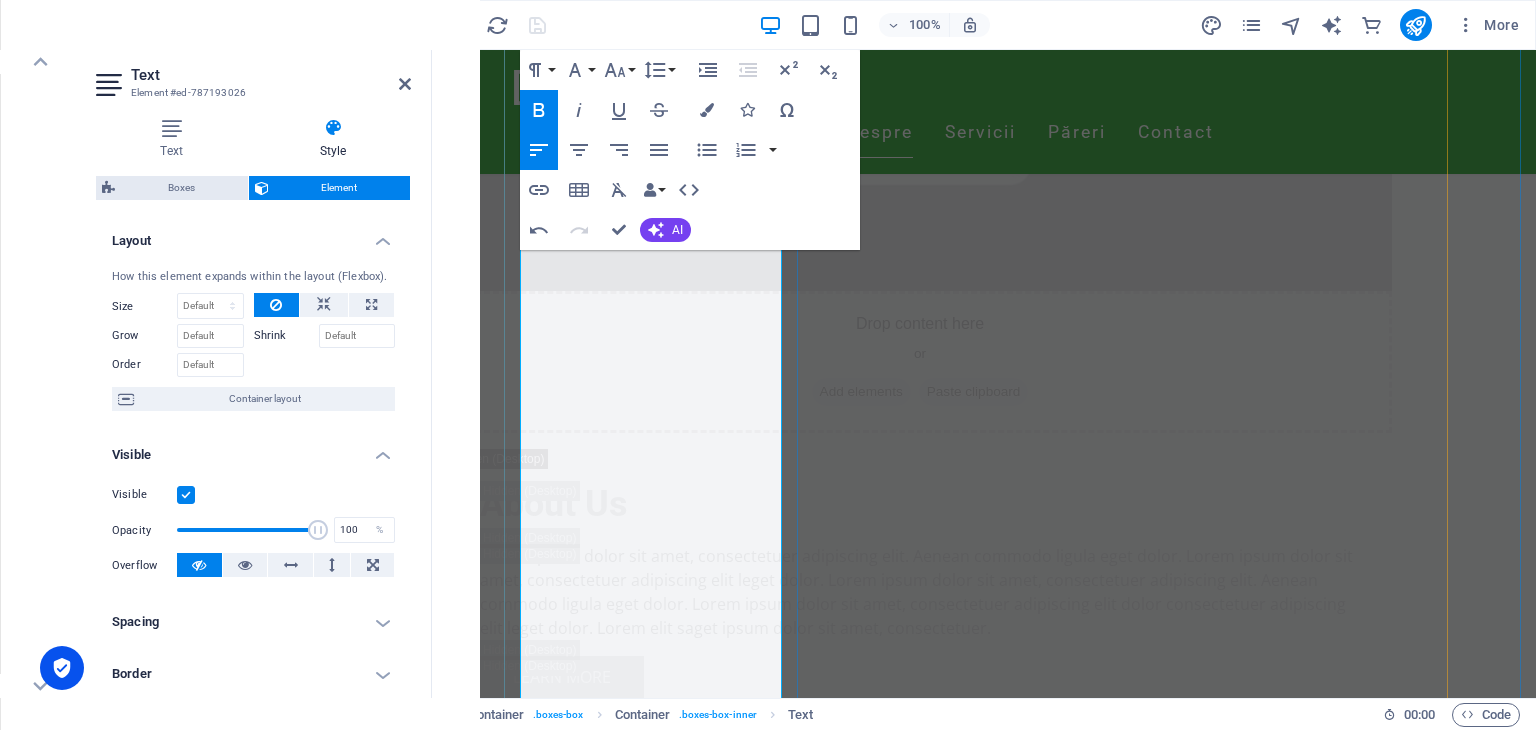scroll, scrollTop: 3549, scrollLeft: 0, axis: vertical 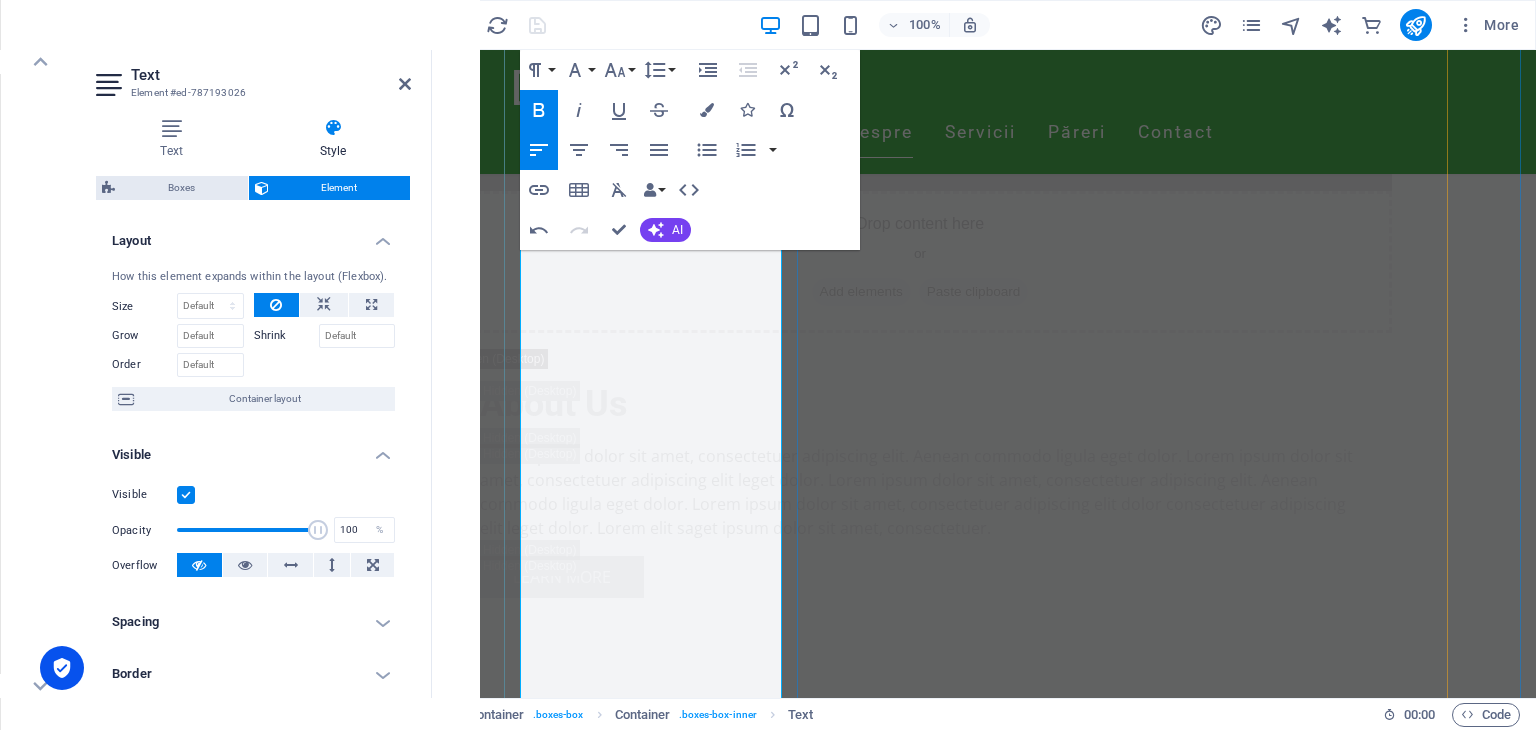 click on "5. Branded Tagline Style" at bounding box center (625, 2393) 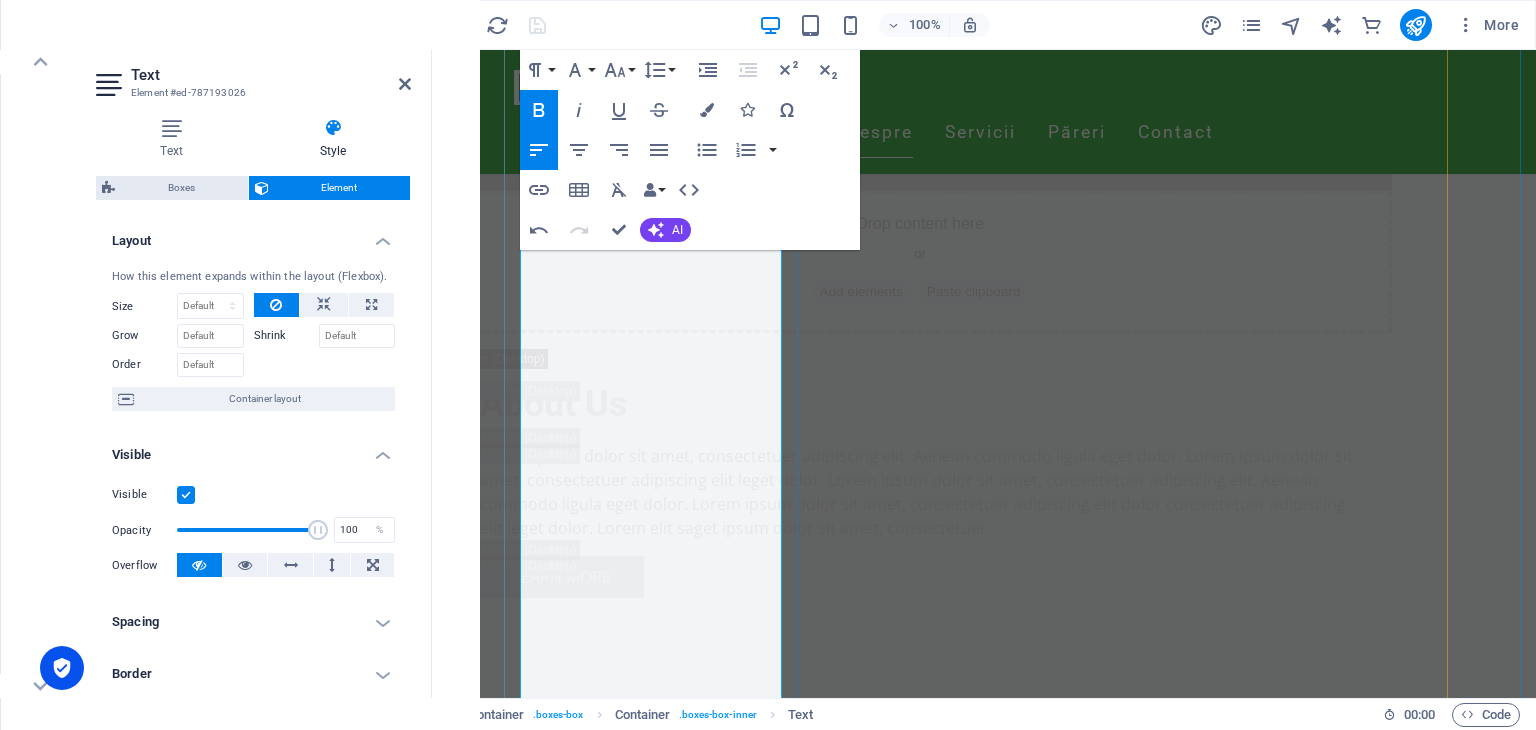 click on ""MotoAngel Respect Promise" "Discretion guaranteed • Zero judgment • 100% professional" (Icons: 🤐 👔 ✅)" at bounding box center [658, 2432] 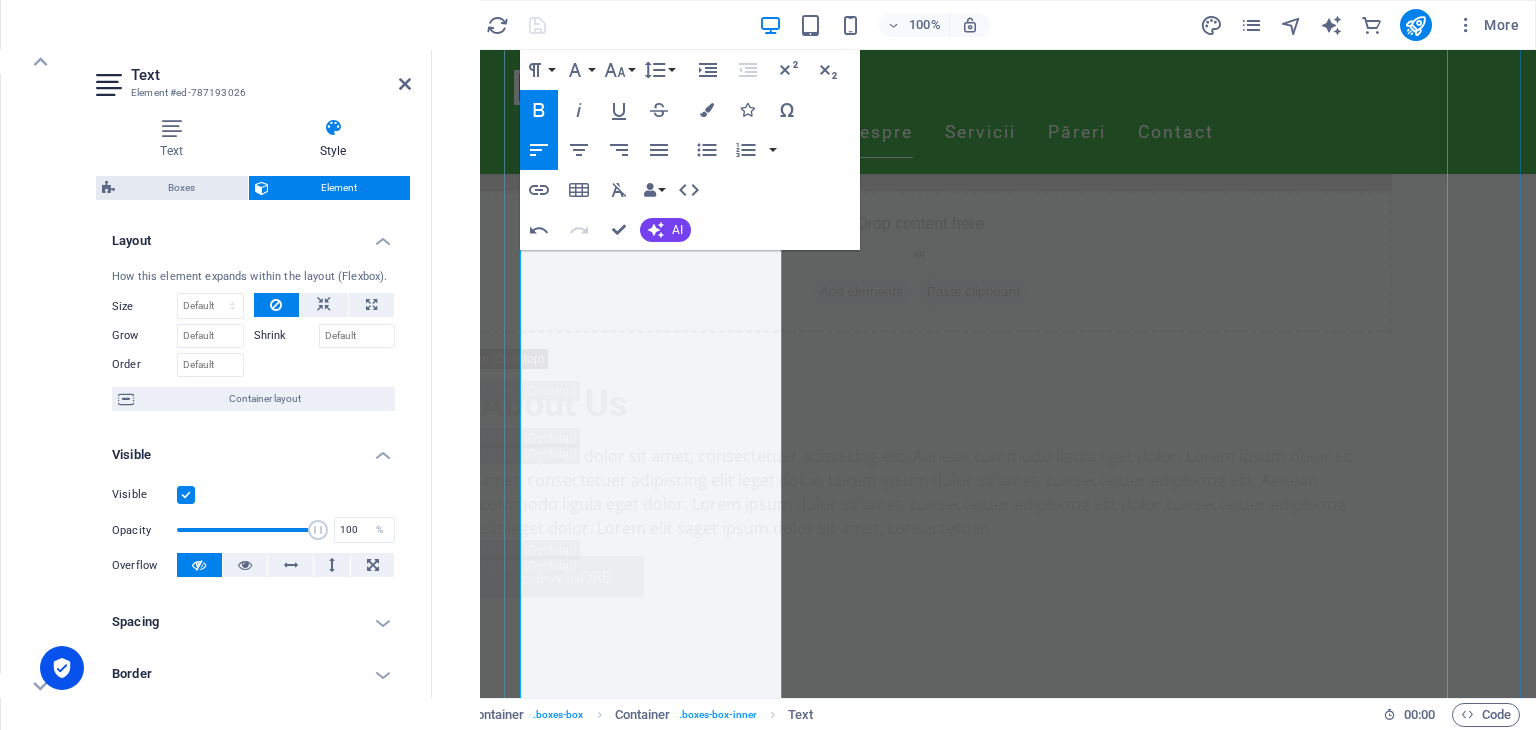 click on "Key Phrases to Incorporate" at bounding box center [636, 2538] 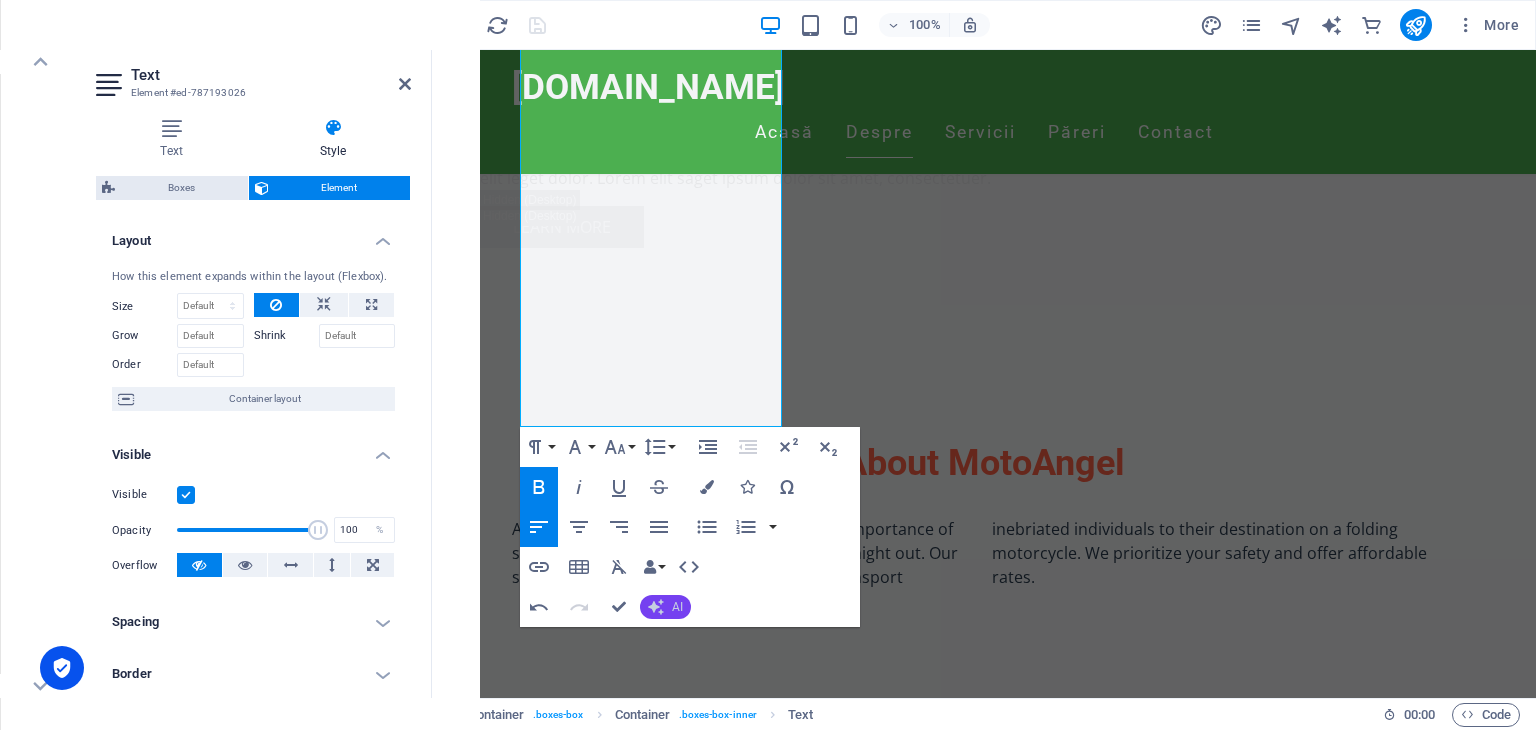 scroll, scrollTop: 3949, scrollLeft: 0, axis: vertical 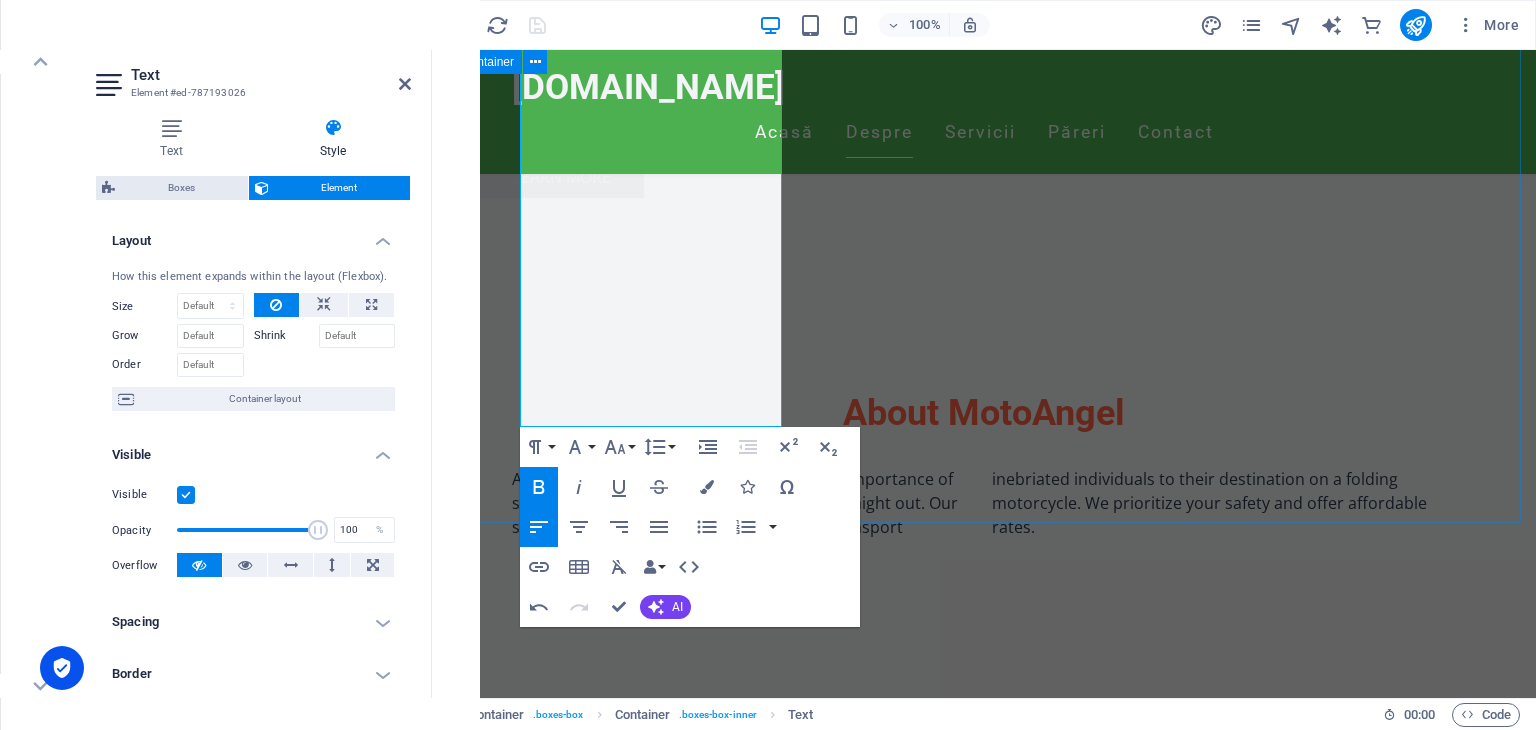 click on "Values Respect for customers 1. Formal & Professional Version "Customer Dignity at Our Core" "We treat every rider with the highest respect, ensuring dignified, judgment-free service regardless of circumstance. Your safety and comfort are our sacred priorities." 2. Customer-Centric Approach "You Deserve Respect, Not Judgement" "Whether it's 2 AM or 2 PM, we provide discreet, professional transportation without questions or stigma. Your choices are yours; our job is to get you home safely." 3. Safety-Focused Messaging "Respect Means Safe Passage" "From helmets to courteous drivers, every detail reflects our commitment to respecting your wellbeing. Ride with confidence, knowing you're in caring hands." 4. Empathy-Driven Statement "No Lectures, Just Solutions" "We believe respect means offering help, not opinions. Our drivers are trained to assist, not assess – because everyone deserves a safe ride home." 5. Branded Tagline Style "MotoAngel Respect Promise" Key Phrases to Incorporate : "Non-judgmental service"" at bounding box center (984, 2397) 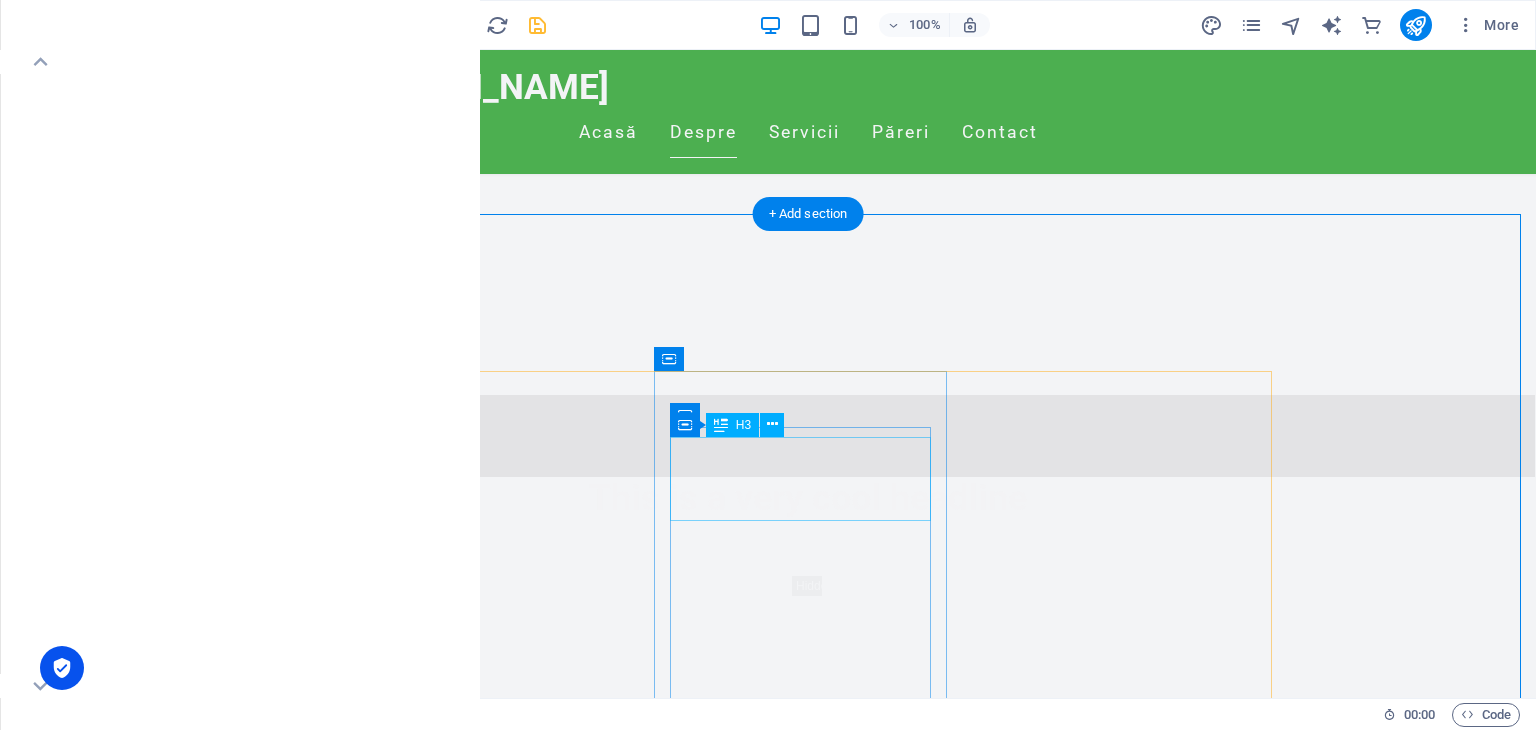 scroll, scrollTop: 2748, scrollLeft: 0, axis: vertical 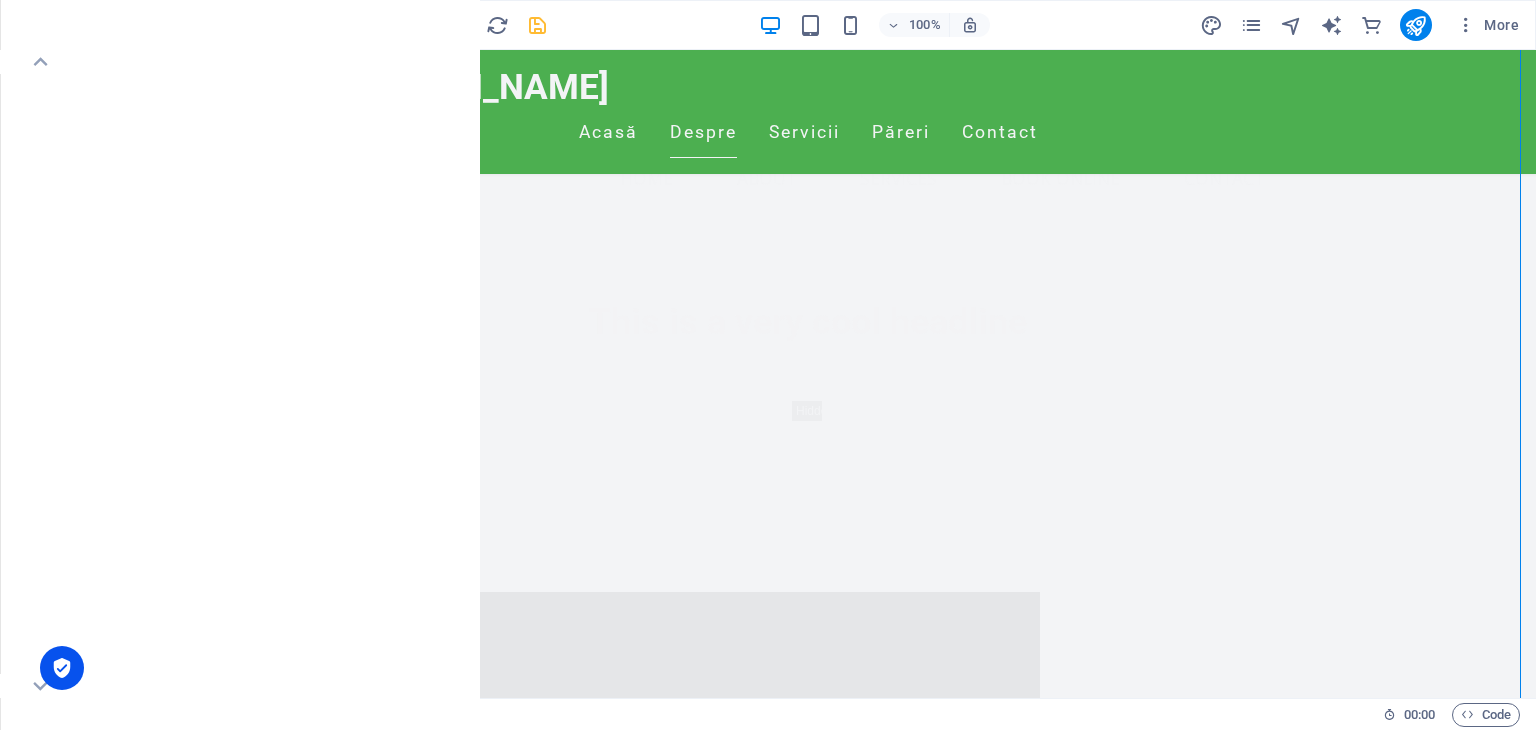 click on "Values Respect for customers 1. Formal & Professional Version "Customer Dignity at Our Core" "We treat every rider with the highest respect, ensuring dignified, judgment-free service regardless of circumstance. Your safety and comfort are our sacred priorities." 2. Customer-Centric Approach "You Deserve Respect, Not Judgement" "Whether it's 2 AM or 2 PM, we provide discreet, professional transportation without questions or stigma. Your choices are yours; our job is to get you home safely." 3. Safety-Focused Messaging "Respect Means Safe Passage" "From helmets to courteous drivers, every detail reflects our commitment to respecting your wellbeing. Ride with confidence, knowing you're in caring hands." 4. Empathy-Driven Statement "No Lectures, Just Solutions" "We believe respect means offering help, not opinions. Our drivers are trained to assist, not assess – because everyone deserves a safe ride home." 5. Branded Tagline Style "MotoAngel Respect Promise" Key Phrases to Incorporate : "Non-judgmental service"" at bounding box center [808, 3598] 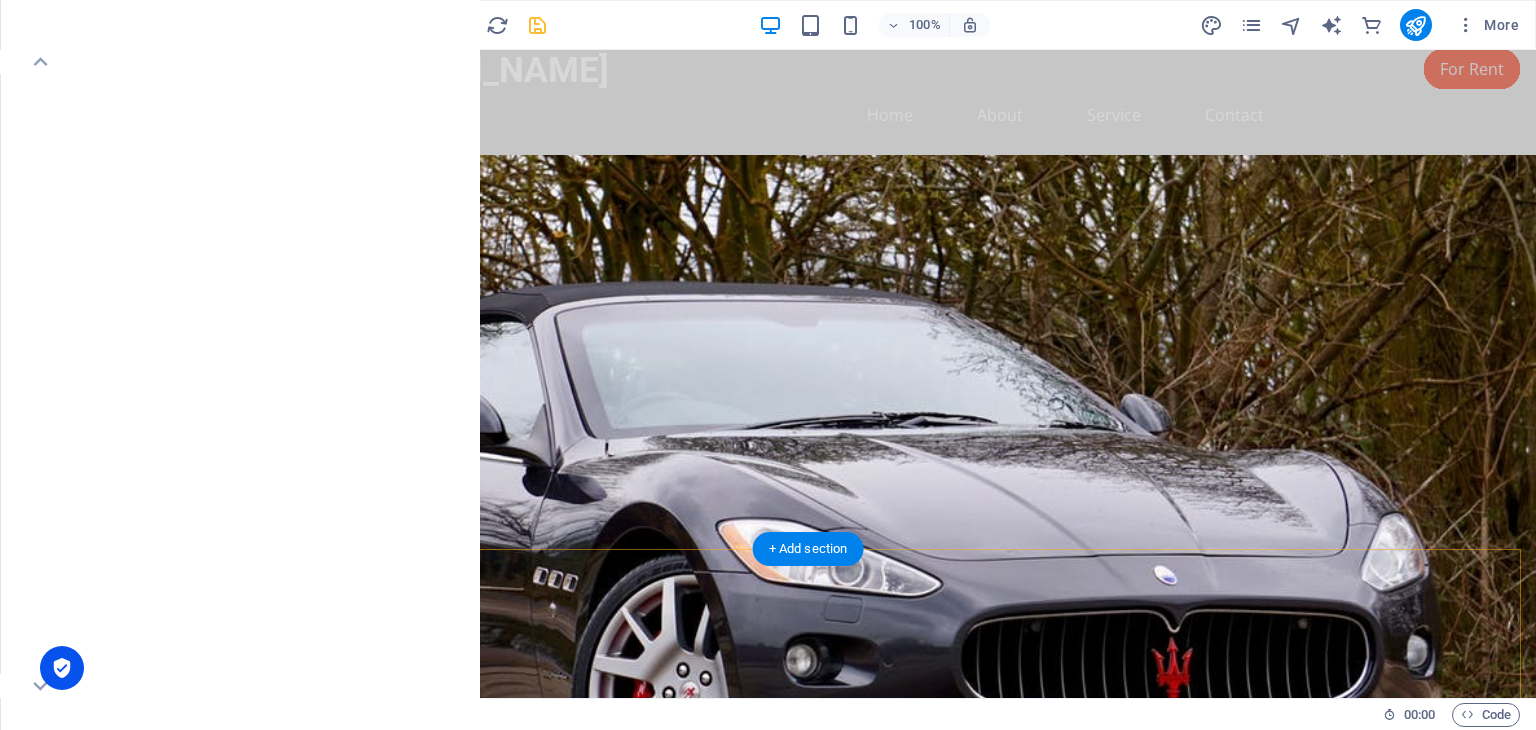 scroll, scrollTop: 0, scrollLeft: 0, axis: both 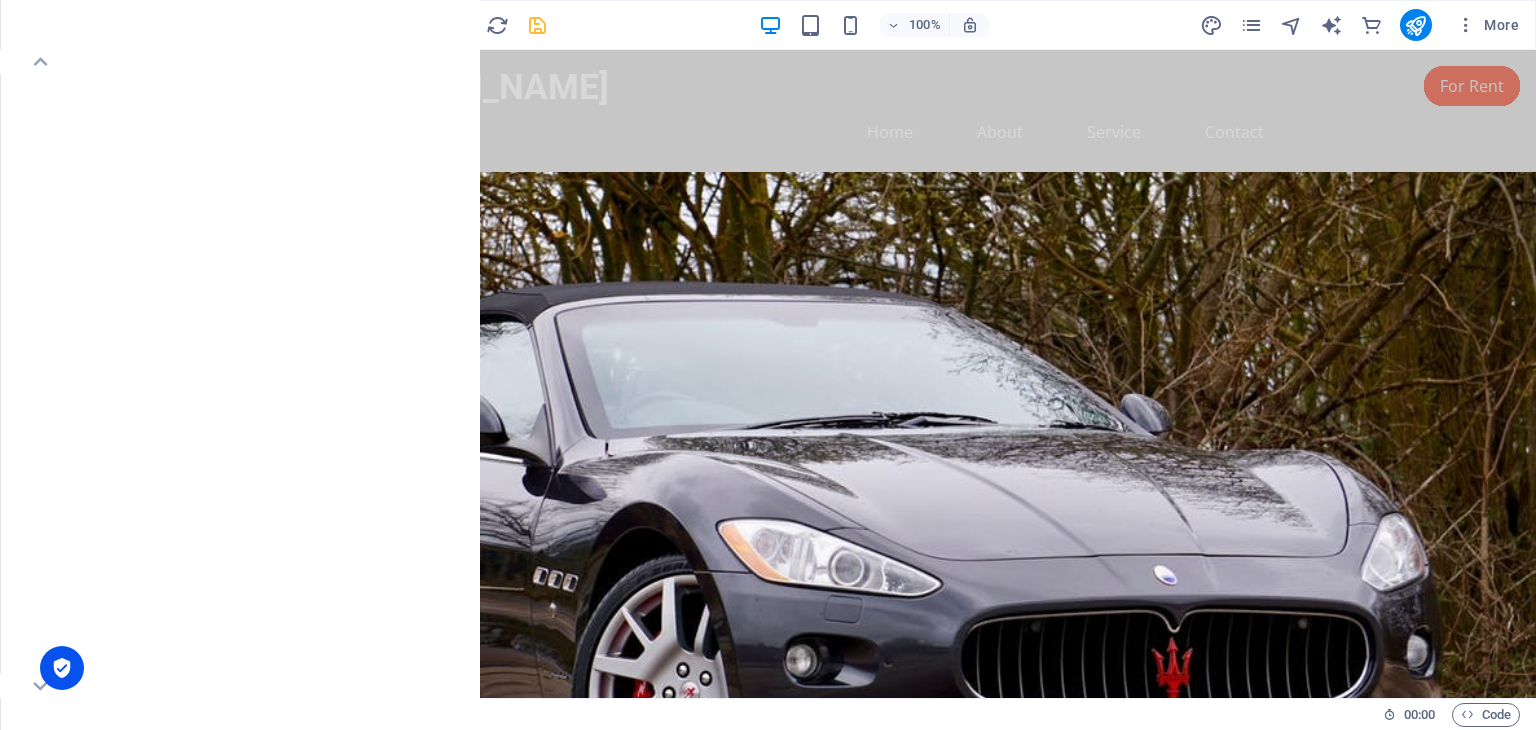 click at bounding box center (41, 25) 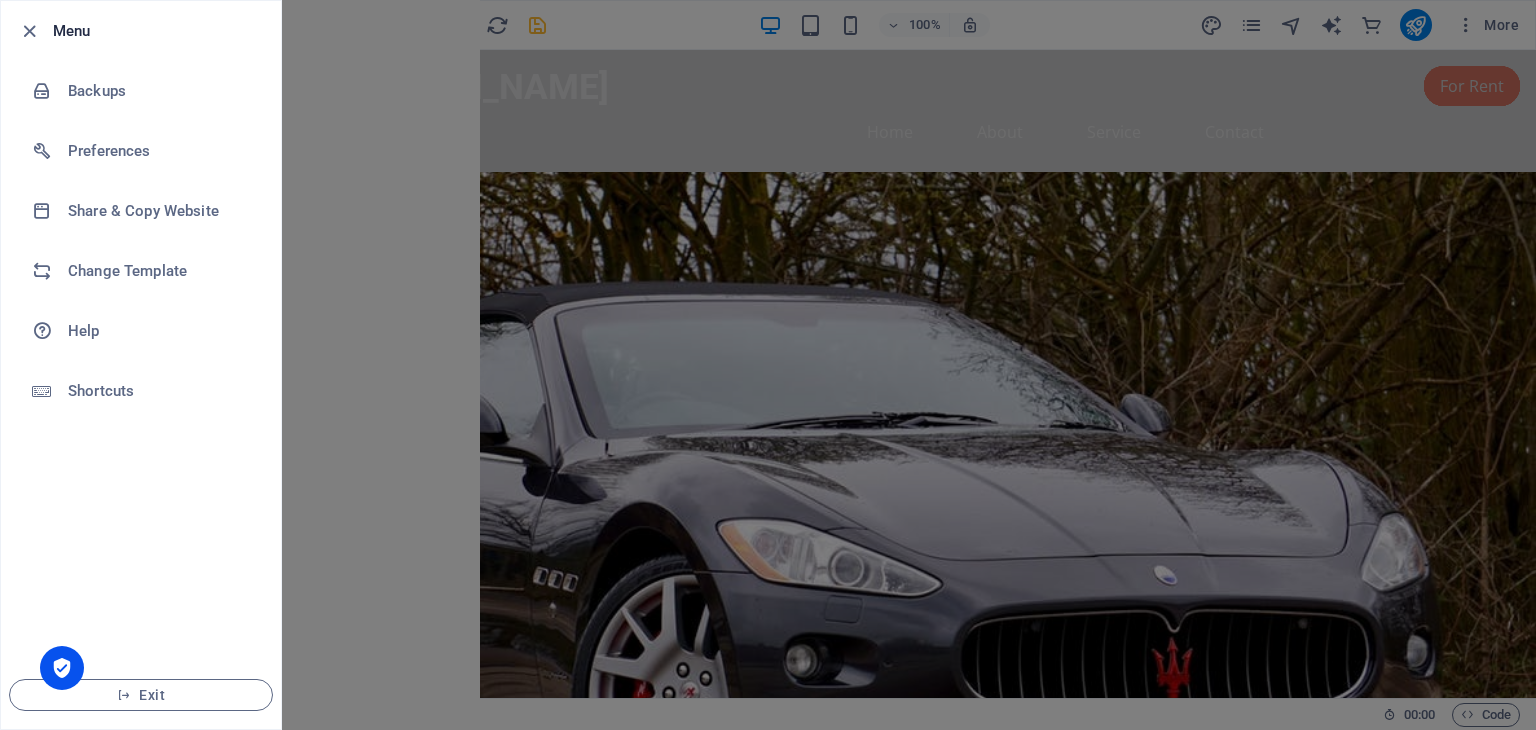 click at bounding box center (768, 365) 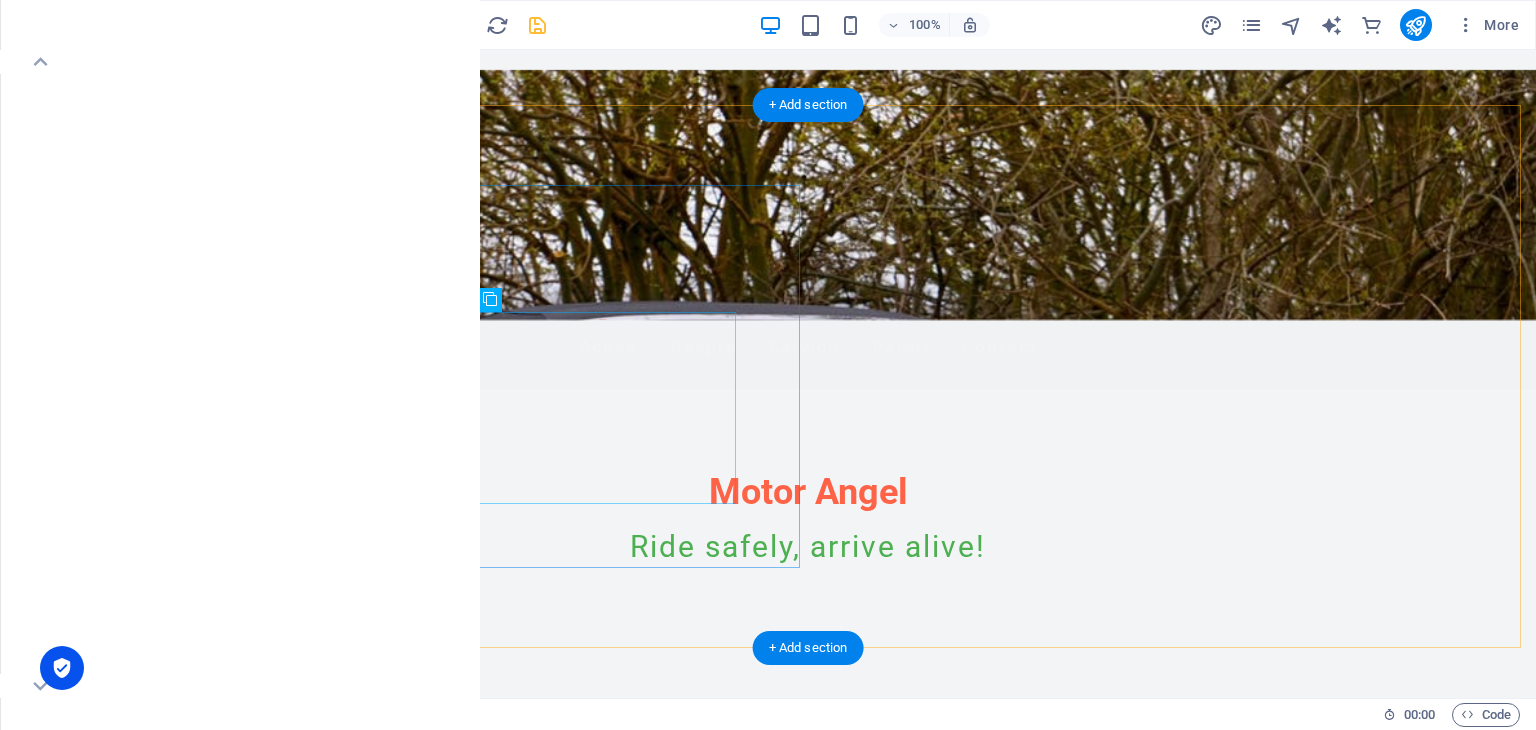 scroll, scrollTop: 0, scrollLeft: 0, axis: both 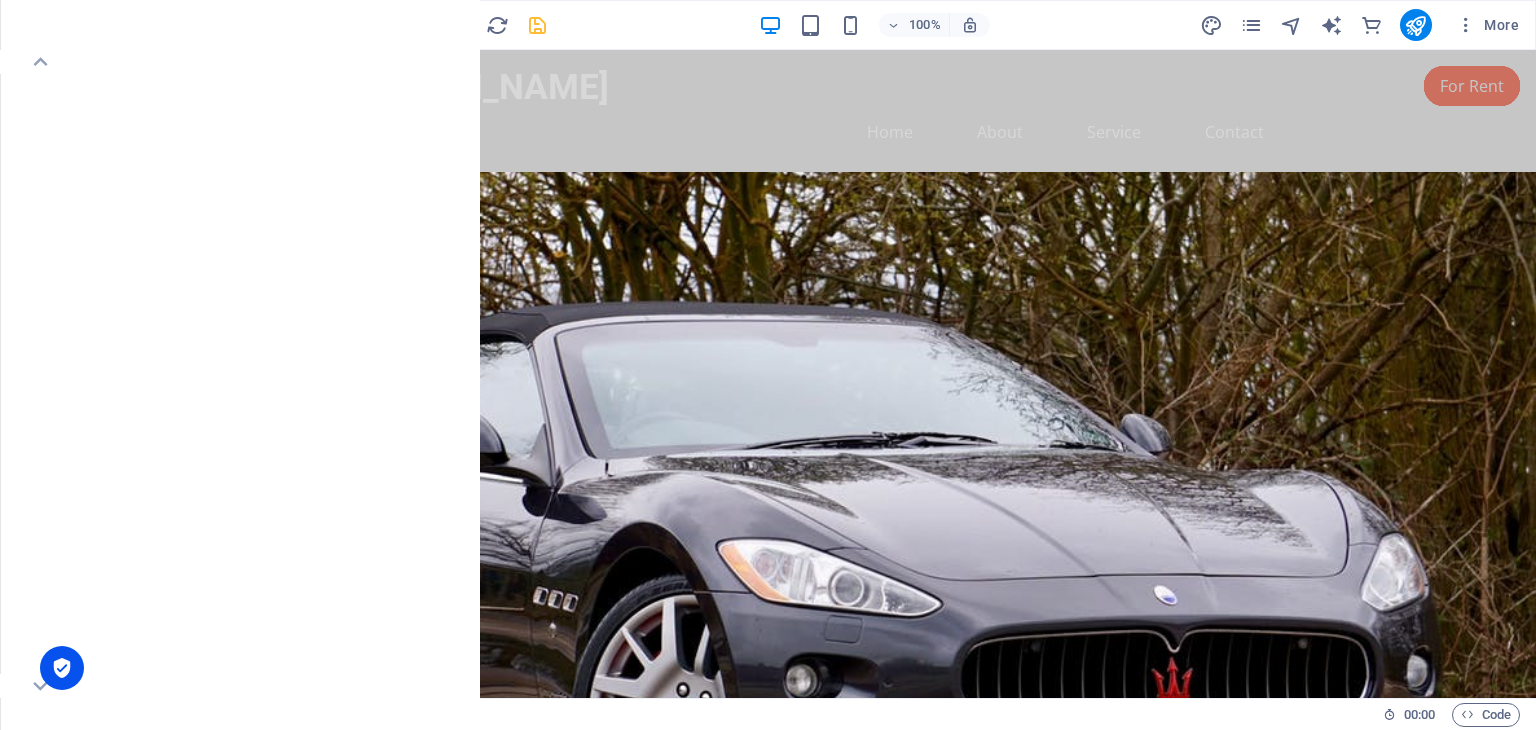 click at bounding box center (41, 25) 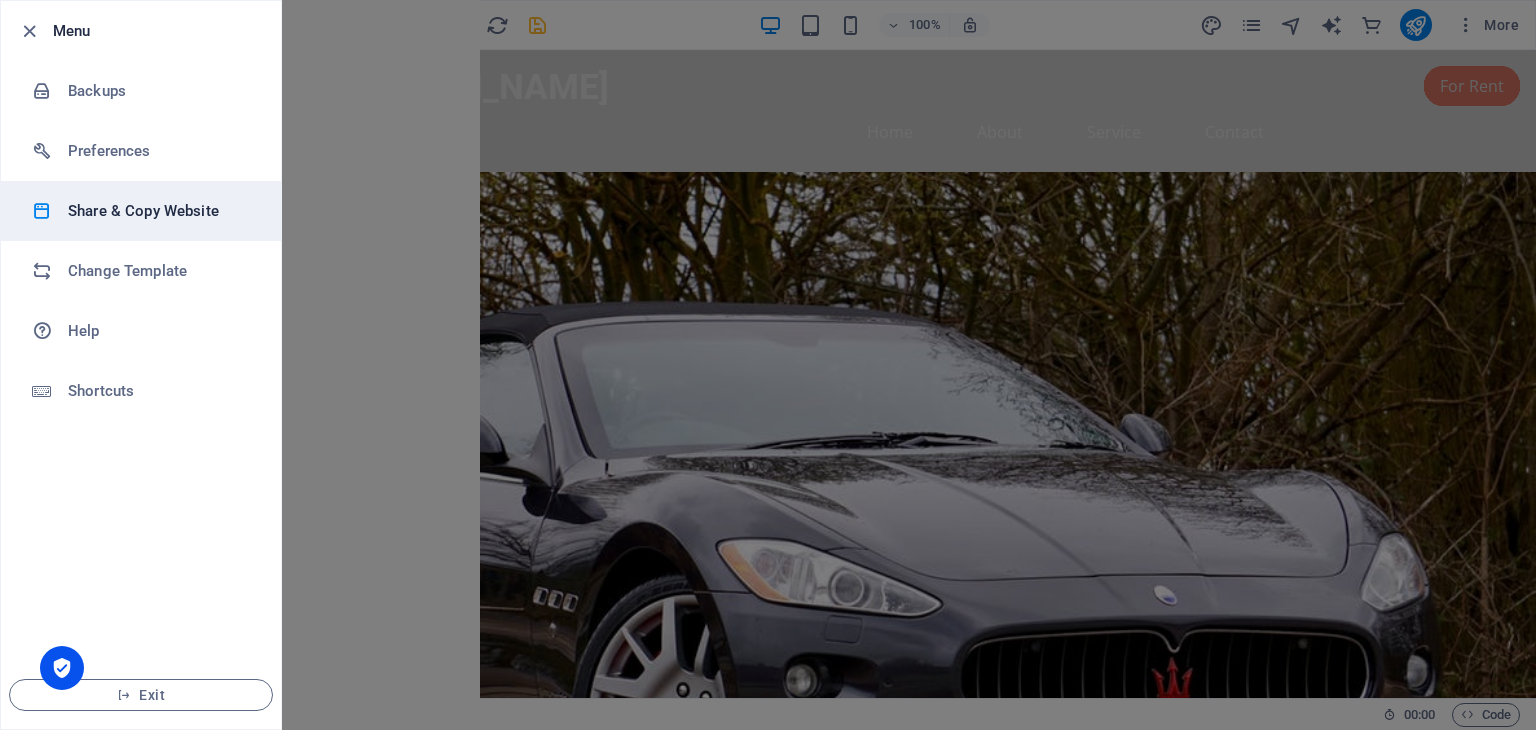 click on "Share & Copy Website" at bounding box center [160, 211] 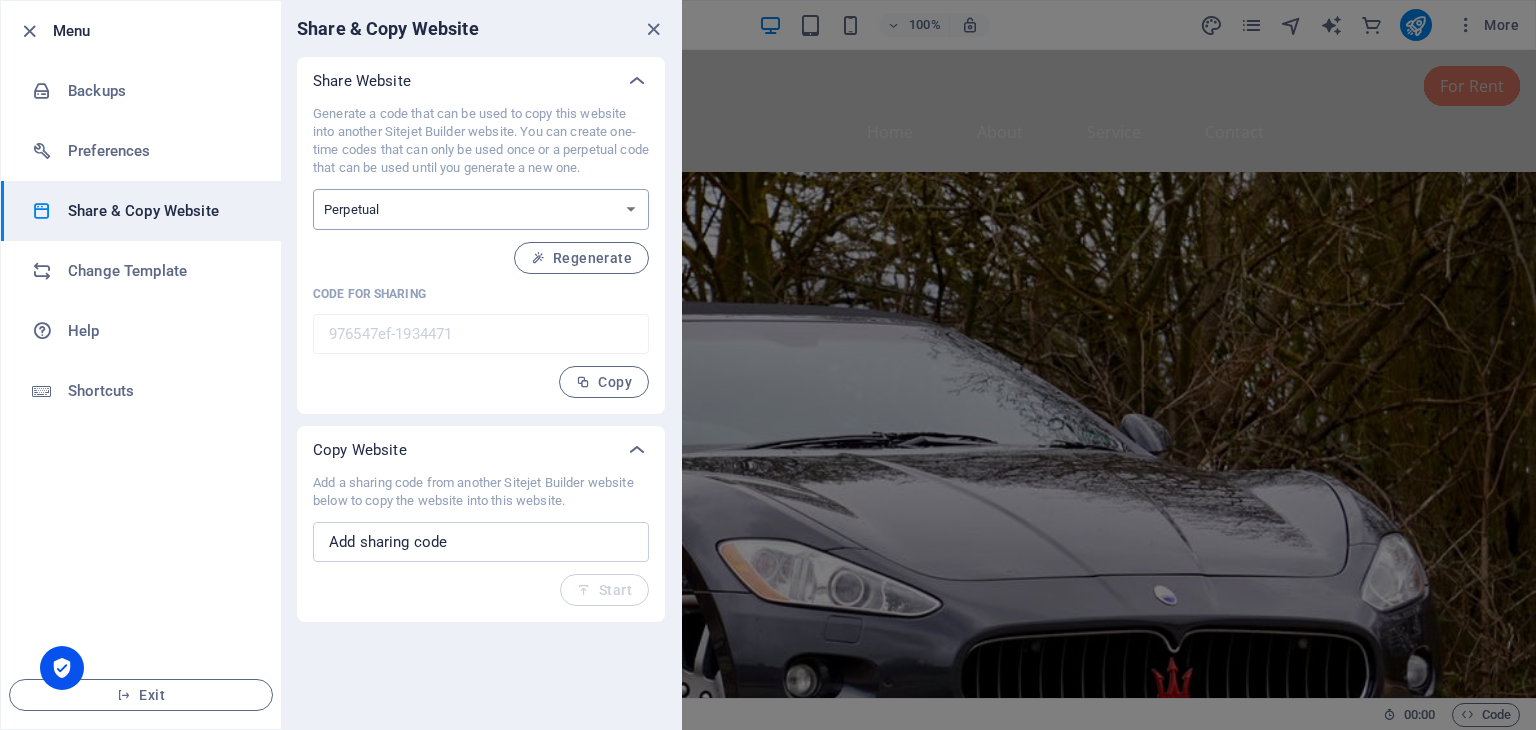 click on "One-time Perpetual" at bounding box center [481, 209] 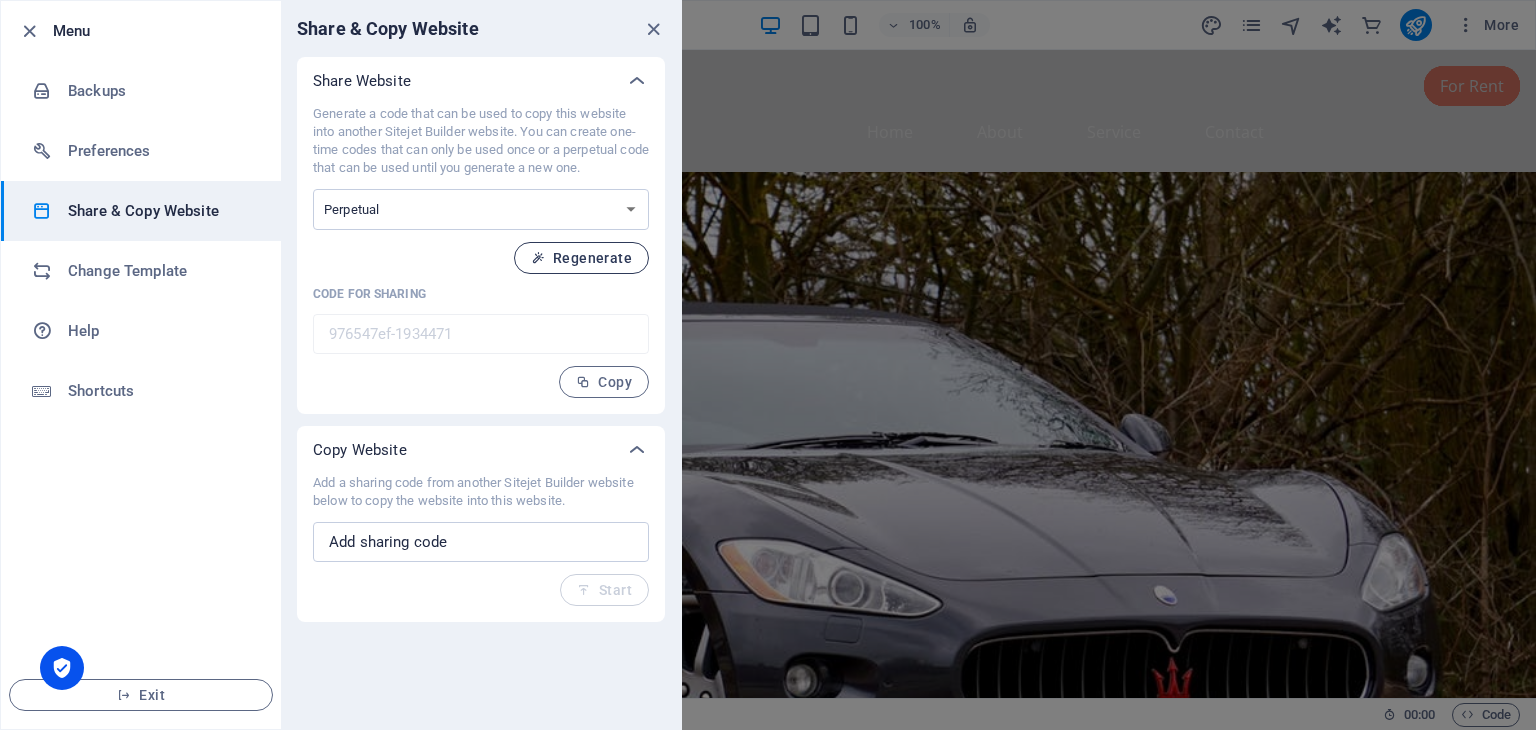 click on "Regenerate" at bounding box center (581, 258) 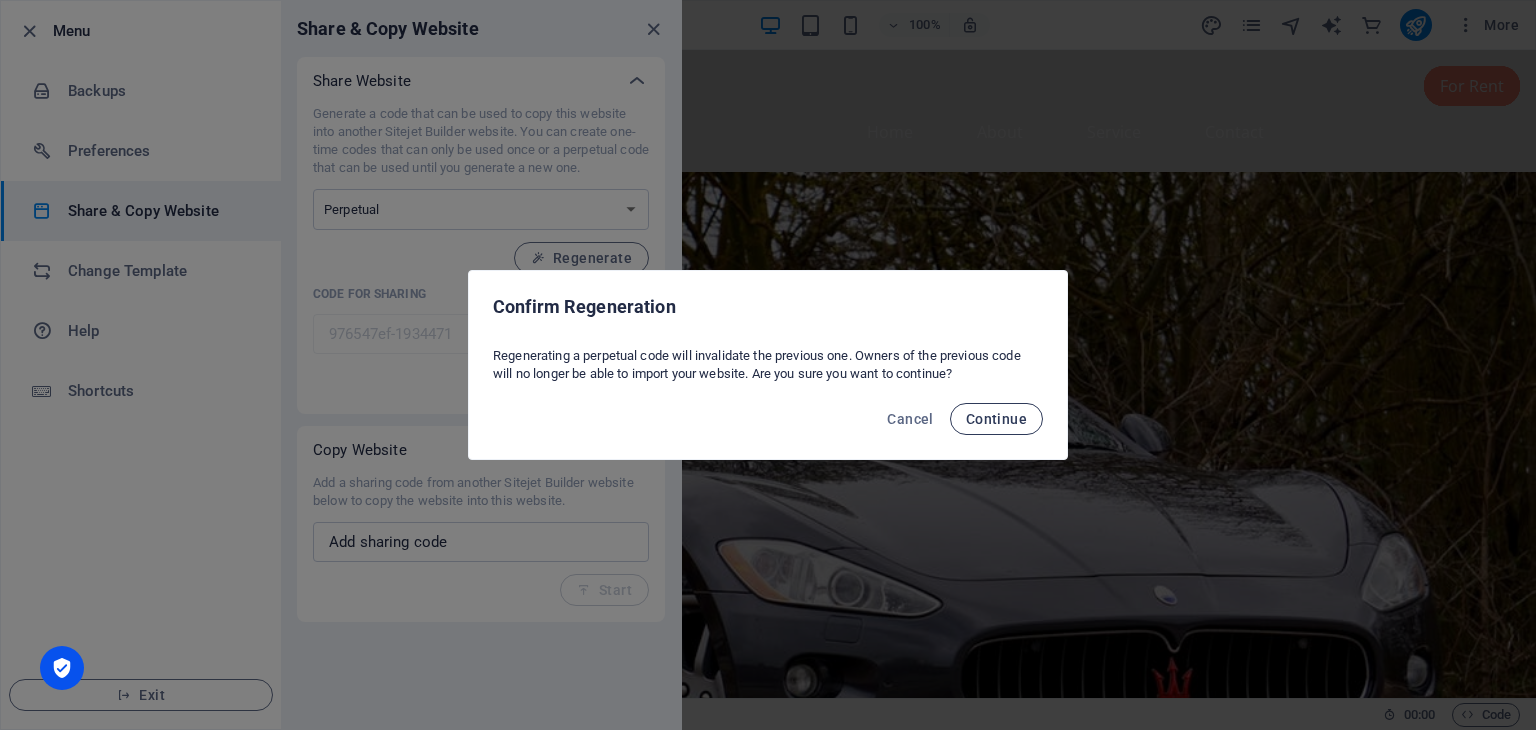 click on "Continue" at bounding box center [996, 419] 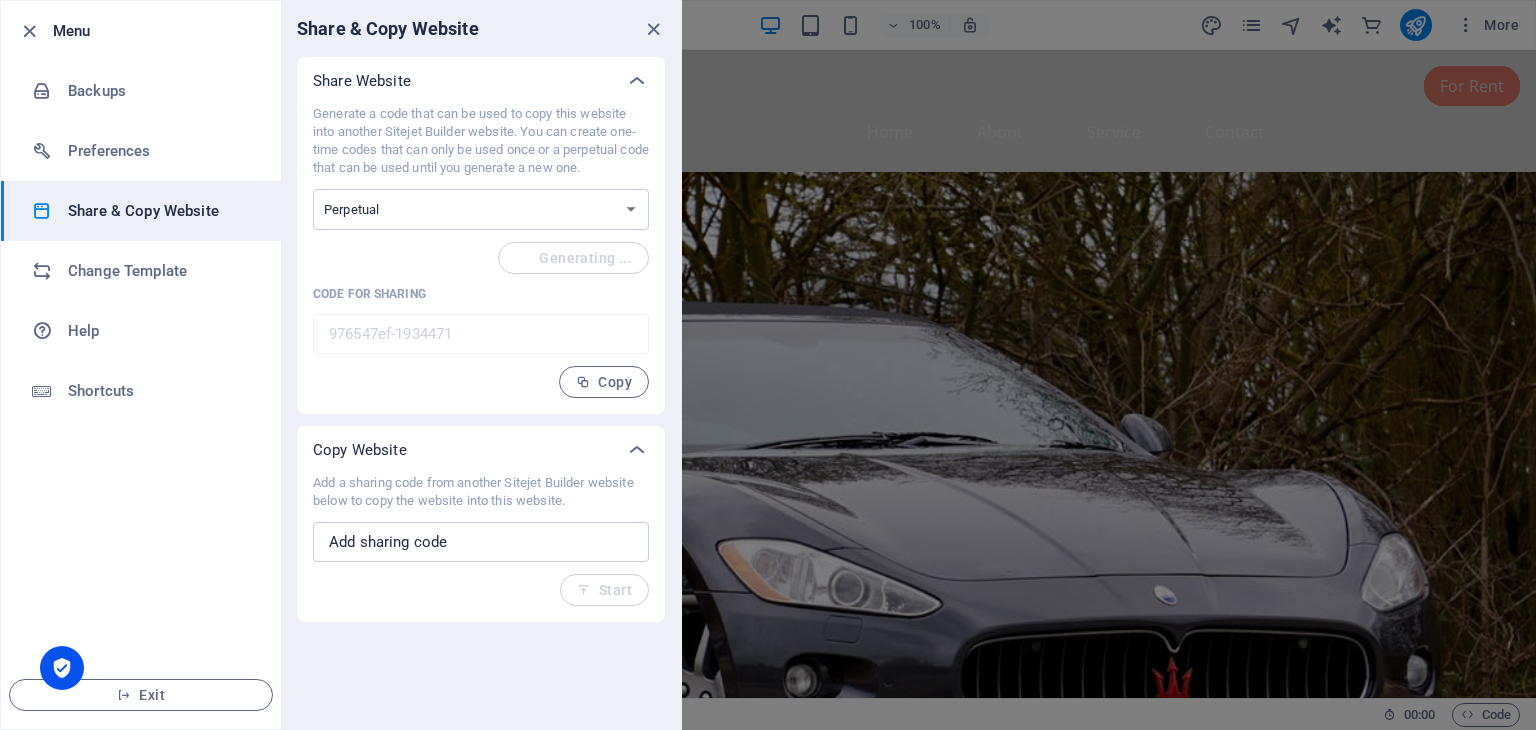 type on "0f39518d-1934471" 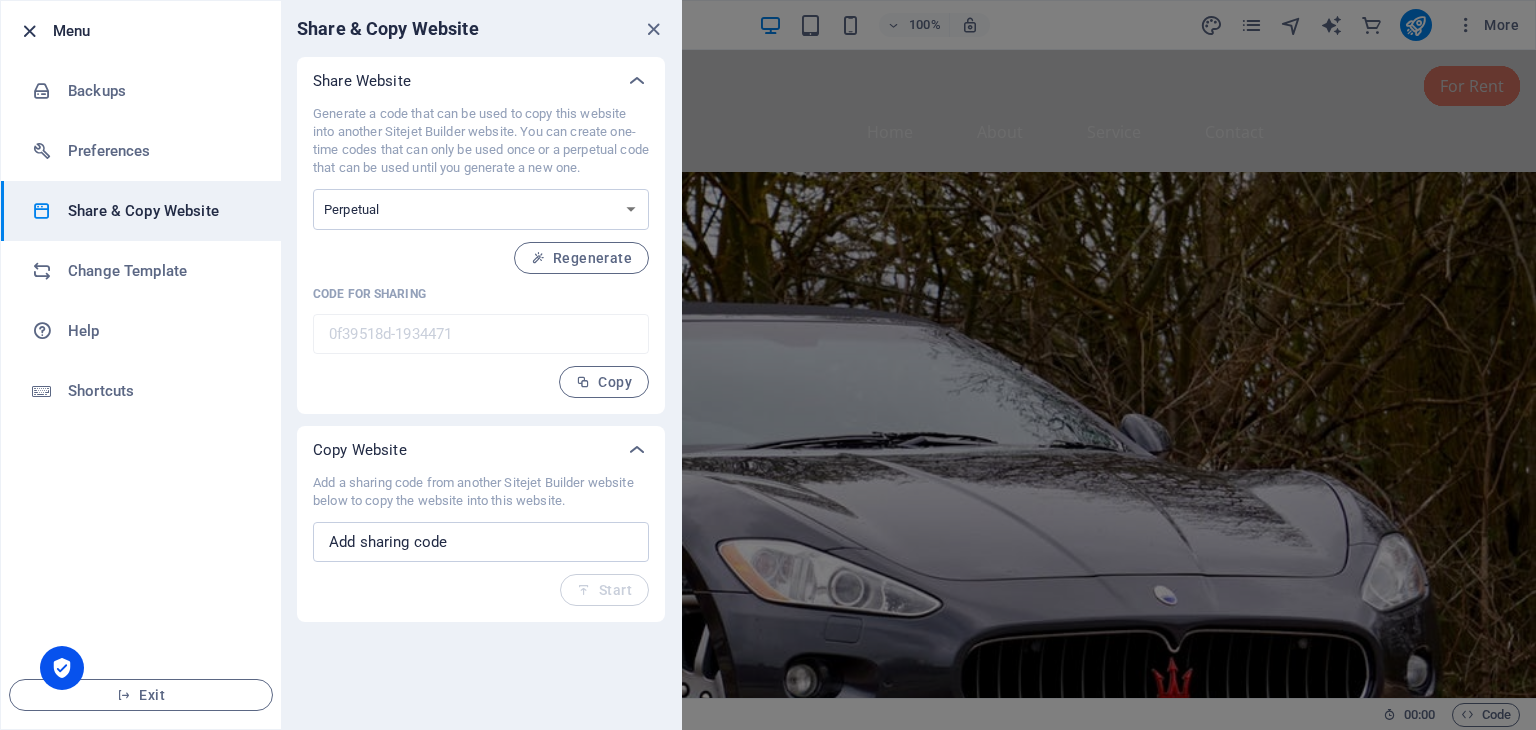 click at bounding box center [29, 31] 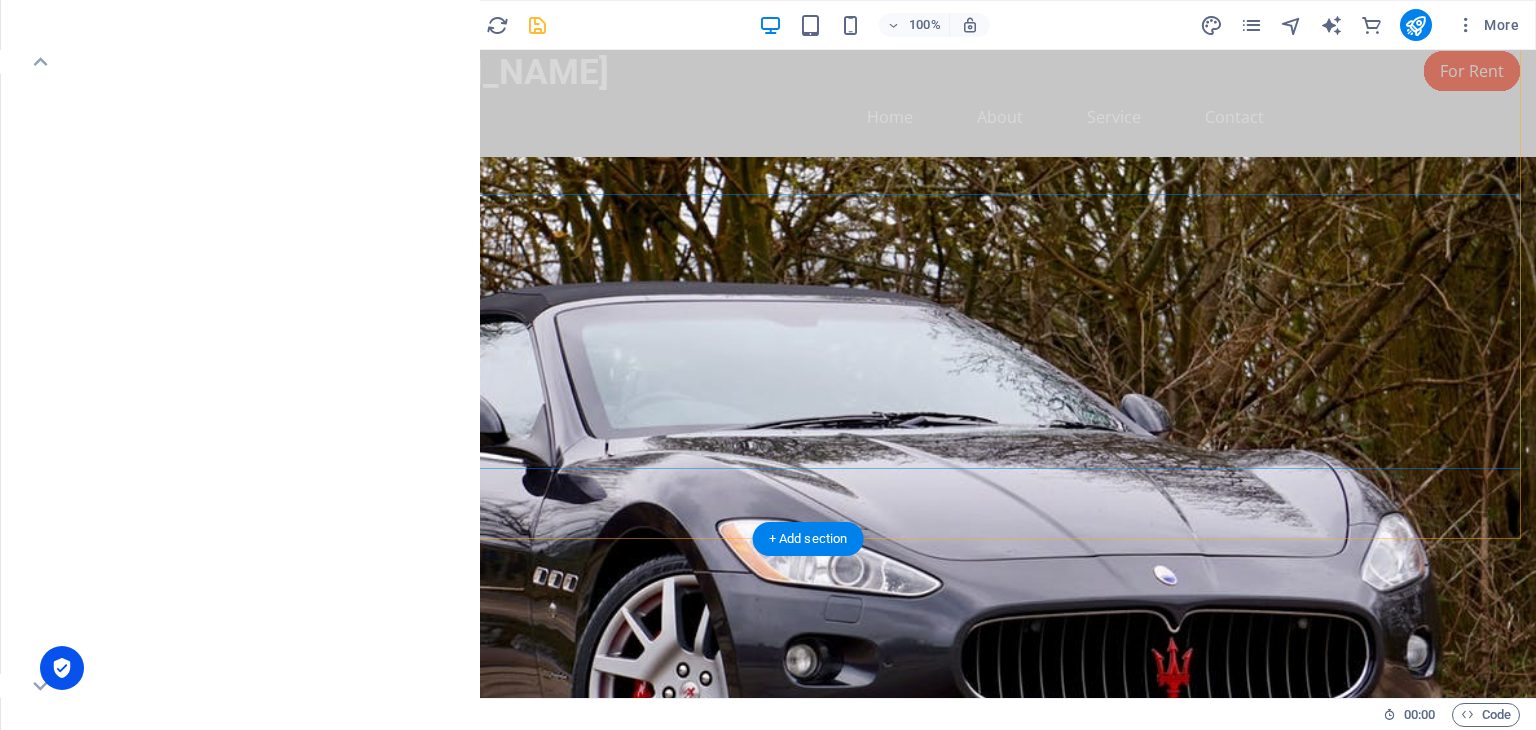 scroll, scrollTop: 0, scrollLeft: 0, axis: both 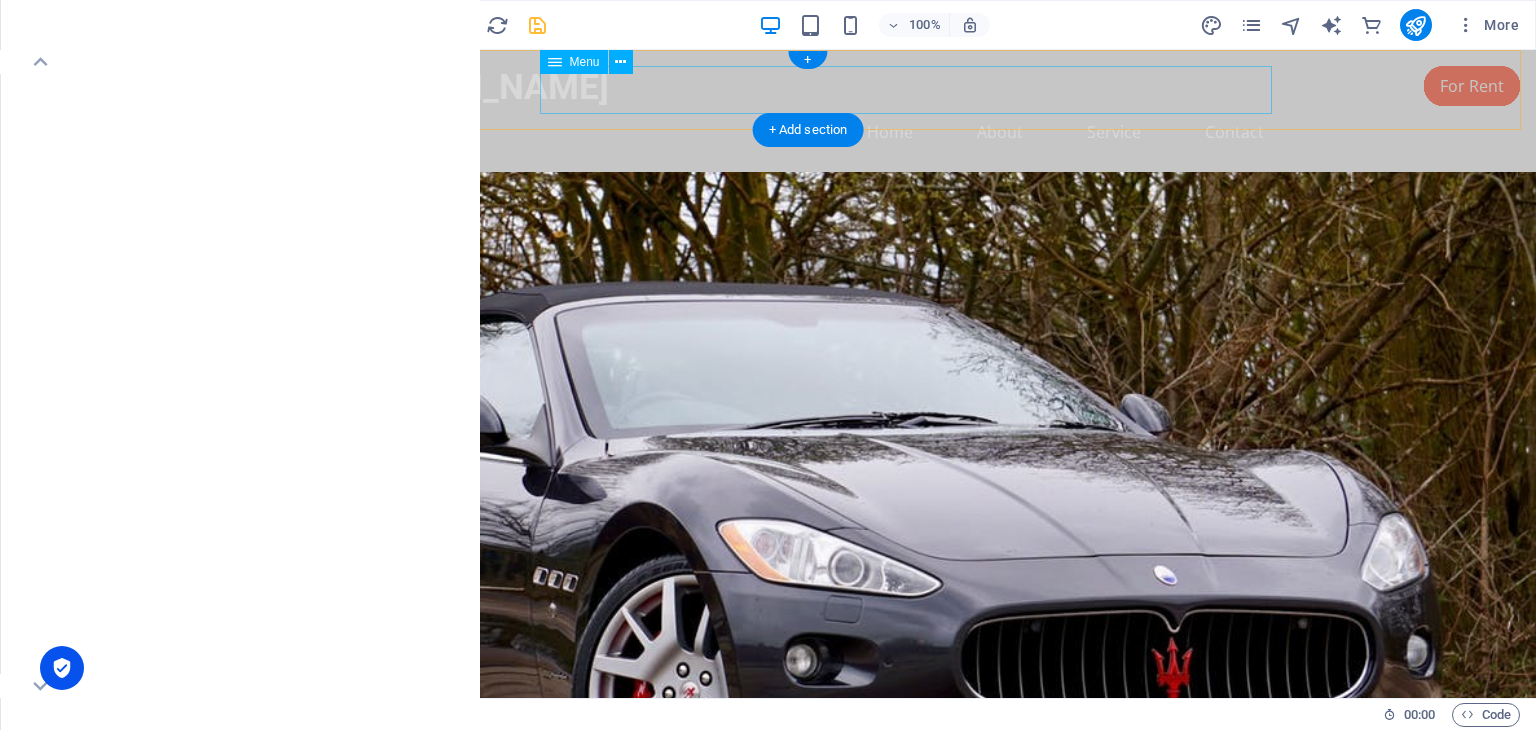 click on "Home About Service Contact" at bounding box center [808, 132] 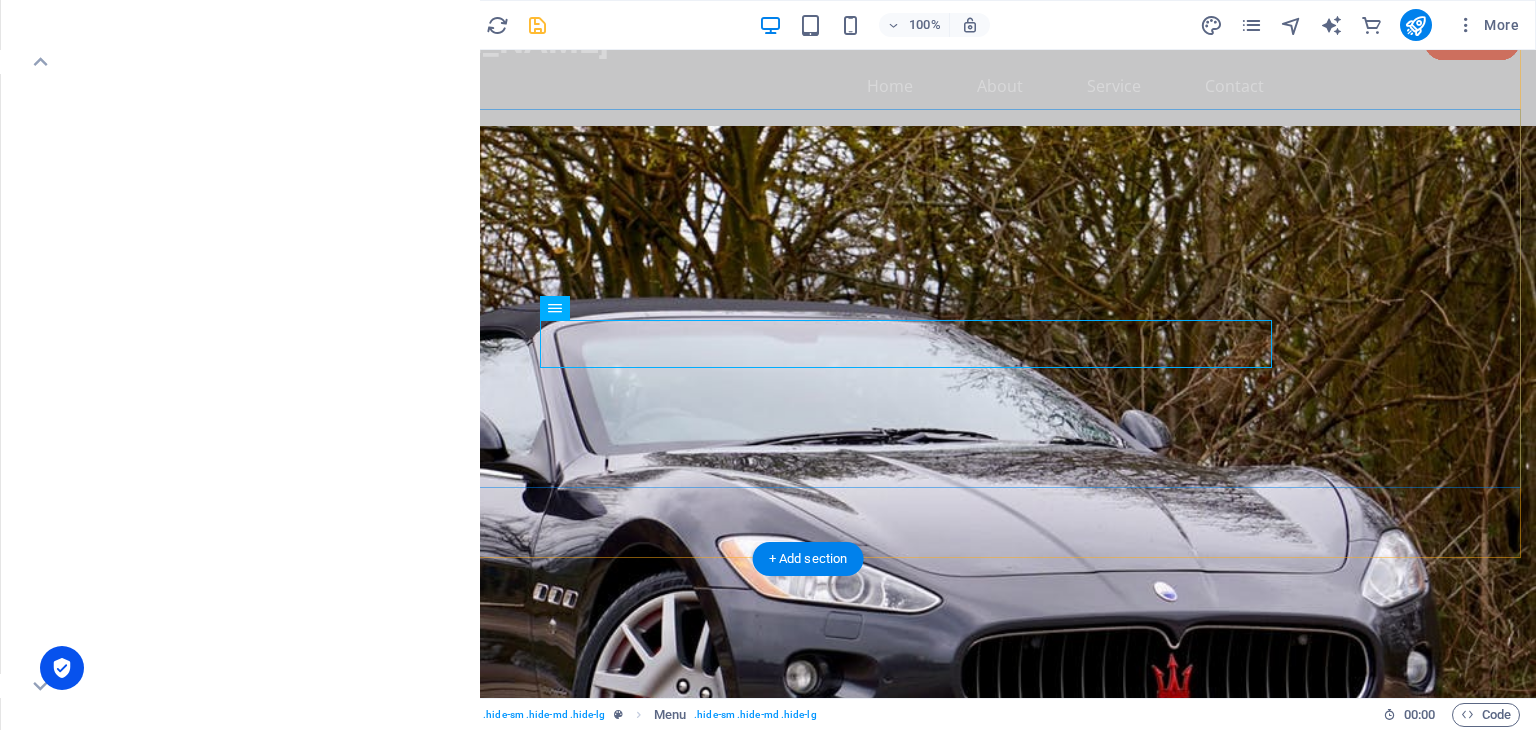 scroll, scrollTop: 0, scrollLeft: 0, axis: both 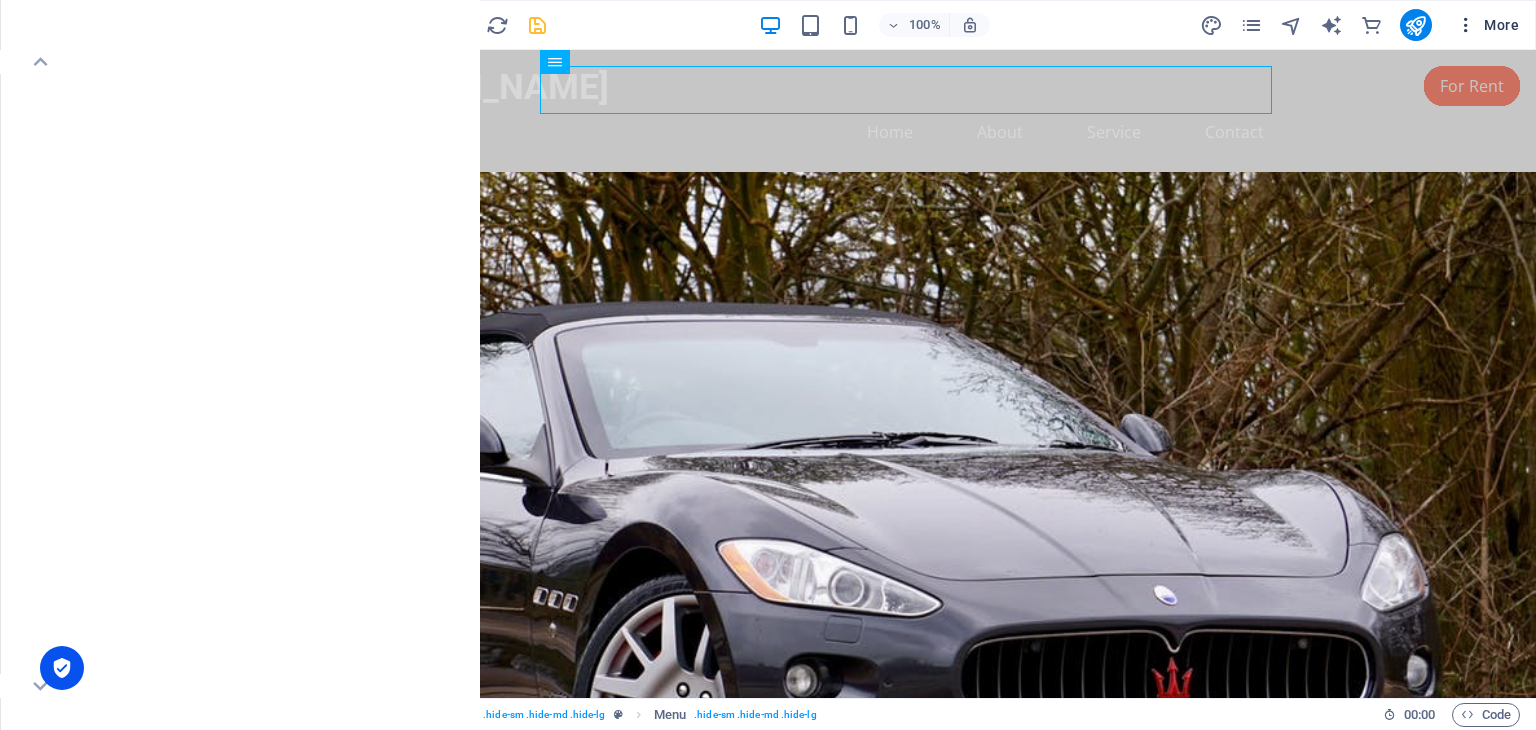 click on "More" at bounding box center (1487, 25) 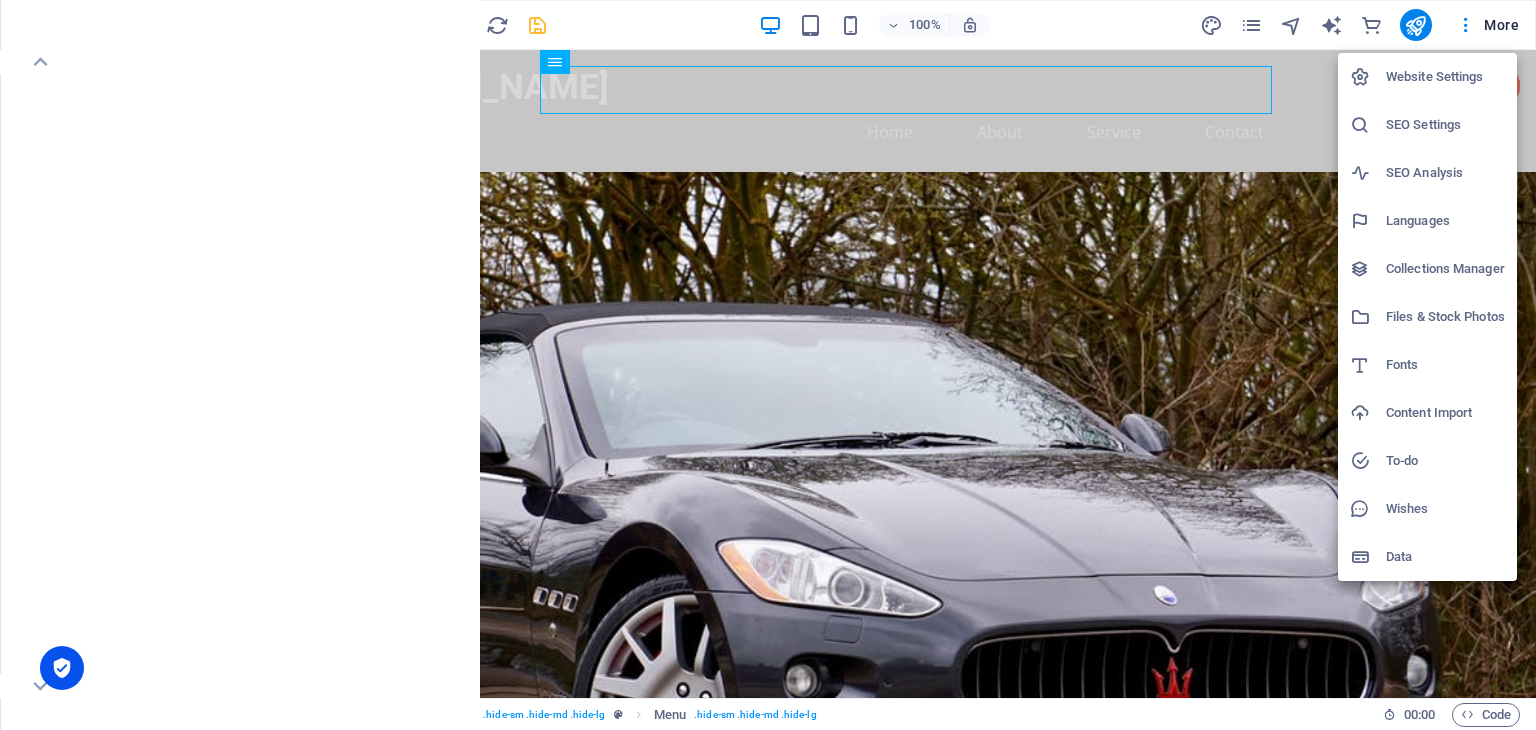 click on "Languages" at bounding box center [1445, 221] 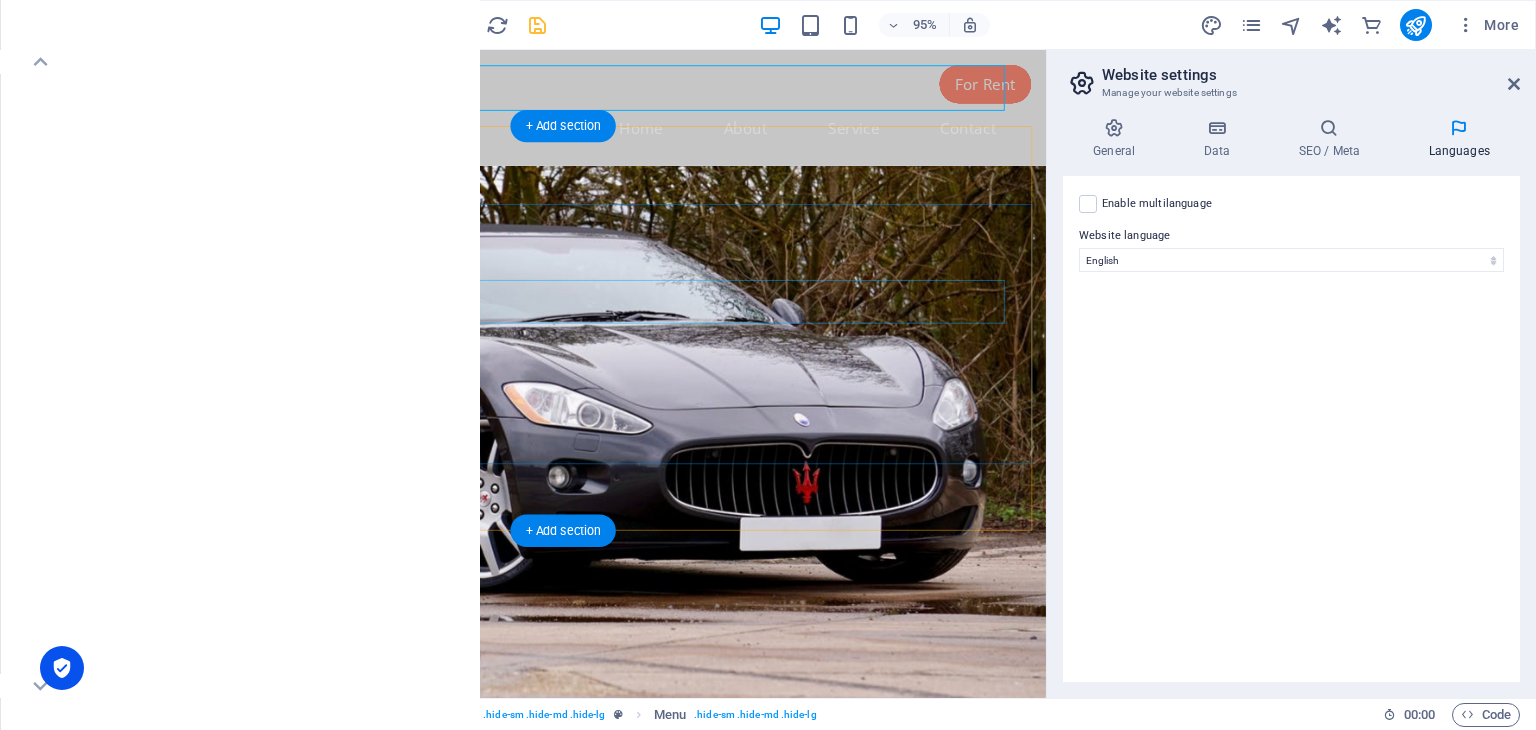click on "Motor Angel" at bounding box center [589, 992] 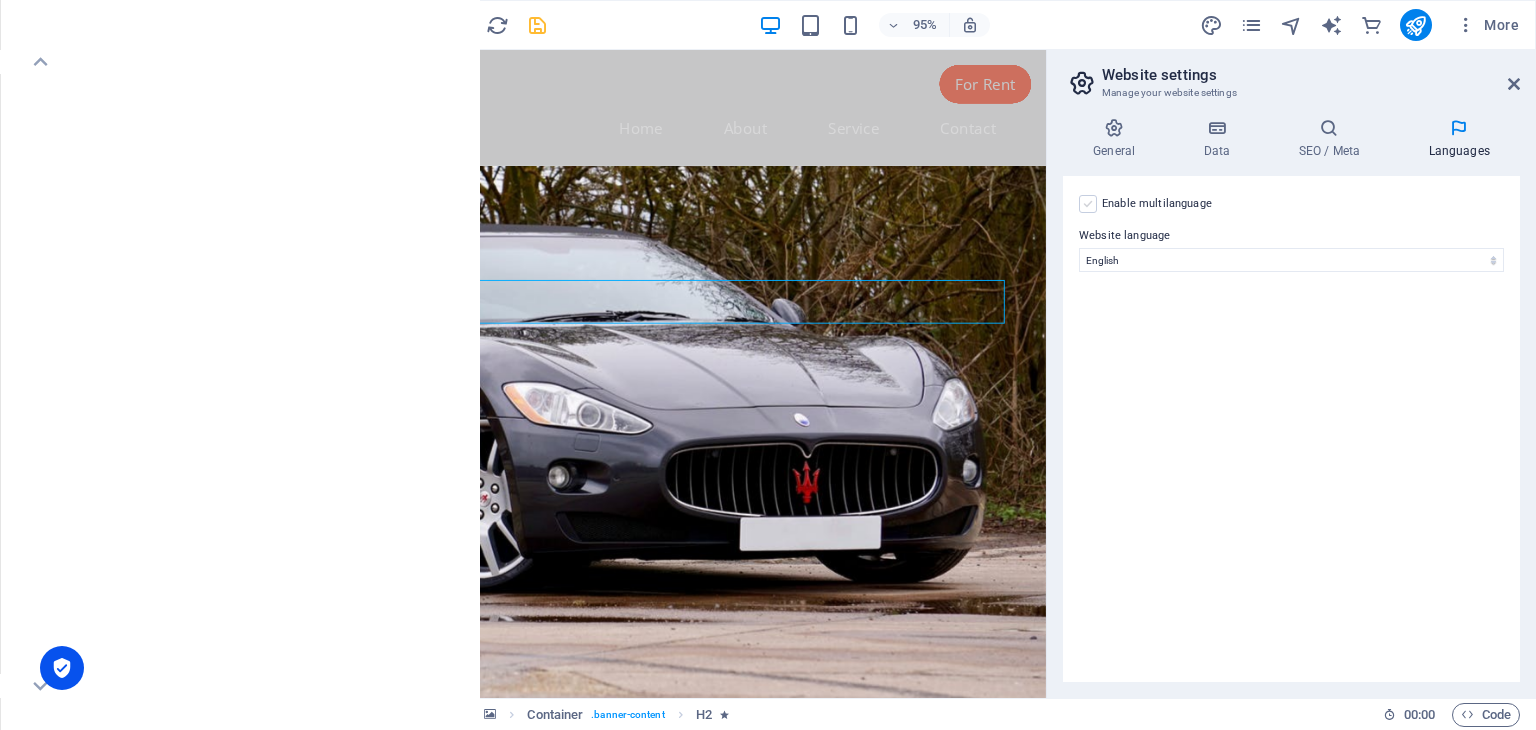 click at bounding box center [1088, 204] 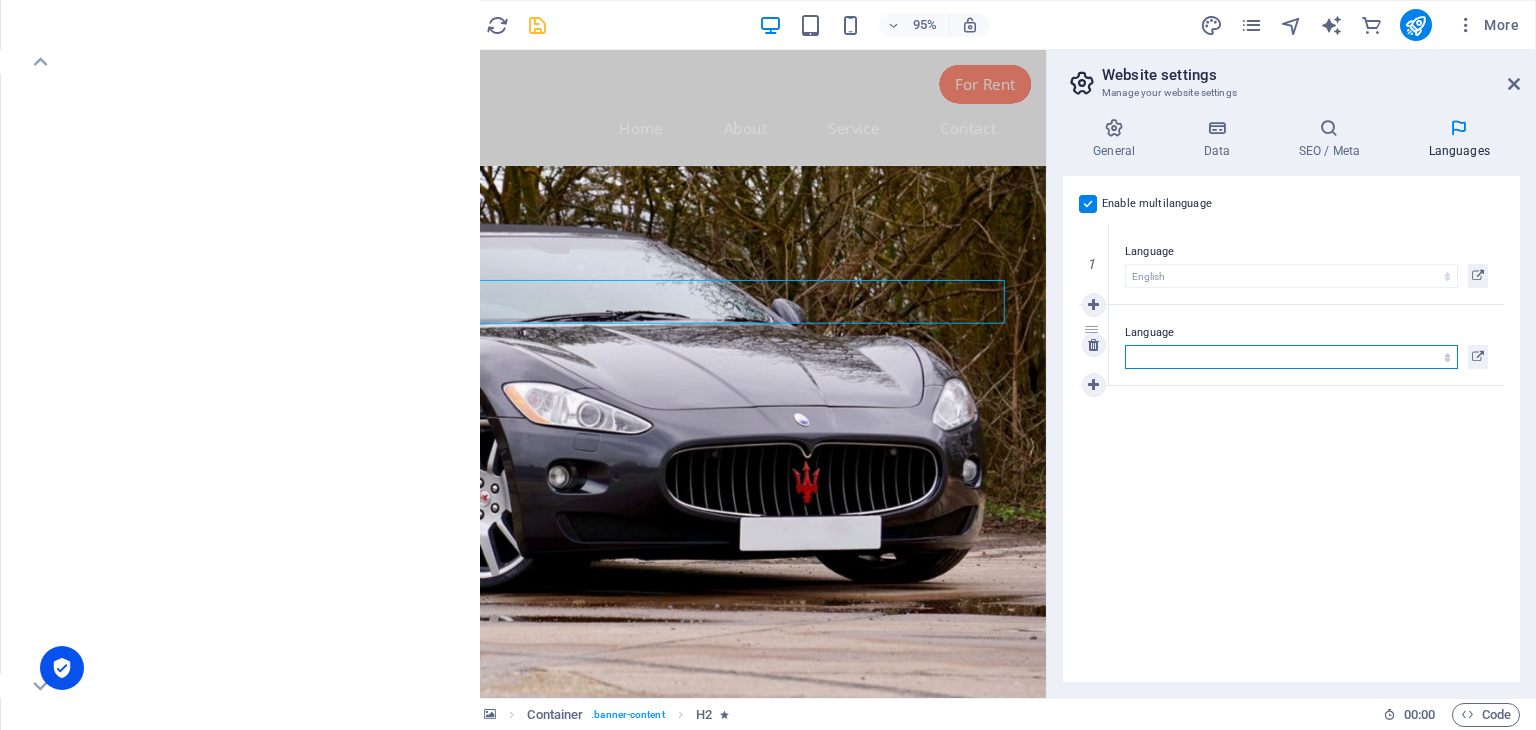 click on "Abkhazian Afar Afrikaans Akan Albanian Amharic Arabic Aragonese Armenian Assamese Avaric Avestan Aymara Azerbaijani Bambara Bashkir Basque Belarusian Bengali Bihari languages Bislama Bokmål Bosnian Breton Bulgarian Burmese Catalan Central Khmer Chamorro Chechen Chinese Church Slavic Chuvash Cornish Corsican Cree Croatian Czech Danish Dutch Dzongkha English Esperanto Estonian Ewe Faroese Farsi (Persian) Fijian Finnish French Fulah Gaelic Galician Ganda Georgian German Greek Greenlandic Guaraní Gujarati Haitian Creole Hausa Hebrew Herero Hindi Hiri Motu Hungarian Icelandic Ido Igbo Indonesian Interlingua Interlingue Inuktitut Inupiaq Irish Italian Japanese Javanese Kannada Kanuri Kashmiri Kazakh Kikuyu Kinyarwanda Komi Kongo Korean Kurdish Kwanyama Kyrgyz Lao Latin Latvian Limburgish Lingala Lithuanian Luba-Katanga Luxembourgish Macedonian Malagasy Malay Malayalam Maldivian Maltese Manx Maori Marathi Marshallese Mongolian [GEOGRAPHIC_DATA] Navajo [GEOGRAPHIC_DATA] Nepali North Ndebele Northern Sami Norwegian Norwegian Nynorsk Nuosu" at bounding box center [1291, 357] 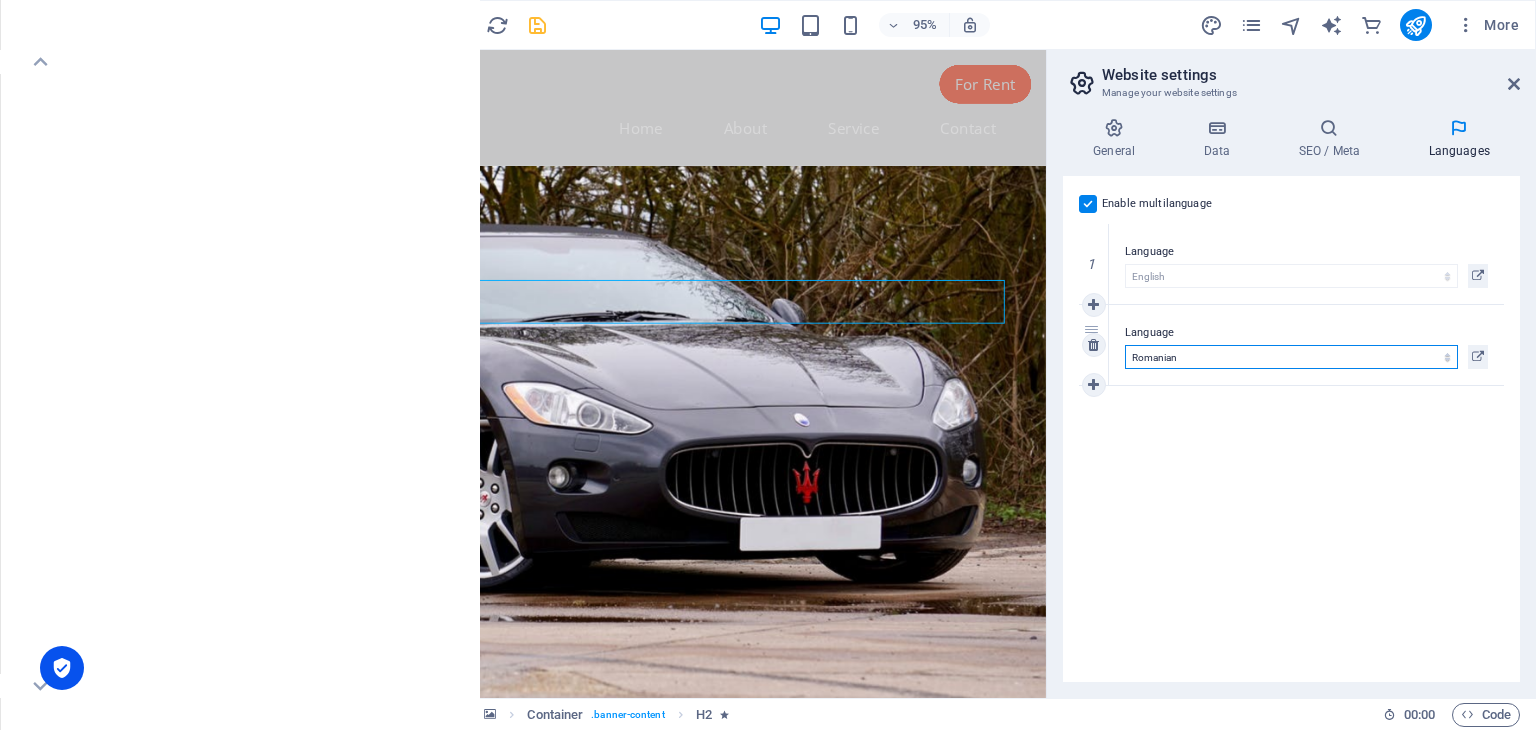 click on "Abkhazian Afar Afrikaans Akan Albanian Amharic Arabic Aragonese Armenian Assamese Avaric Avestan Aymara Azerbaijani Bambara Bashkir Basque Belarusian Bengali Bihari languages Bislama Bokmål Bosnian Breton Bulgarian Burmese Catalan Central Khmer Chamorro Chechen Chinese Church Slavic Chuvash Cornish Corsican Cree Croatian Czech Danish Dutch Dzongkha English Esperanto Estonian Ewe Faroese Farsi (Persian) Fijian Finnish French Fulah Gaelic Galician Ganda Georgian German Greek Greenlandic Guaraní Gujarati Haitian Creole Hausa Hebrew Herero Hindi Hiri Motu Hungarian Icelandic Ido Igbo Indonesian Interlingua Interlingue Inuktitut Inupiaq Irish Italian Japanese Javanese Kannada Kanuri Kashmiri Kazakh Kikuyu Kinyarwanda Komi Kongo Korean Kurdish Kwanyama Kyrgyz Lao Latin Latvian Limburgish Lingala Lithuanian Luba-Katanga Luxembourgish Macedonian Malagasy Malay Malayalam Maldivian Maltese Manx Maori Marathi Marshallese Mongolian [GEOGRAPHIC_DATA] Navajo [GEOGRAPHIC_DATA] Nepali North Ndebele Northern Sami Norwegian Norwegian Nynorsk Nuosu" at bounding box center [1291, 357] 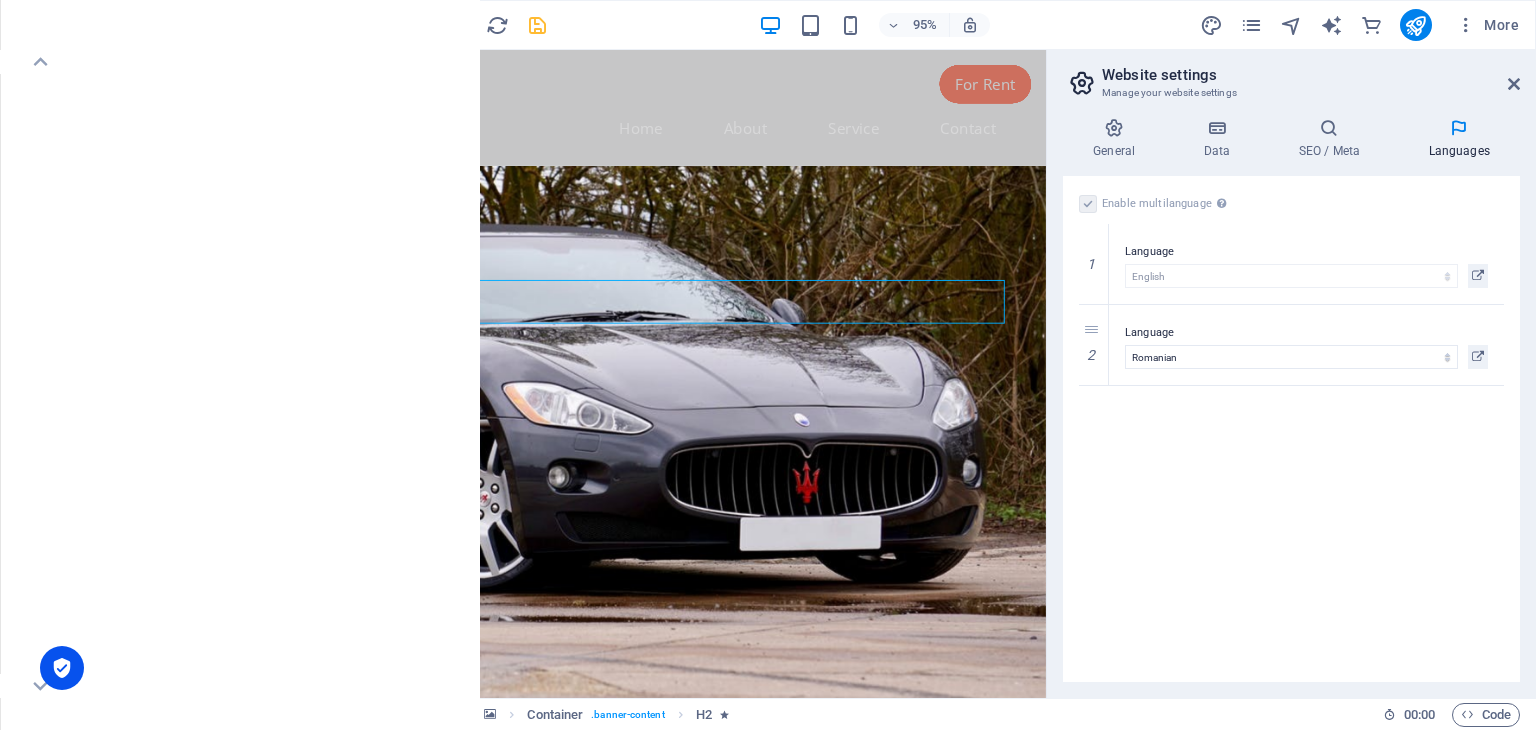 click at bounding box center [1088, 204] 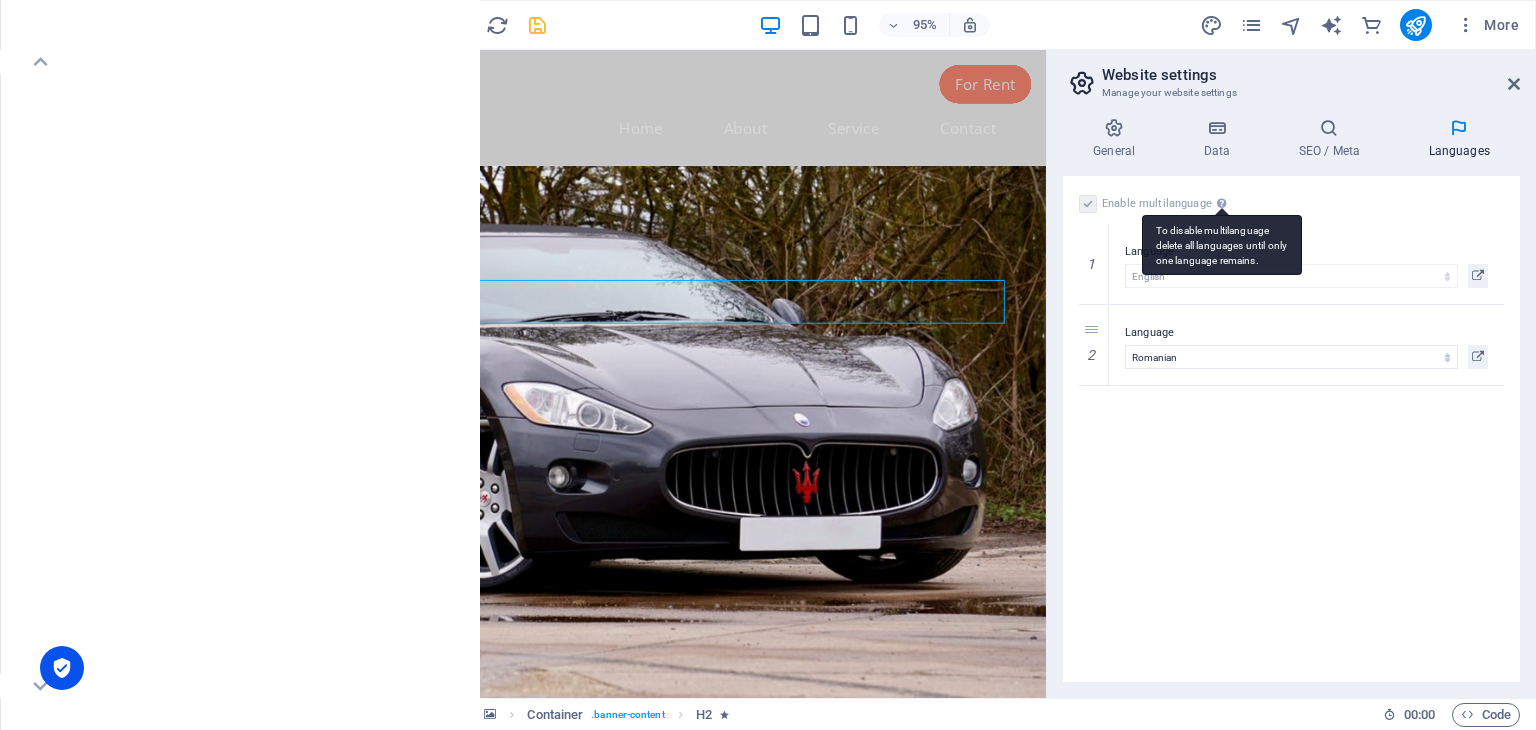 click on "Enable multilanguage To disable multilanguage delete all languages until only one language remains." at bounding box center (1167, 204) 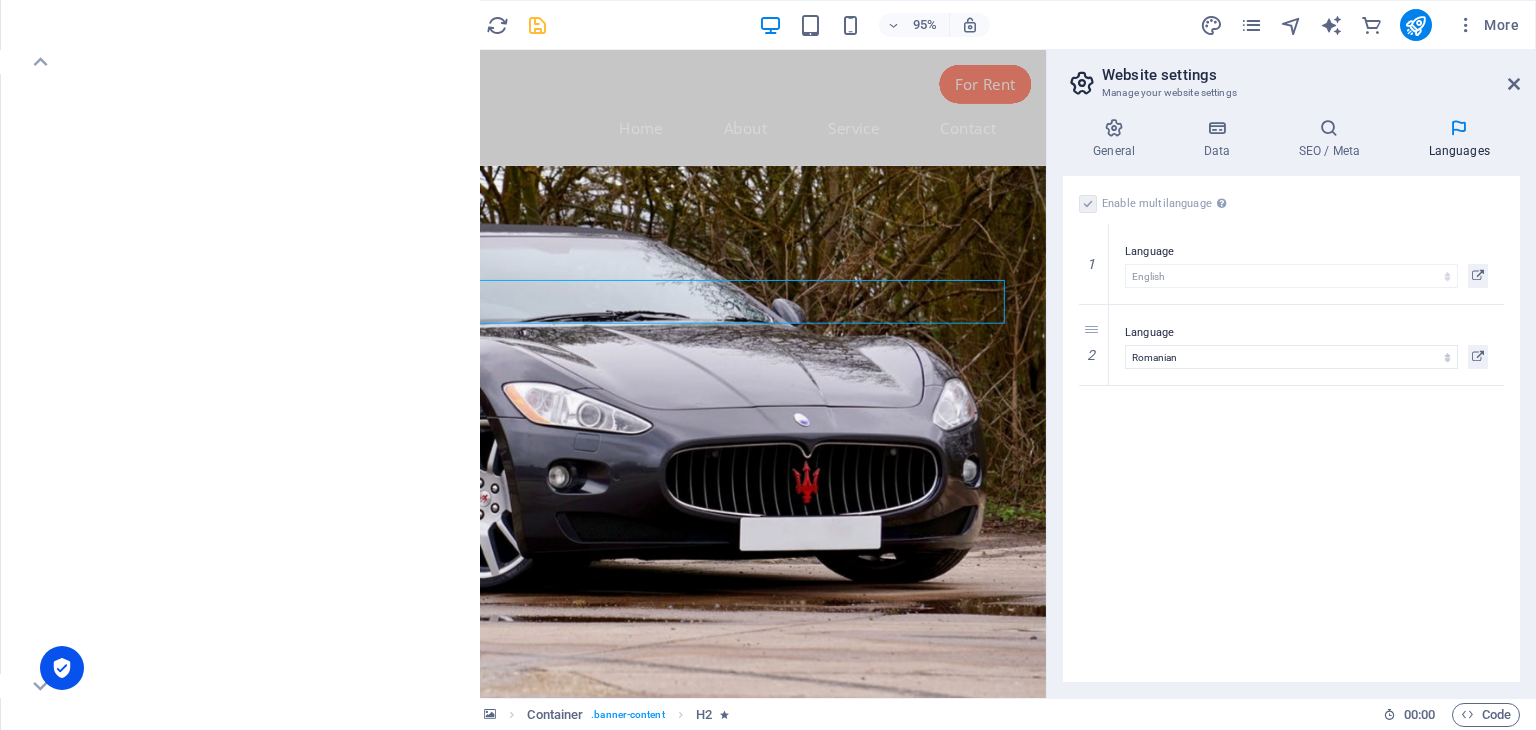 click on "Languages" at bounding box center (1459, 139) 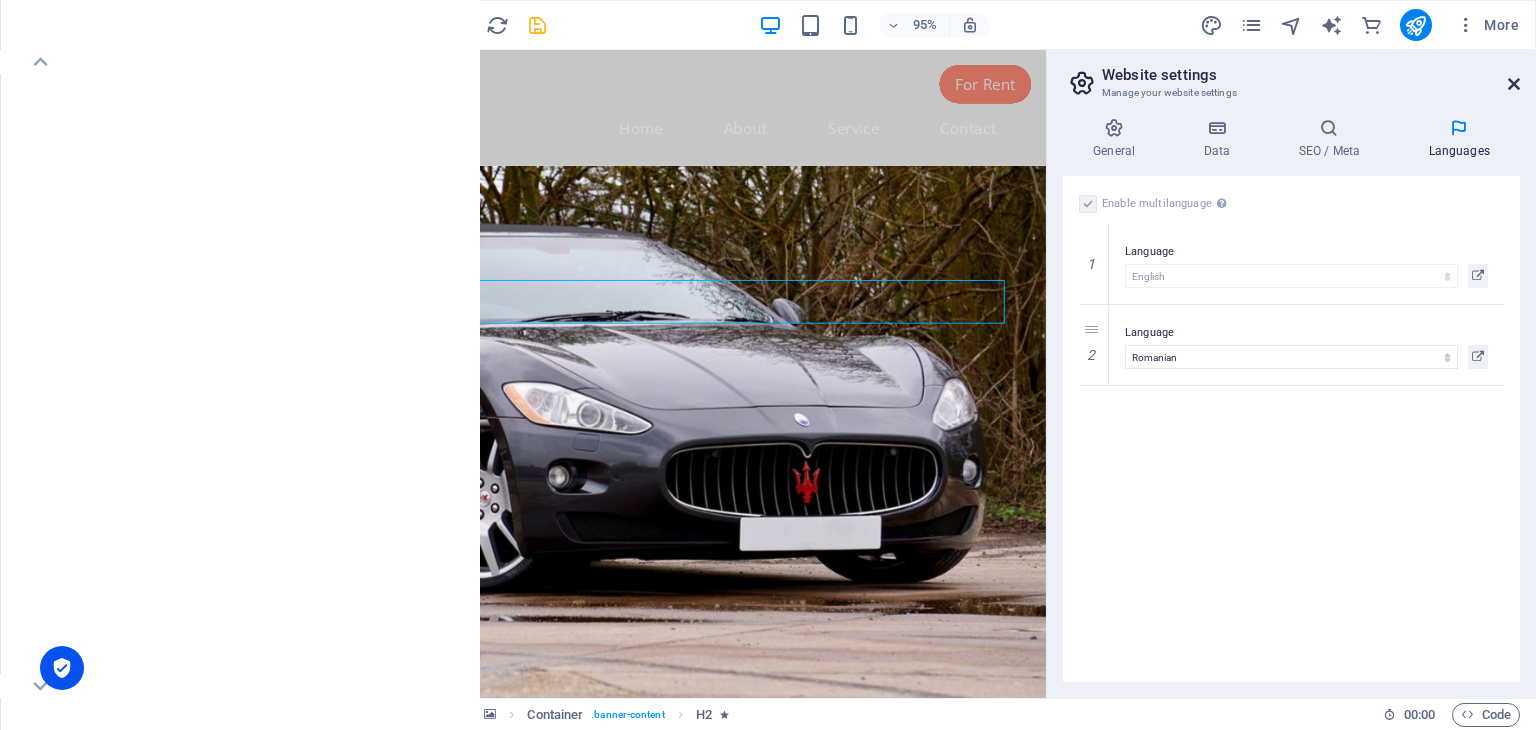 click at bounding box center [1514, 84] 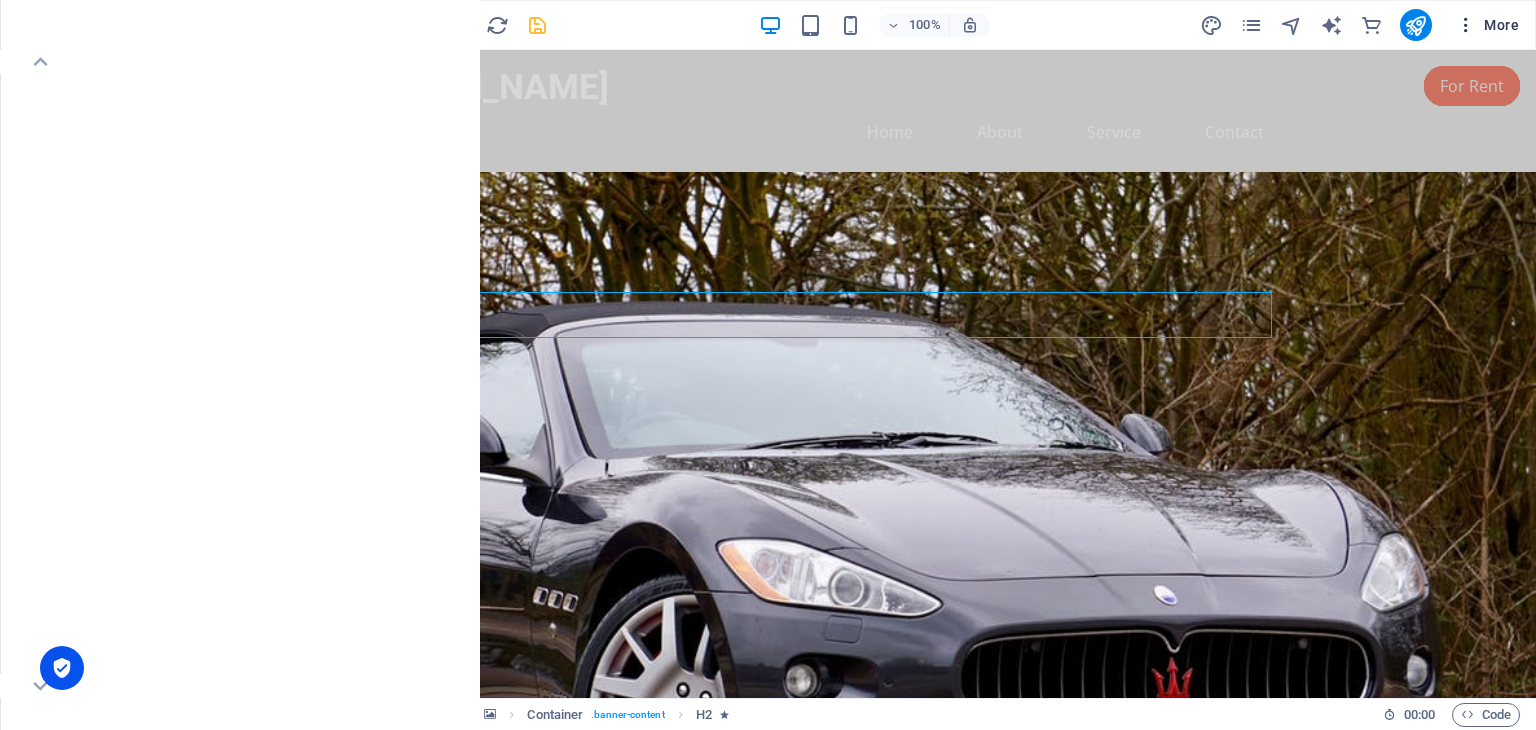 click on "More" at bounding box center [1487, 25] 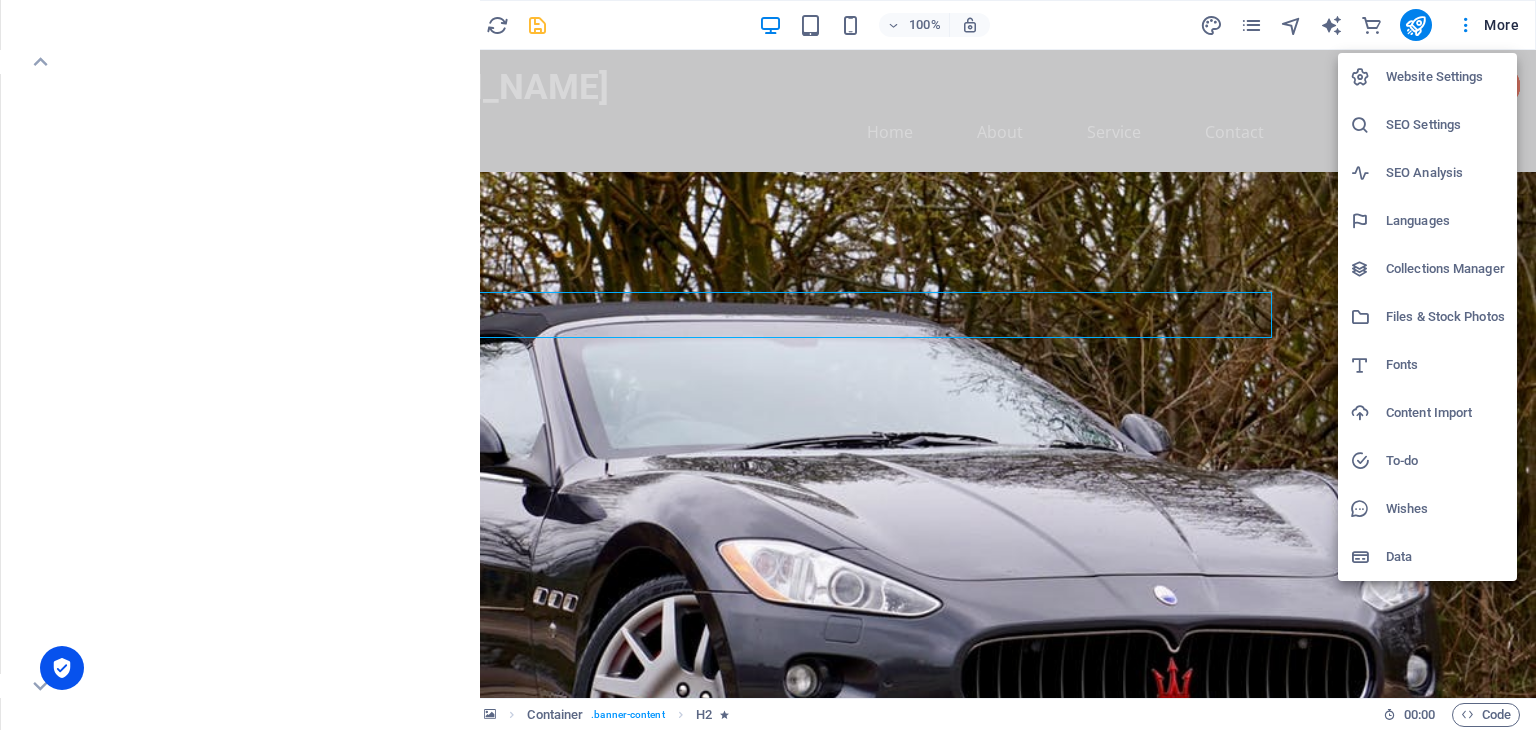 click on "Languages" at bounding box center [1445, 221] 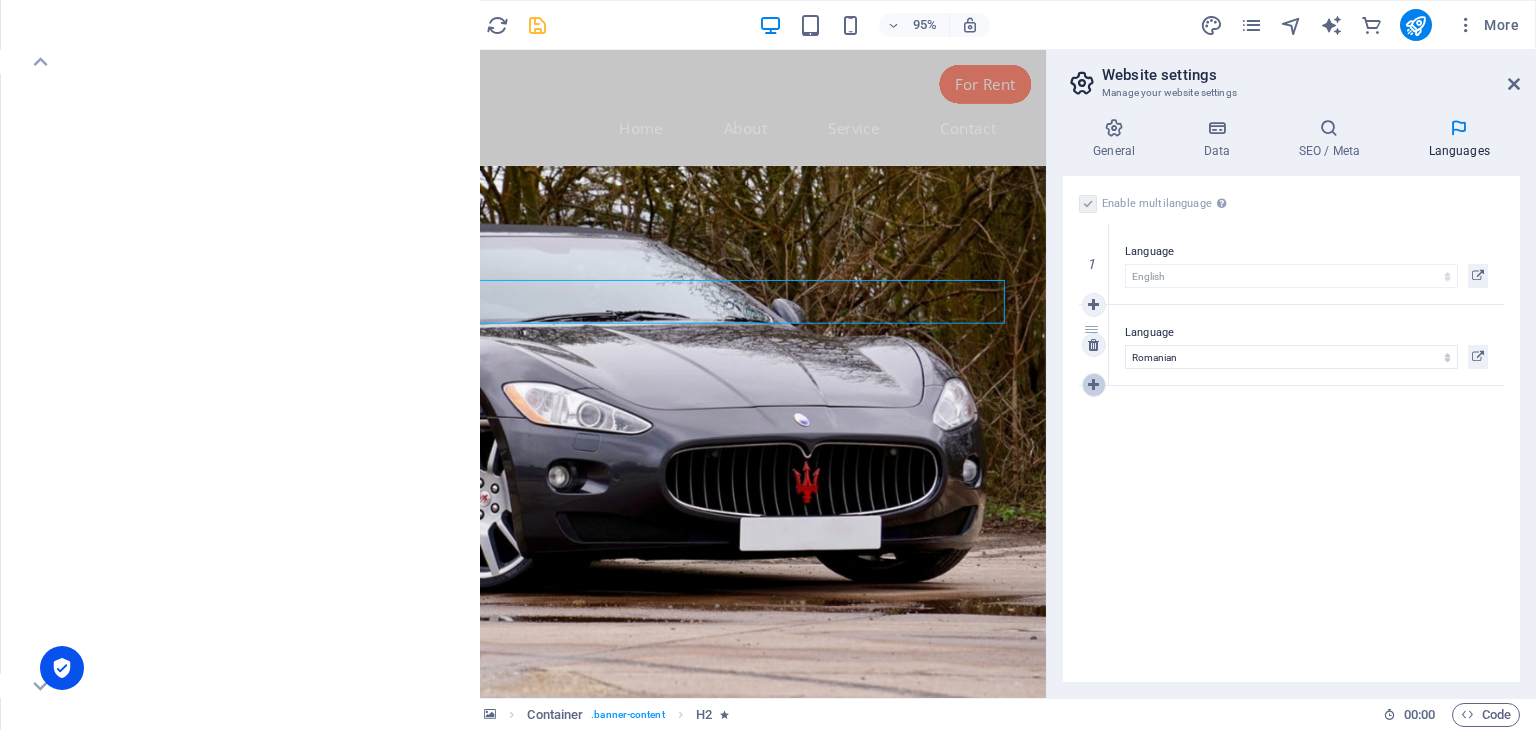 click at bounding box center [1093, 385] 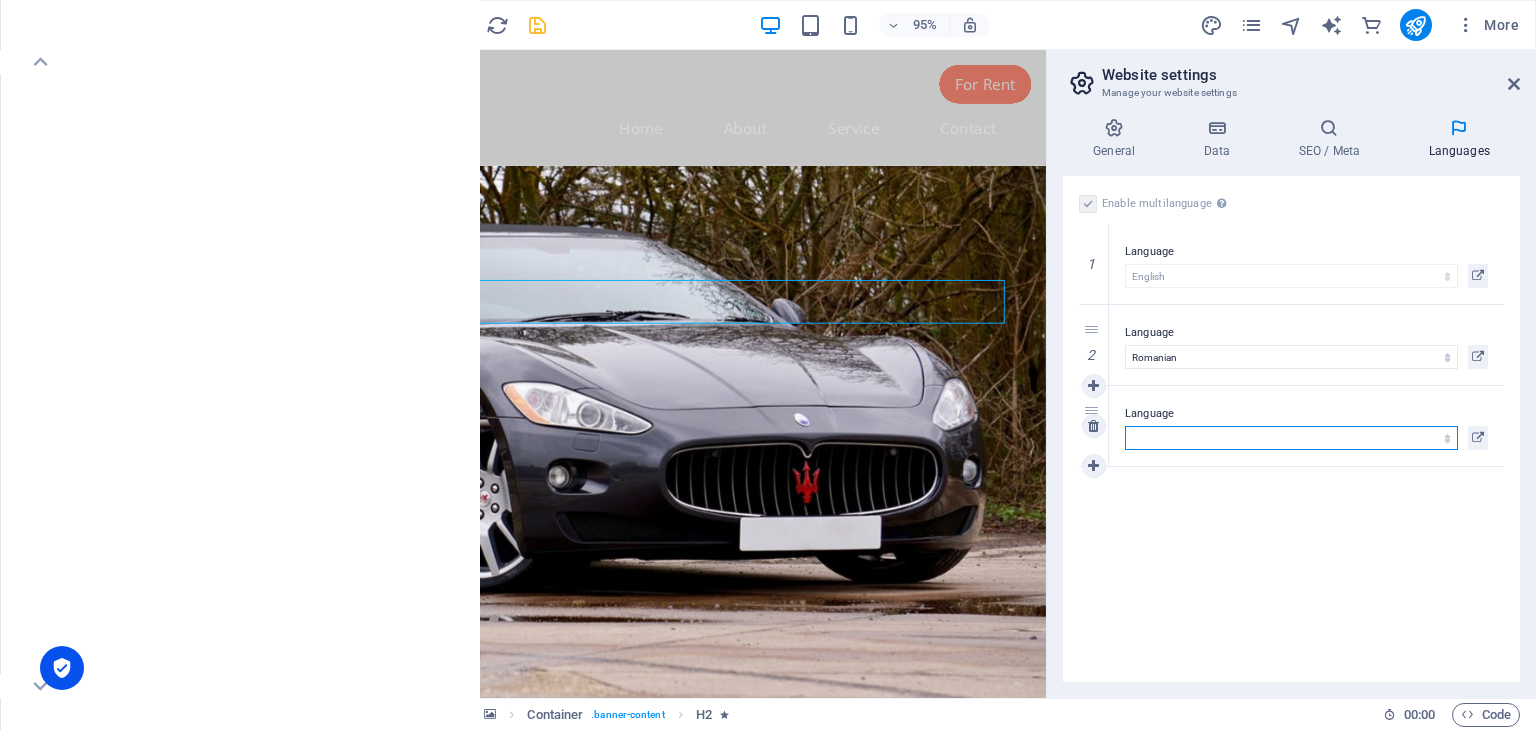 click on "Abkhazian Afar Afrikaans Akan Albanian Amharic Arabic Aragonese Armenian Assamese Avaric Avestan Aymara Azerbaijani Bambara Bashkir Basque Belarusian Bengali Bihari languages Bislama Bokmål Bosnian Breton Bulgarian Burmese Catalan Central Khmer Chamorro Chechen Chinese Church Slavic Chuvash Cornish Corsican Cree Croatian Czech Danish Dutch Dzongkha English Esperanto Estonian Ewe Faroese Farsi (Persian) Fijian Finnish French Fulah Gaelic Galician Ganda Georgian German Greek Greenlandic Guaraní Gujarati Haitian Creole Hausa Hebrew Herero Hindi Hiri Motu Hungarian Icelandic Ido Igbo Indonesian Interlingua Interlingue Inuktitut Inupiaq Irish Italian Japanese Javanese Kannada Kanuri Kashmiri Kazakh Kikuyu Kinyarwanda Komi Kongo Korean Kurdish Kwanyama Kyrgyz Lao Latin Latvian Limburgish Lingala Lithuanian Luba-Katanga Luxembourgish Macedonian Malagasy Malay Malayalam Maldivian Maltese Manx Maori Marathi Marshallese Mongolian [GEOGRAPHIC_DATA] Navajo [GEOGRAPHIC_DATA] Nepali North Ndebele Northern Sami Norwegian Norwegian Nynorsk Nuosu" at bounding box center (1291, 438) 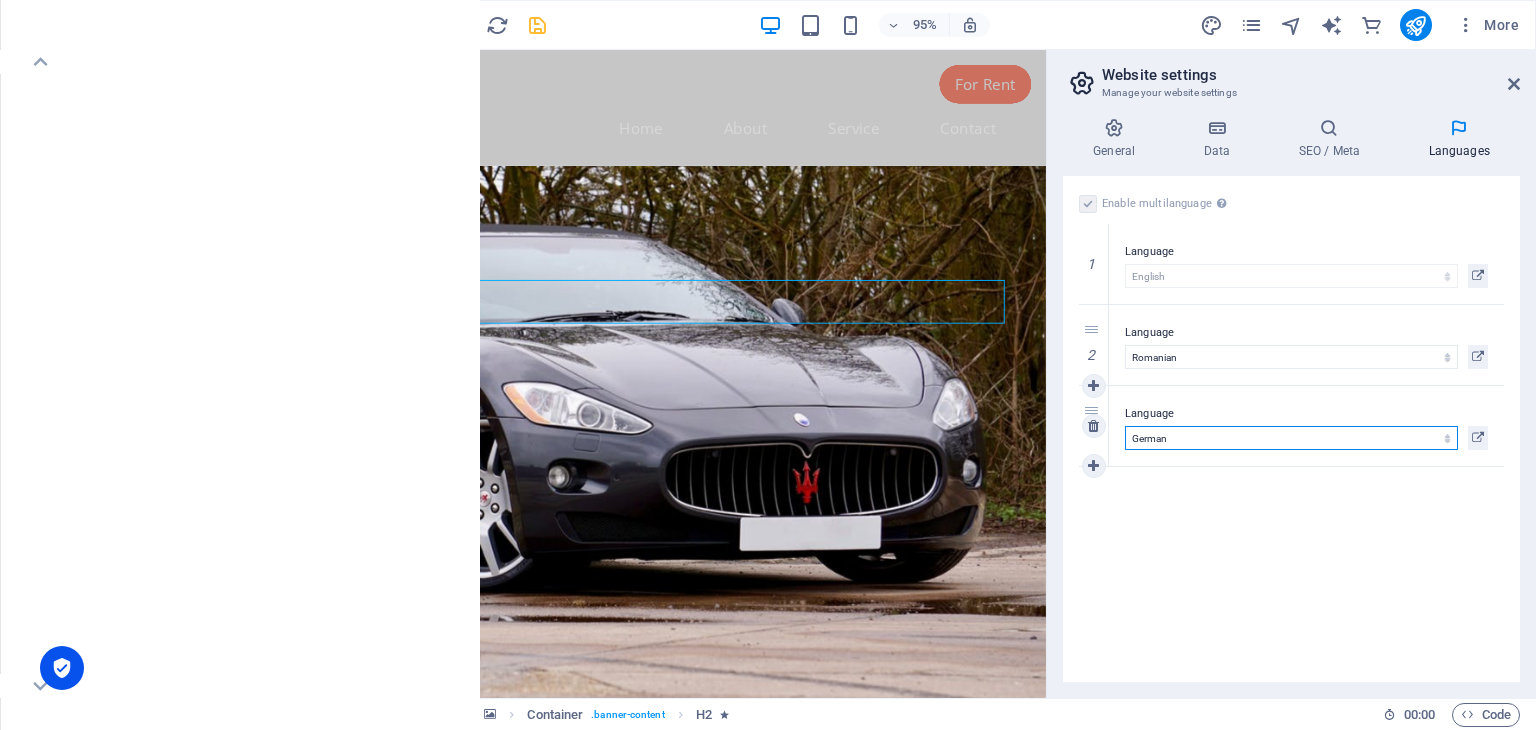 click on "Abkhazian Afar Afrikaans Akan Albanian Amharic Arabic Aragonese Armenian Assamese Avaric Avestan Aymara Azerbaijani Bambara Bashkir Basque Belarusian Bengali Bihari languages Bislama Bokmål Bosnian Breton Bulgarian Burmese Catalan Central Khmer Chamorro Chechen Chinese Church Slavic Chuvash Cornish Corsican Cree Croatian Czech Danish Dutch Dzongkha English Esperanto Estonian Ewe Faroese Farsi (Persian) Fijian Finnish French Fulah Gaelic Galician Ganda Georgian German Greek Greenlandic Guaraní Gujarati Haitian Creole Hausa Hebrew Herero Hindi Hiri Motu Hungarian Icelandic Ido Igbo Indonesian Interlingua Interlingue Inuktitut Inupiaq Irish Italian Japanese Javanese Kannada Kanuri Kashmiri Kazakh Kikuyu Kinyarwanda Komi Kongo Korean Kurdish Kwanyama Kyrgyz Lao Latin Latvian Limburgish Lingala Lithuanian Luba-Katanga Luxembourgish Macedonian Malagasy Malay Malayalam Maldivian Maltese Manx Maori Marathi Marshallese Mongolian [GEOGRAPHIC_DATA] Navajo [GEOGRAPHIC_DATA] Nepali North Ndebele Northern Sami Norwegian Norwegian Nynorsk Nuosu" at bounding box center (1291, 438) 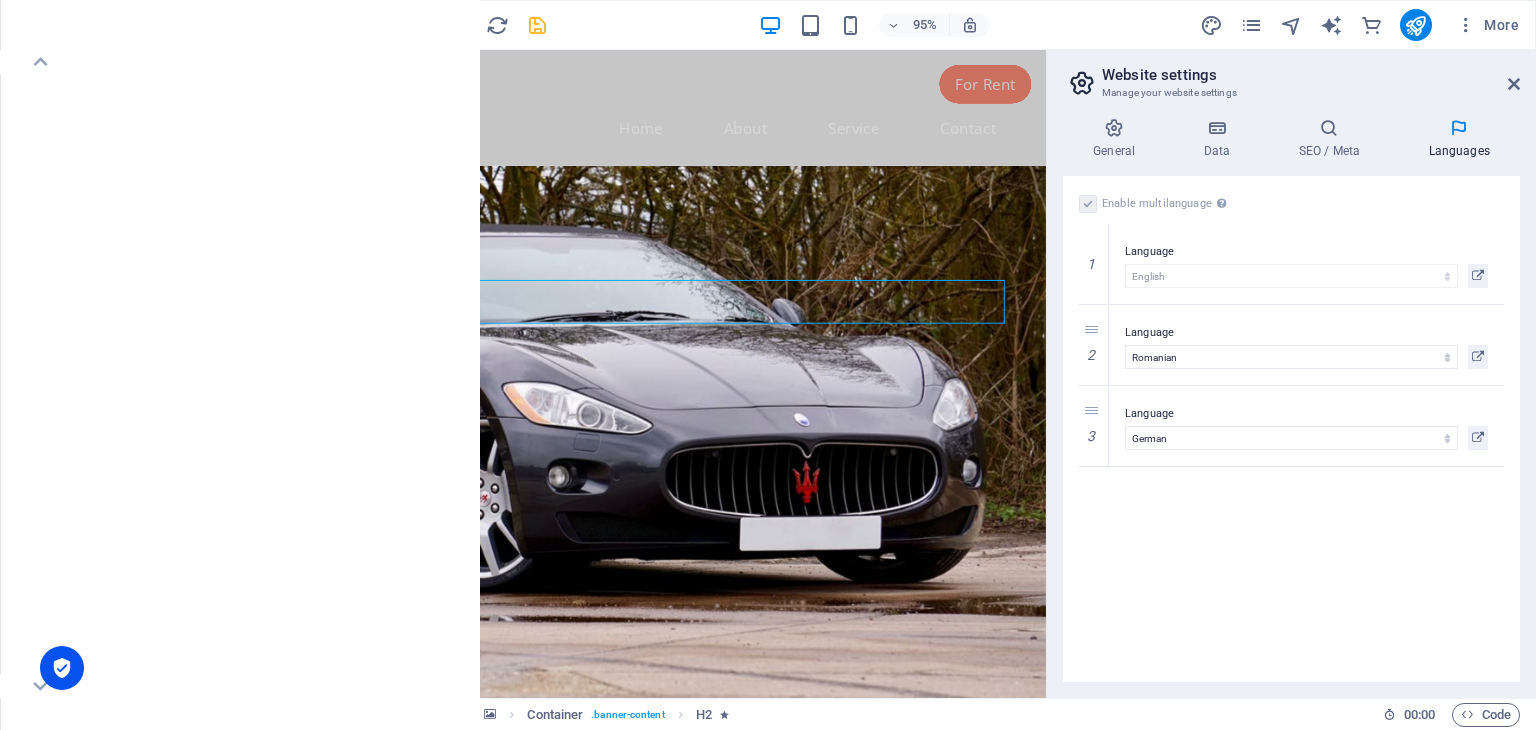 click on "Enable multilanguage To disable multilanguage delete all languages until only one language remains. Website language Abkhazian Afar Afrikaans Akan Albanian Amharic Arabic Aragonese Armenian Assamese Avaric Avestan Aymara Azerbaijani Bambara Bashkir Basque Belarusian Bengali Bihari languages Bislama Bokmål Bosnian Breton Bulgarian Burmese Catalan Central Khmer Chamorro Chechen Chinese Church Slavic Chuvash Cornish Corsican Cree Croatian Czech Danish Dutch Dzongkha English Esperanto Estonian Ewe Faroese Farsi (Persian) Fijian Finnish French Fulah Gaelic Galician Ganda Georgian German Greek Greenlandic Guaraní Gujarati Haitian Creole Hausa Hebrew Herero Hindi Hiri Motu Hungarian Icelandic Ido Igbo Indonesian Interlingua Interlingue Inuktitut Inupiaq Irish Italian Japanese Javanese Kannada Kanuri Kashmiri Kazakh Kikuyu Kinyarwanda Komi Kongo Korean Kurdish Kwanyama Kyrgyz Lao Latin Latvian Limburgish Lingala Lithuanian Luba-Katanga Luxembourgish Macedonian Malagasy Malay Malayalam Maldivian Maltese Manx Maori 1" at bounding box center (1291, 429) 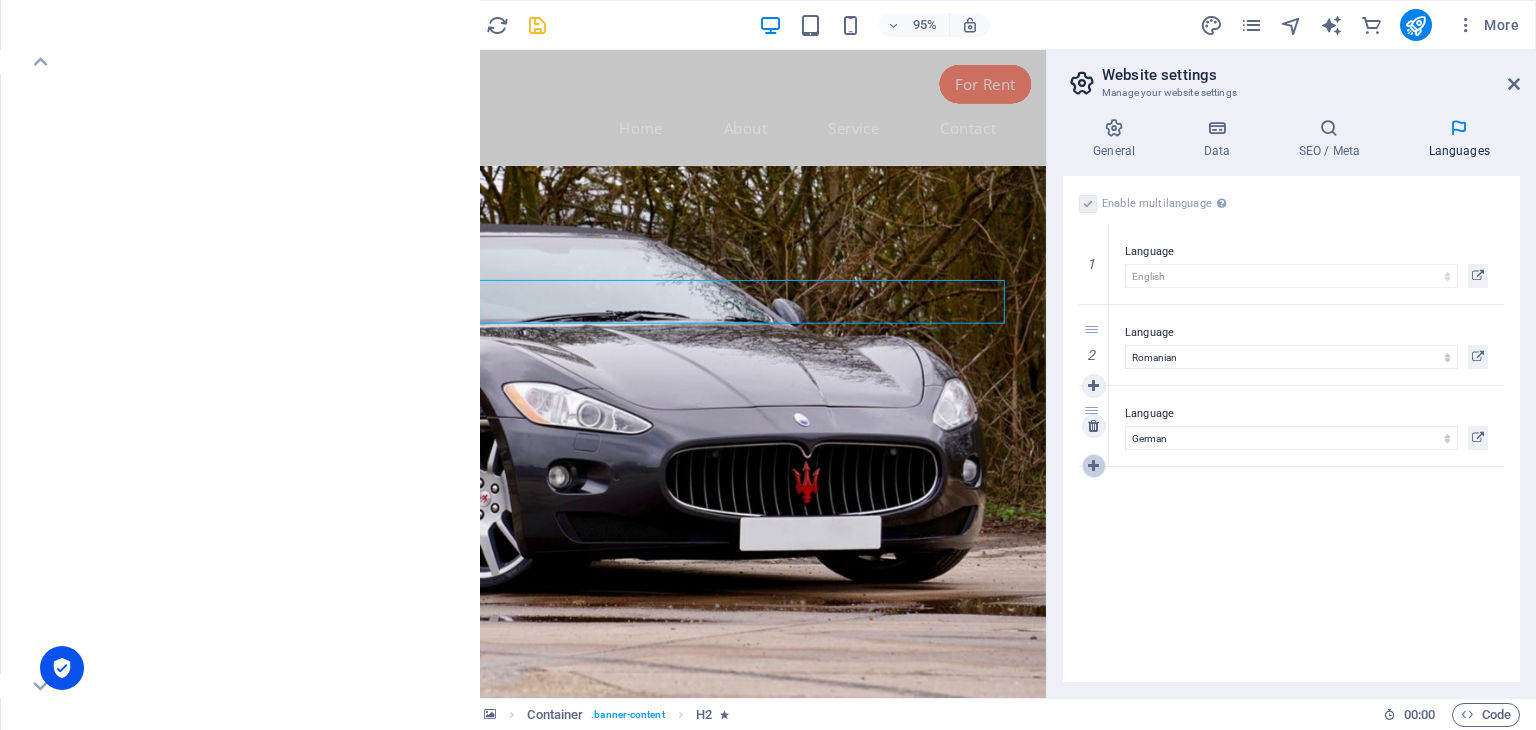 click at bounding box center [1093, 466] 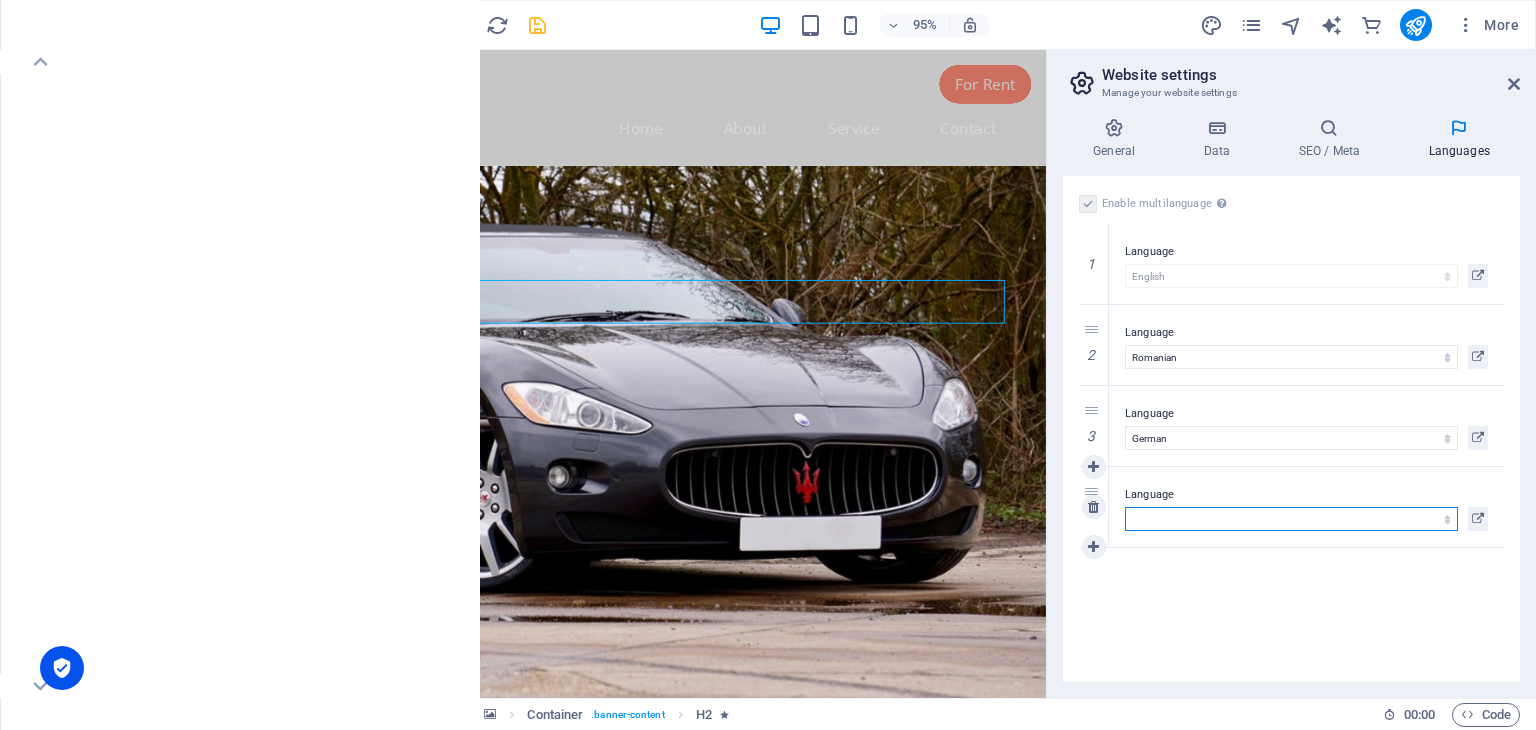 click on "Abkhazian Afar Afrikaans Akan Albanian Amharic Arabic Aragonese Armenian Assamese Avaric Avestan Aymara Azerbaijani Bambara Bashkir Basque Belarusian Bengali Bihari languages Bislama Bokmål Bosnian Breton Bulgarian Burmese Catalan Central Khmer Chamorro Chechen Chinese Church Slavic Chuvash Cornish Corsican Cree Croatian Czech Danish Dutch Dzongkha English Esperanto Estonian Ewe Faroese Farsi (Persian) Fijian Finnish French Fulah Gaelic Galician Ganda Georgian German Greek Greenlandic Guaraní Gujarati Haitian Creole Hausa Hebrew Herero Hindi Hiri Motu Hungarian Icelandic Ido Igbo Indonesian Interlingua Interlingue Inuktitut Inupiaq Irish Italian Japanese Javanese Kannada Kanuri Kashmiri Kazakh Kikuyu Kinyarwanda Komi Kongo Korean Kurdish Kwanyama Kyrgyz Lao Latin Latvian Limburgish Lingala Lithuanian Luba-Katanga Luxembourgish Macedonian Malagasy Malay Malayalam Maldivian Maltese Manx Maori Marathi Marshallese Mongolian [GEOGRAPHIC_DATA] Navajo [GEOGRAPHIC_DATA] Nepali North Ndebele Northern Sami Norwegian Norwegian Nynorsk Nuosu" at bounding box center [1291, 519] 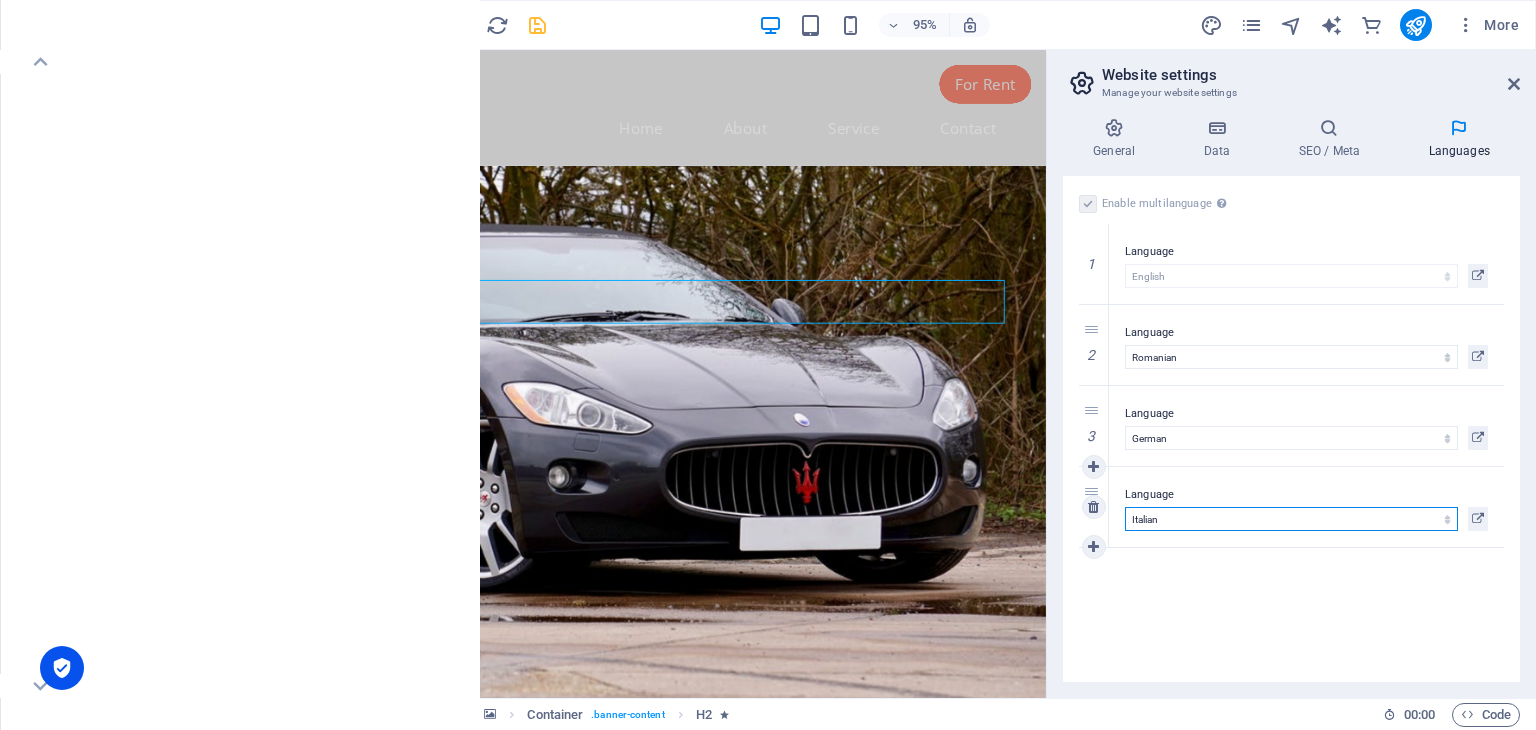 click on "Abkhazian Afar Afrikaans Akan Albanian Amharic Arabic Aragonese Armenian Assamese Avaric Avestan Aymara Azerbaijani Bambara Bashkir Basque Belarusian Bengali Bihari languages Bislama Bokmål Bosnian Breton Bulgarian Burmese Catalan Central Khmer Chamorro Chechen Chinese Church Slavic Chuvash Cornish Corsican Cree Croatian Czech Danish Dutch Dzongkha English Esperanto Estonian Ewe Faroese Farsi (Persian) Fijian Finnish French Fulah Gaelic Galician Ganda Georgian German Greek Greenlandic Guaraní Gujarati Haitian Creole Hausa Hebrew Herero Hindi Hiri Motu Hungarian Icelandic Ido Igbo Indonesian Interlingua Interlingue Inuktitut Inupiaq Irish Italian Japanese Javanese Kannada Kanuri Kashmiri Kazakh Kikuyu Kinyarwanda Komi Kongo Korean Kurdish Kwanyama Kyrgyz Lao Latin Latvian Limburgish Lingala Lithuanian Luba-Katanga Luxembourgish Macedonian Malagasy Malay Malayalam Maldivian Maltese Manx Maori Marathi Marshallese Mongolian [GEOGRAPHIC_DATA] Navajo [GEOGRAPHIC_DATA] Nepali North Ndebele Northern Sami Norwegian Norwegian Nynorsk Nuosu" at bounding box center (1291, 519) 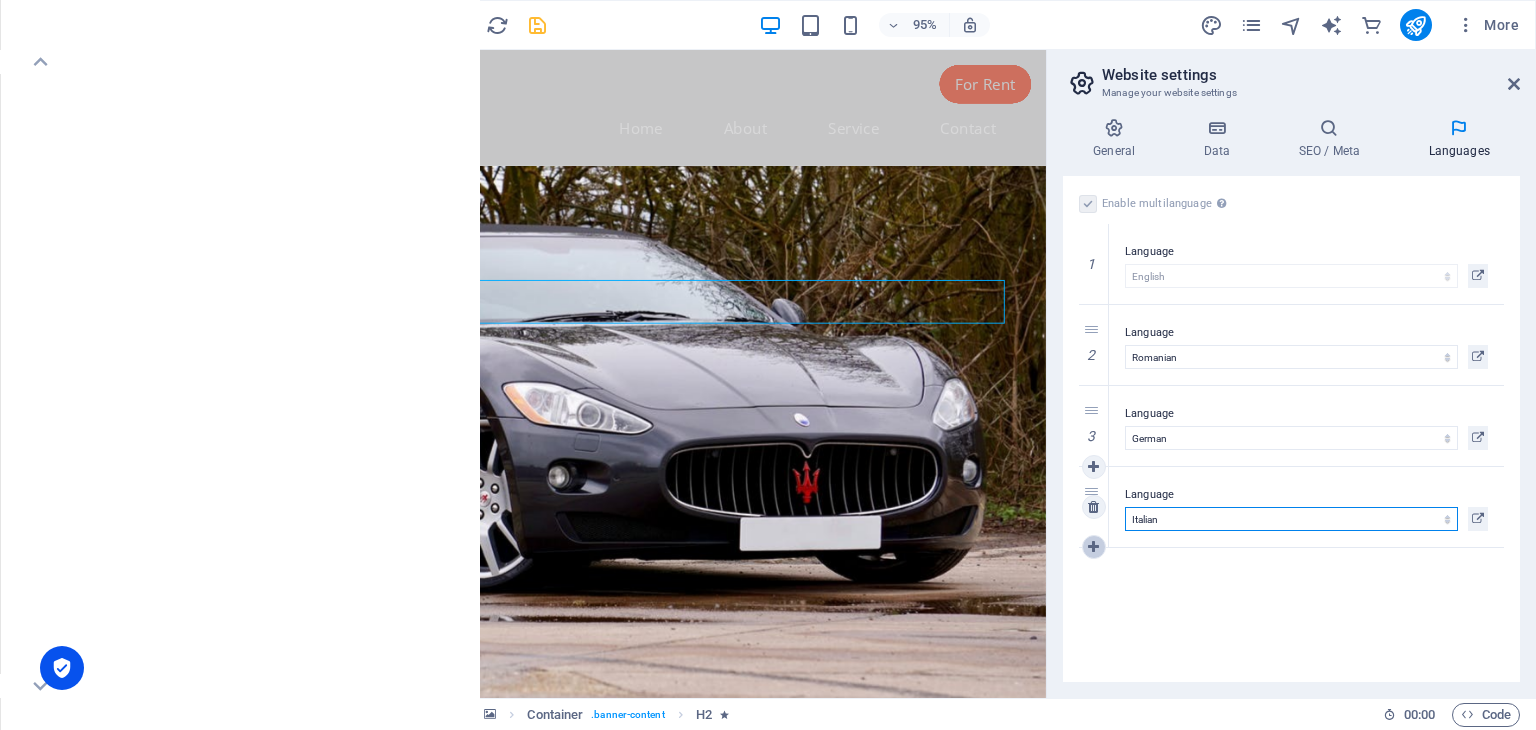 click at bounding box center (1093, 547) 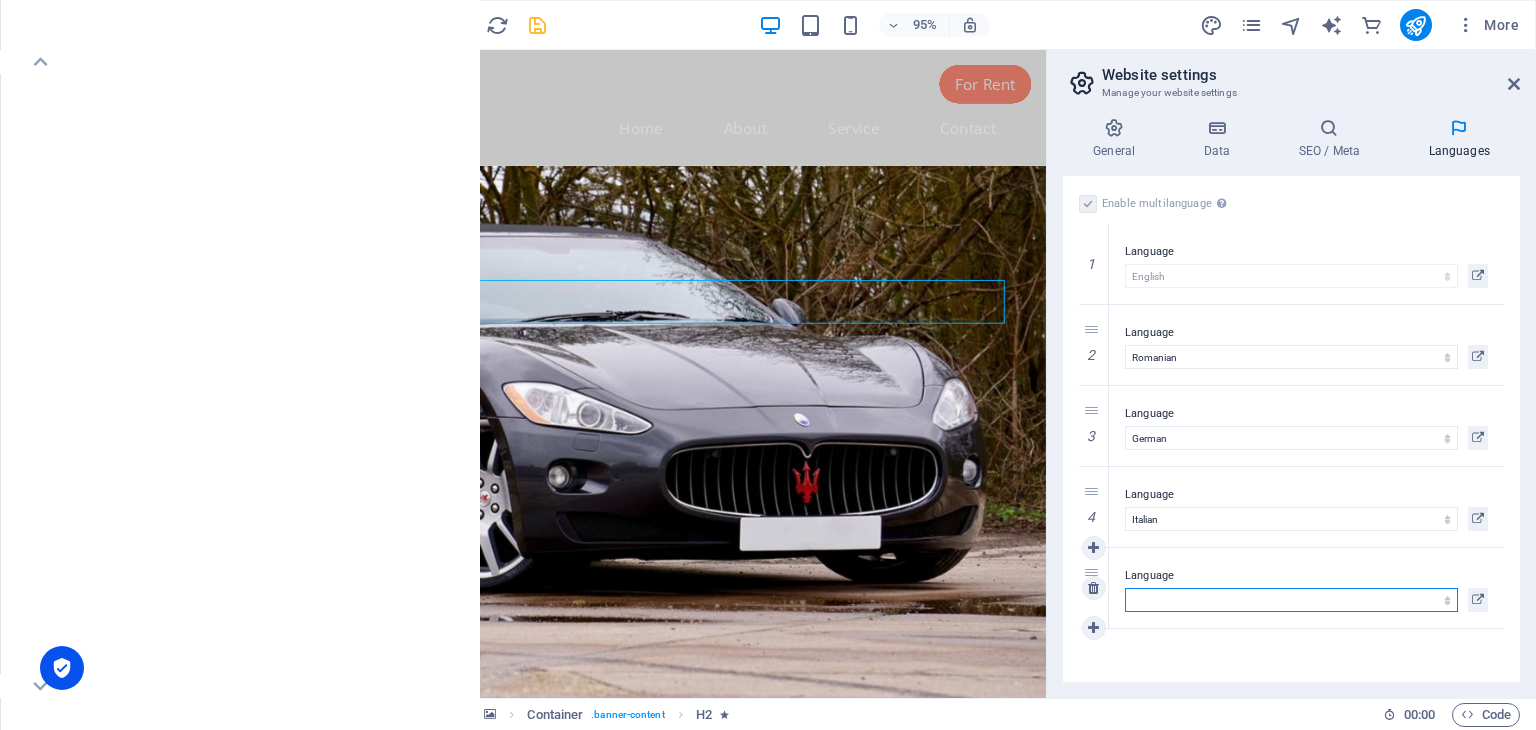 click on "Abkhazian Afar Afrikaans Akan Albanian Amharic Arabic Aragonese Armenian Assamese Avaric Avestan Aymara Azerbaijani Bambara Bashkir Basque Belarusian Bengali Bihari languages Bislama Bokmål Bosnian Breton Bulgarian Burmese Catalan Central Khmer Chamorro Chechen Chinese Church Slavic Chuvash Cornish Corsican Cree Croatian Czech Danish Dutch Dzongkha English Esperanto Estonian Ewe Faroese Farsi (Persian) Fijian Finnish French Fulah Gaelic Galician Ganda Georgian German Greek Greenlandic Guaraní Gujarati Haitian Creole Hausa Hebrew Herero Hindi Hiri Motu Hungarian Icelandic Ido Igbo Indonesian Interlingua Interlingue Inuktitut Inupiaq Irish Italian Japanese Javanese Kannada Kanuri Kashmiri Kazakh Kikuyu Kinyarwanda Komi Kongo Korean Kurdish Kwanyama Kyrgyz Lao Latin Latvian Limburgish Lingala Lithuanian Luba-Katanga Luxembourgish Macedonian Malagasy Malay Malayalam Maldivian Maltese Manx Maori Marathi Marshallese Mongolian [GEOGRAPHIC_DATA] Navajo [GEOGRAPHIC_DATA] Nepali North Ndebele Northern Sami Norwegian Norwegian Nynorsk Nuosu" at bounding box center [1291, 600] 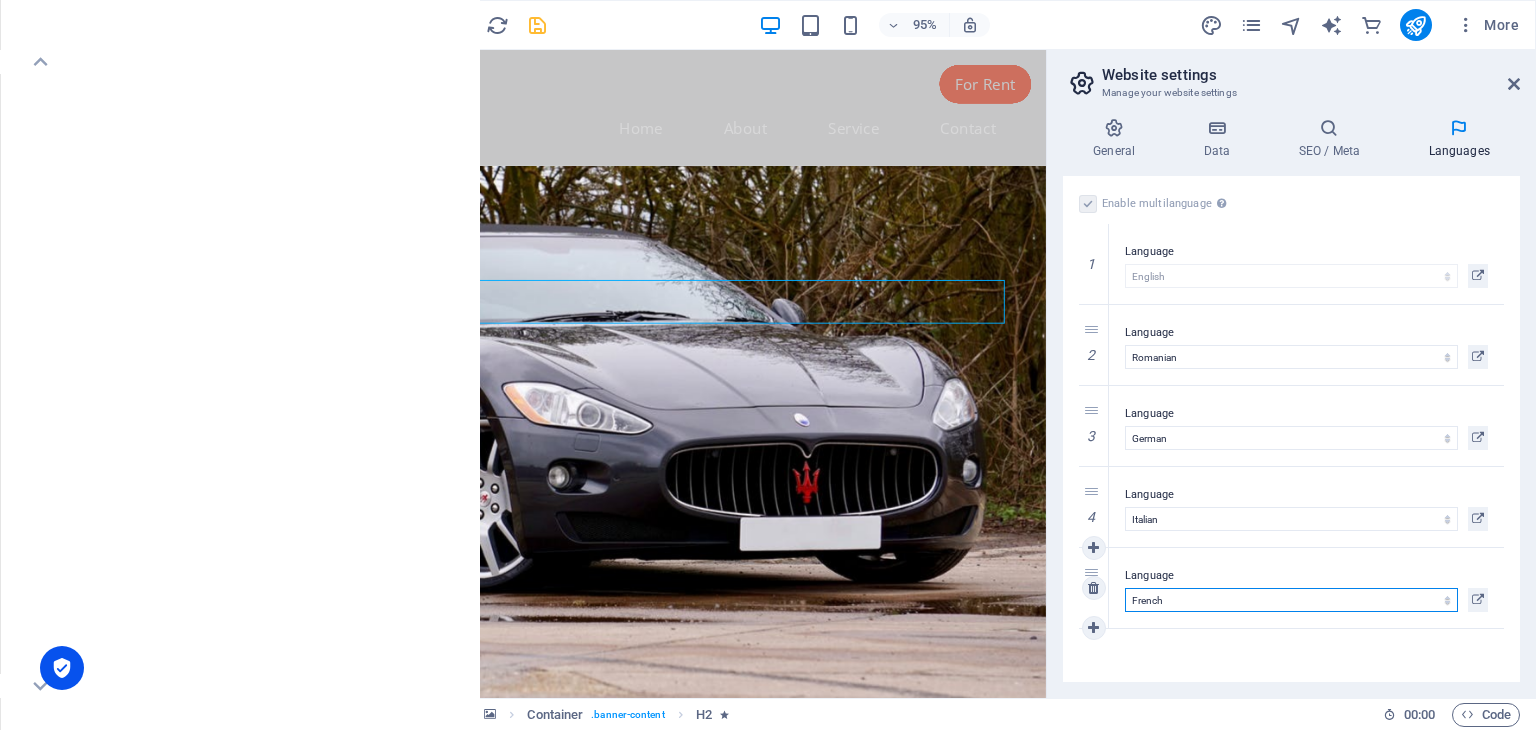 click on "Abkhazian Afar Afrikaans Akan Albanian Amharic Arabic Aragonese Armenian Assamese Avaric Avestan Aymara Azerbaijani Bambara Bashkir Basque Belarusian Bengali Bihari languages Bislama Bokmål Bosnian Breton Bulgarian Burmese Catalan Central Khmer Chamorro Chechen Chinese Church Slavic Chuvash Cornish Corsican Cree Croatian Czech Danish Dutch Dzongkha English Esperanto Estonian Ewe Faroese Farsi (Persian) Fijian Finnish French Fulah Gaelic Galician Ganda Georgian German Greek Greenlandic Guaraní Gujarati Haitian Creole Hausa Hebrew Herero Hindi Hiri Motu Hungarian Icelandic Ido Igbo Indonesian Interlingua Interlingue Inuktitut Inupiaq Irish Italian Japanese Javanese Kannada Kanuri Kashmiri Kazakh Kikuyu Kinyarwanda Komi Kongo Korean Kurdish Kwanyama Kyrgyz Lao Latin Latvian Limburgish Lingala Lithuanian Luba-Katanga Luxembourgish Macedonian Malagasy Malay Malayalam Maldivian Maltese Manx Maori Marathi Marshallese Mongolian [GEOGRAPHIC_DATA] Navajo [GEOGRAPHIC_DATA] Nepali North Ndebele Northern Sami Norwegian Norwegian Nynorsk Nuosu" at bounding box center (1291, 600) 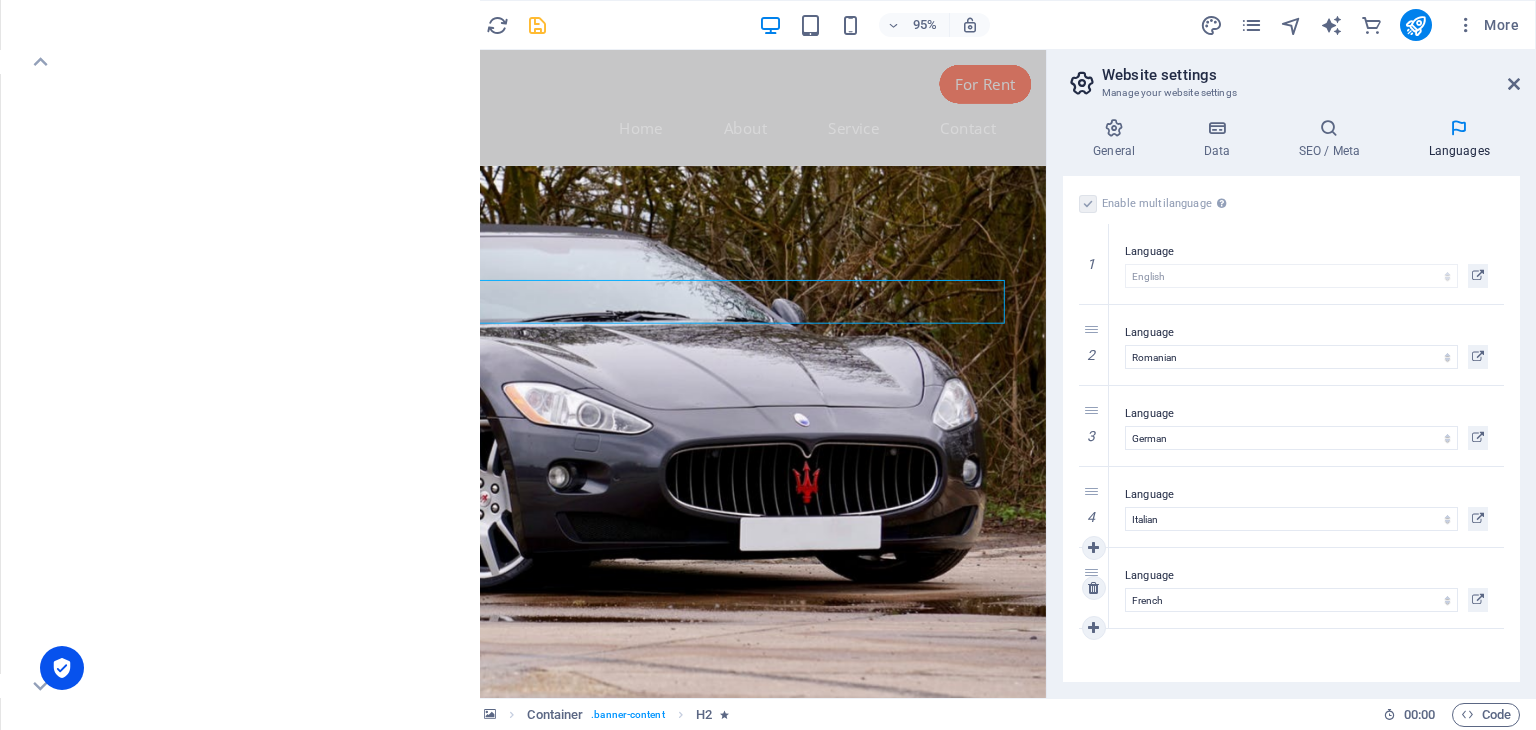 select on "49" 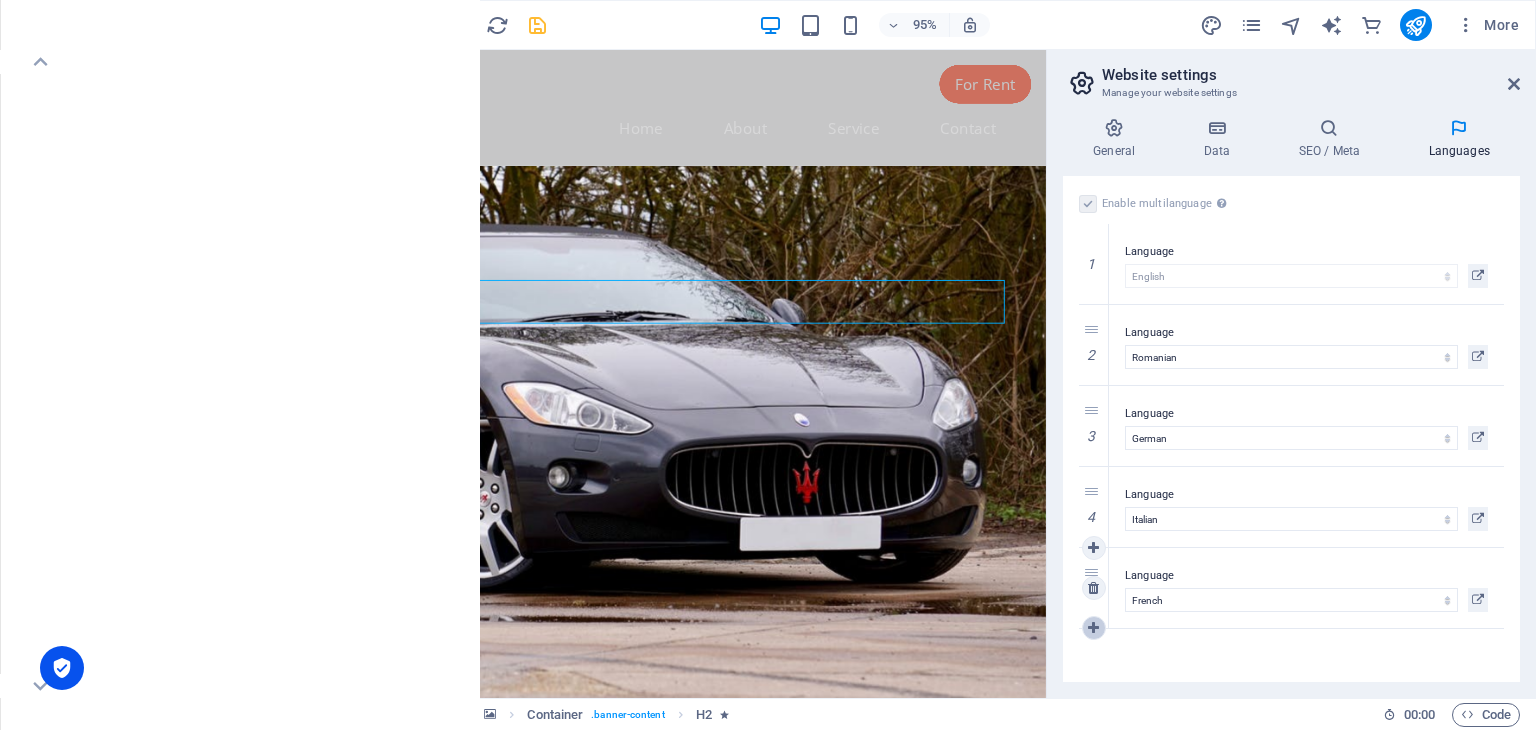 click at bounding box center [1093, 628] 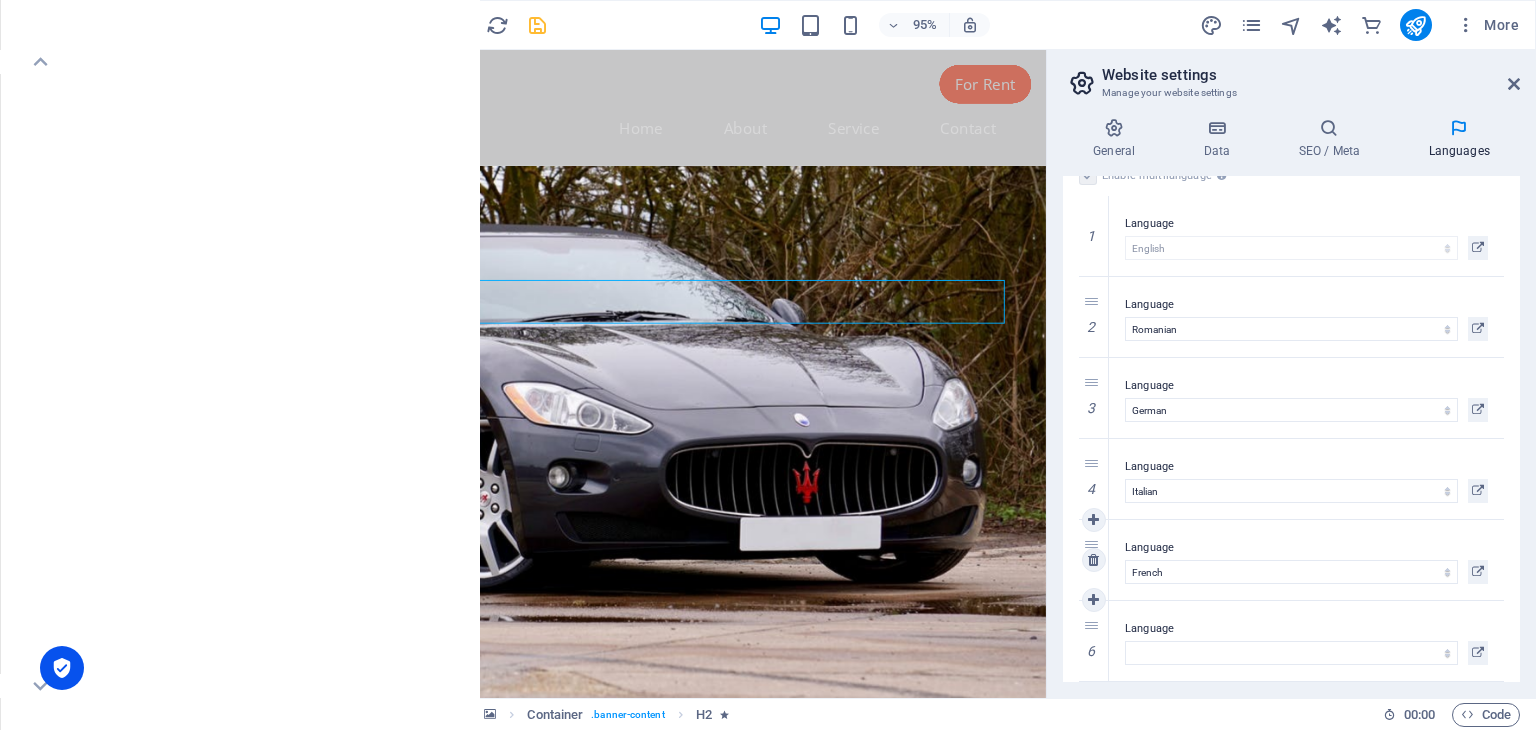 scroll, scrollTop: 42, scrollLeft: 0, axis: vertical 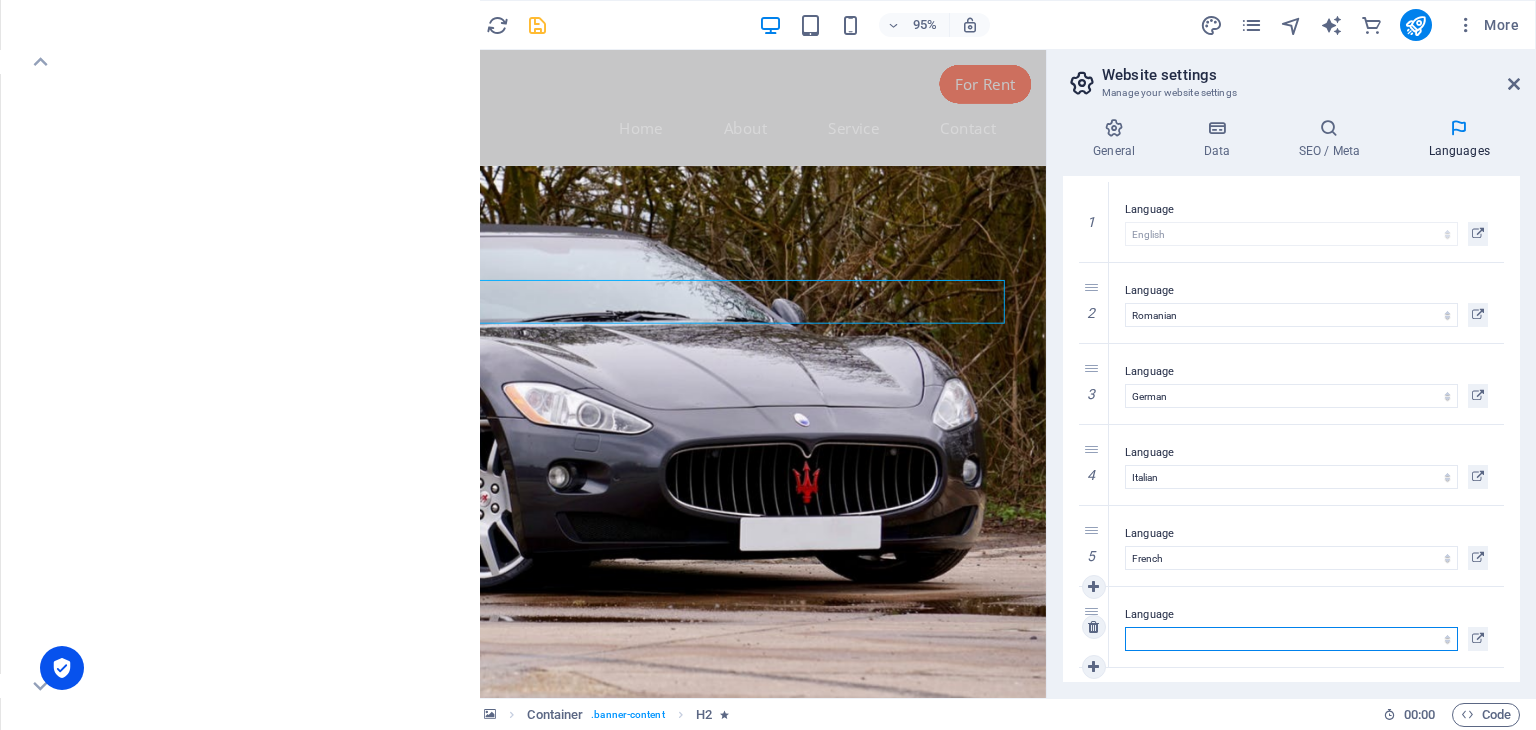 click on "Abkhazian Afar Afrikaans Akan Albanian Amharic Arabic Aragonese Armenian Assamese Avaric Avestan Aymara Azerbaijani Bambara Bashkir Basque Belarusian Bengali Bihari languages Bislama Bokmål Bosnian Breton Bulgarian Burmese Catalan Central Khmer Chamorro Chechen Chinese Church Slavic Chuvash Cornish Corsican Cree Croatian Czech Danish Dutch Dzongkha English Esperanto Estonian Ewe Faroese Farsi (Persian) Fijian Finnish French Fulah Gaelic Galician Ganda Georgian German Greek Greenlandic Guaraní Gujarati Haitian Creole Hausa Hebrew Herero Hindi Hiri Motu Hungarian Icelandic Ido Igbo Indonesian Interlingua Interlingue Inuktitut Inupiaq Irish Italian Japanese Javanese Kannada Kanuri Kashmiri Kazakh Kikuyu Kinyarwanda Komi Kongo Korean Kurdish Kwanyama Kyrgyz Lao Latin Latvian Limburgish Lingala Lithuanian Luba-Katanga Luxembourgish Macedonian Malagasy Malay Malayalam Maldivian Maltese Manx Maori Marathi Marshallese Mongolian [GEOGRAPHIC_DATA] Navajo [GEOGRAPHIC_DATA] Nepali North Ndebele Northern Sami Norwegian Norwegian Nynorsk Nuosu" at bounding box center [1291, 639] 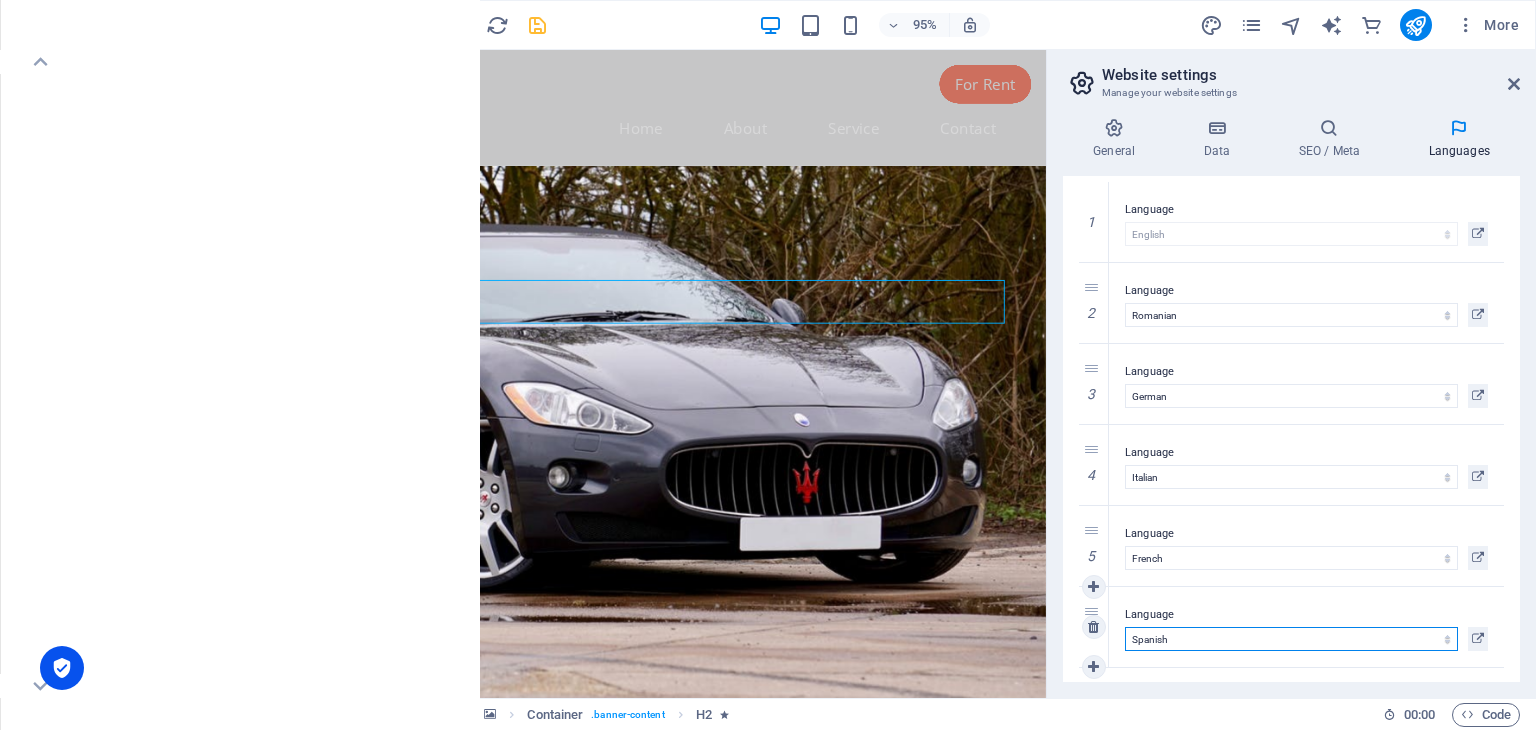 click on "Abkhazian Afar Afrikaans Akan Albanian Amharic Arabic Aragonese Armenian Assamese Avaric Avestan Aymara Azerbaijani Bambara Bashkir Basque Belarusian Bengali Bihari languages Bislama Bokmål Bosnian Breton Bulgarian Burmese Catalan Central Khmer Chamorro Chechen Chinese Church Slavic Chuvash Cornish Corsican Cree Croatian Czech Danish Dutch Dzongkha English Esperanto Estonian Ewe Faroese Farsi (Persian) Fijian Finnish French Fulah Gaelic Galician Ganda Georgian German Greek Greenlandic Guaraní Gujarati Haitian Creole Hausa Hebrew Herero Hindi Hiri Motu Hungarian Icelandic Ido Igbo Indonesian Interlingua Interlingue Inuktitut Inupiaq Irish Italian Japanese Javanese Kannada Kanuri Kashmiri Kazakh Kikuyu Kinyarwanda Komi Kongo Korean Kurdish Kwanyama Kyrgyz Lao Latin Latvian Limburgish Lingala Lithuanian Luba-Katanga Luxembourgish Macedonian Malagasy Malay Malayalam Maldivian Maltese Manx Maori Marathi Marshallese Mongolian [GEOGRAPHIC_DATA] Navajo [GEOGRAPHIC_DATA] Nepali North Ndebele Northern Sami Norwegian Norwegian Nynorsk Nuosu" at bounding box center (1291, 639) 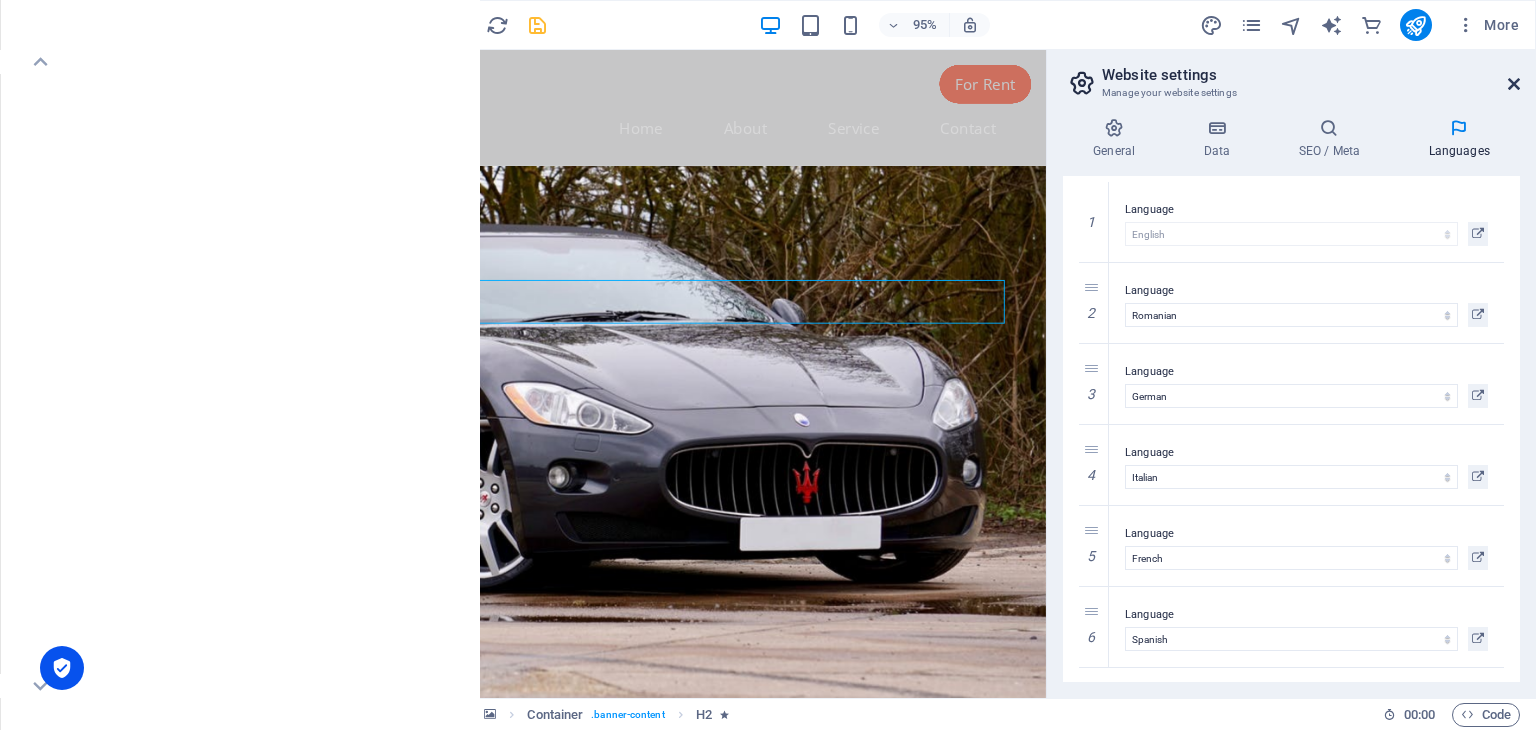 click at bounding box center [1514, 84] 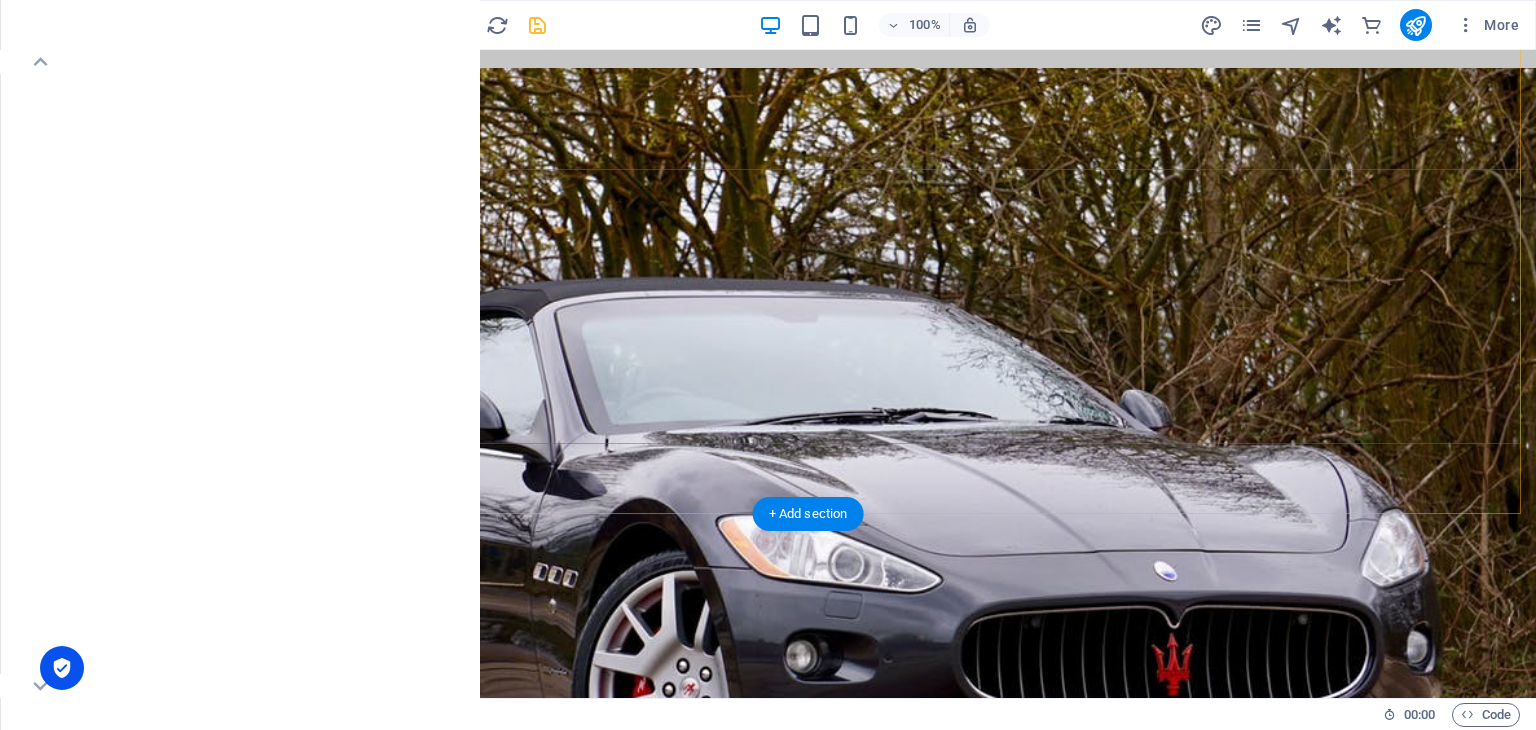 scroll, scrollTop: 0, scrollLeft: 0, axis: both 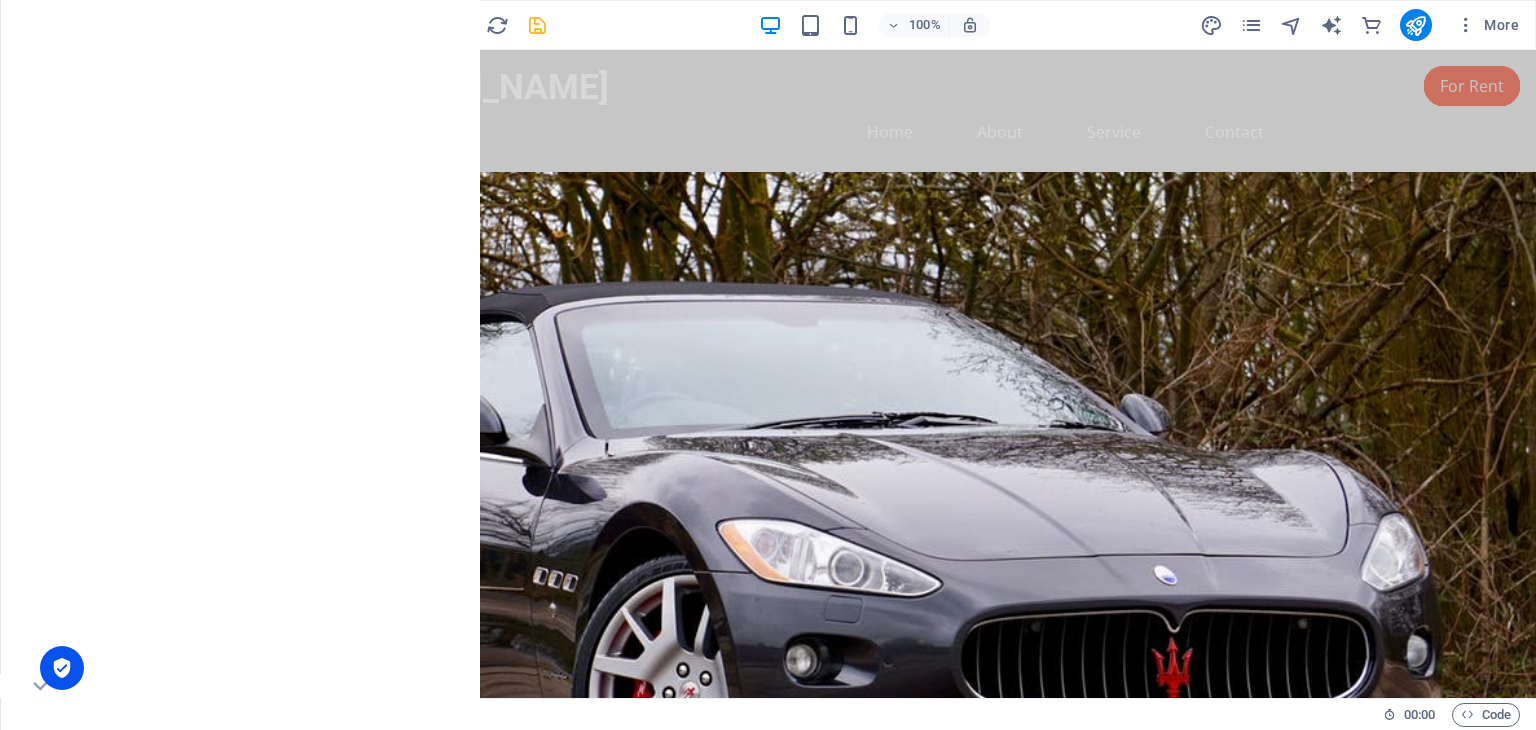 click at bounding box center (41, 25) 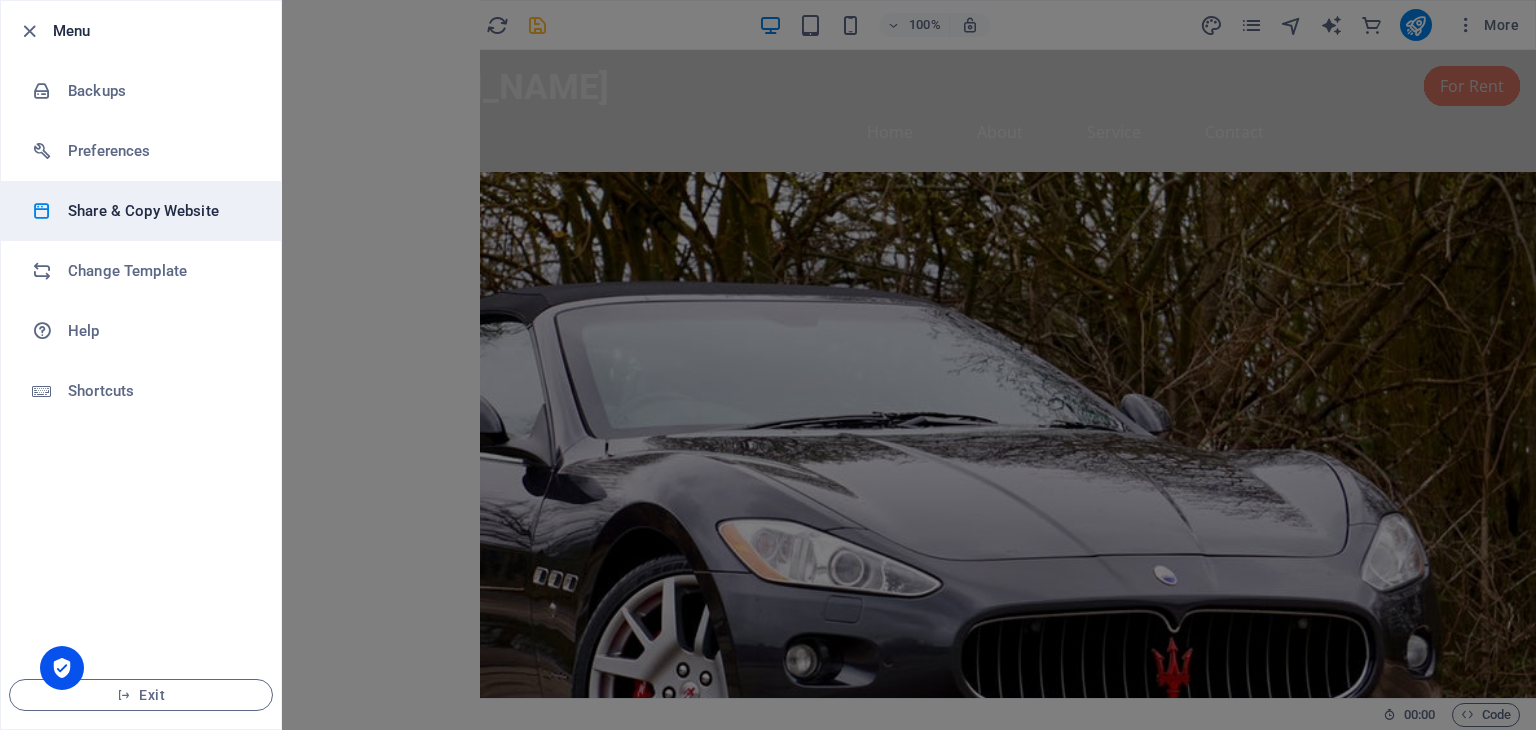 click on "Share & Copy Website" at bounding box center [160, 211] 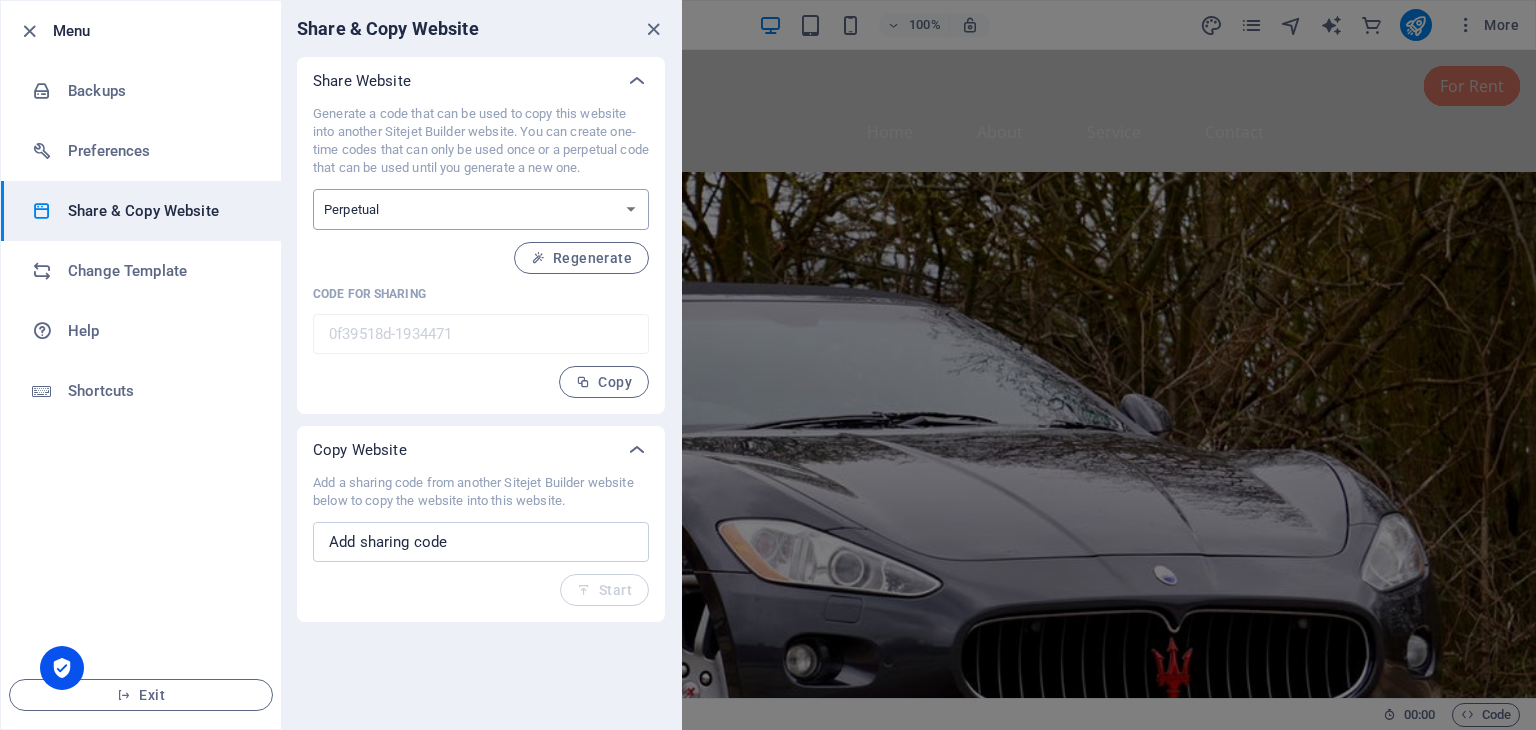click on "One-time Perpetual" at bounding box center [481, 209] 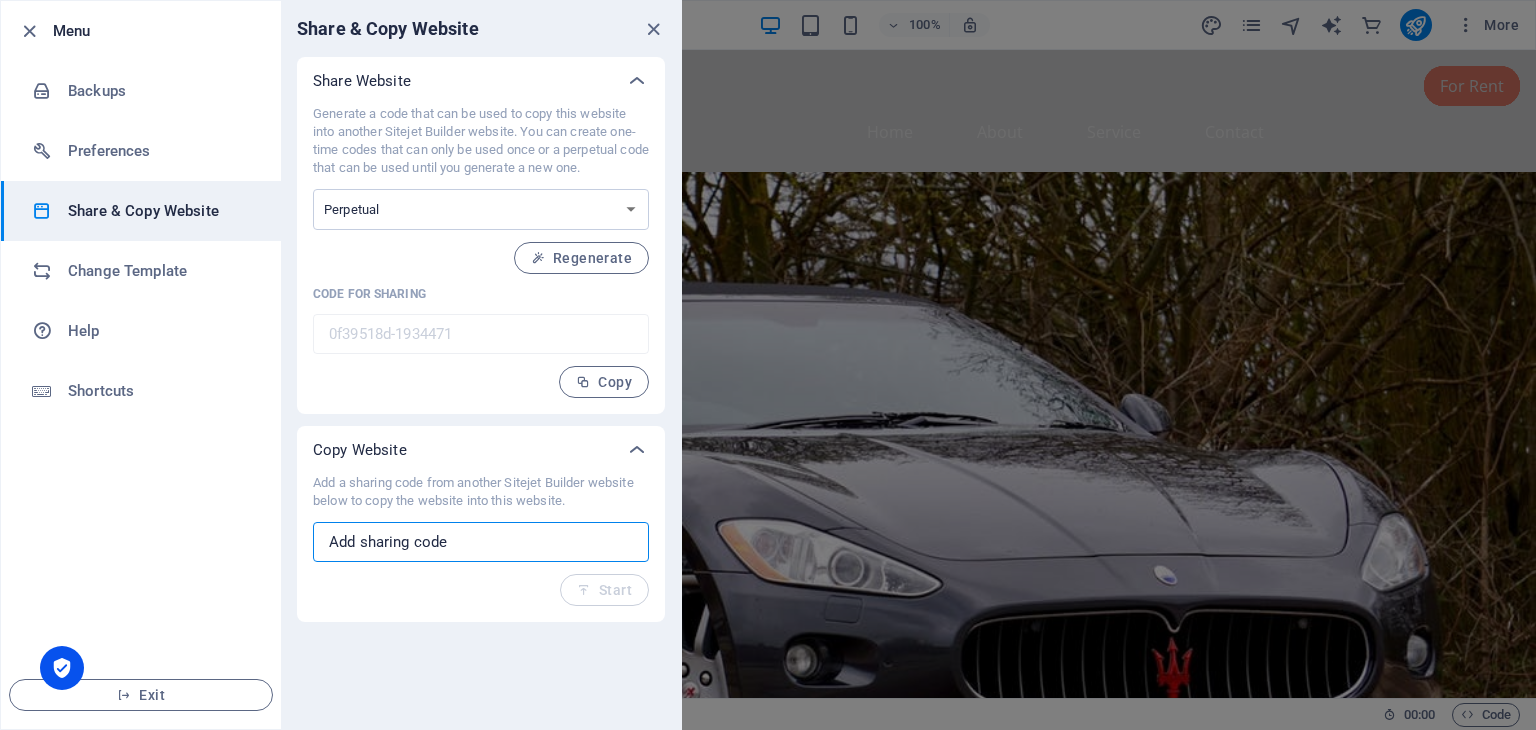 click at bounding box center (481, 542) 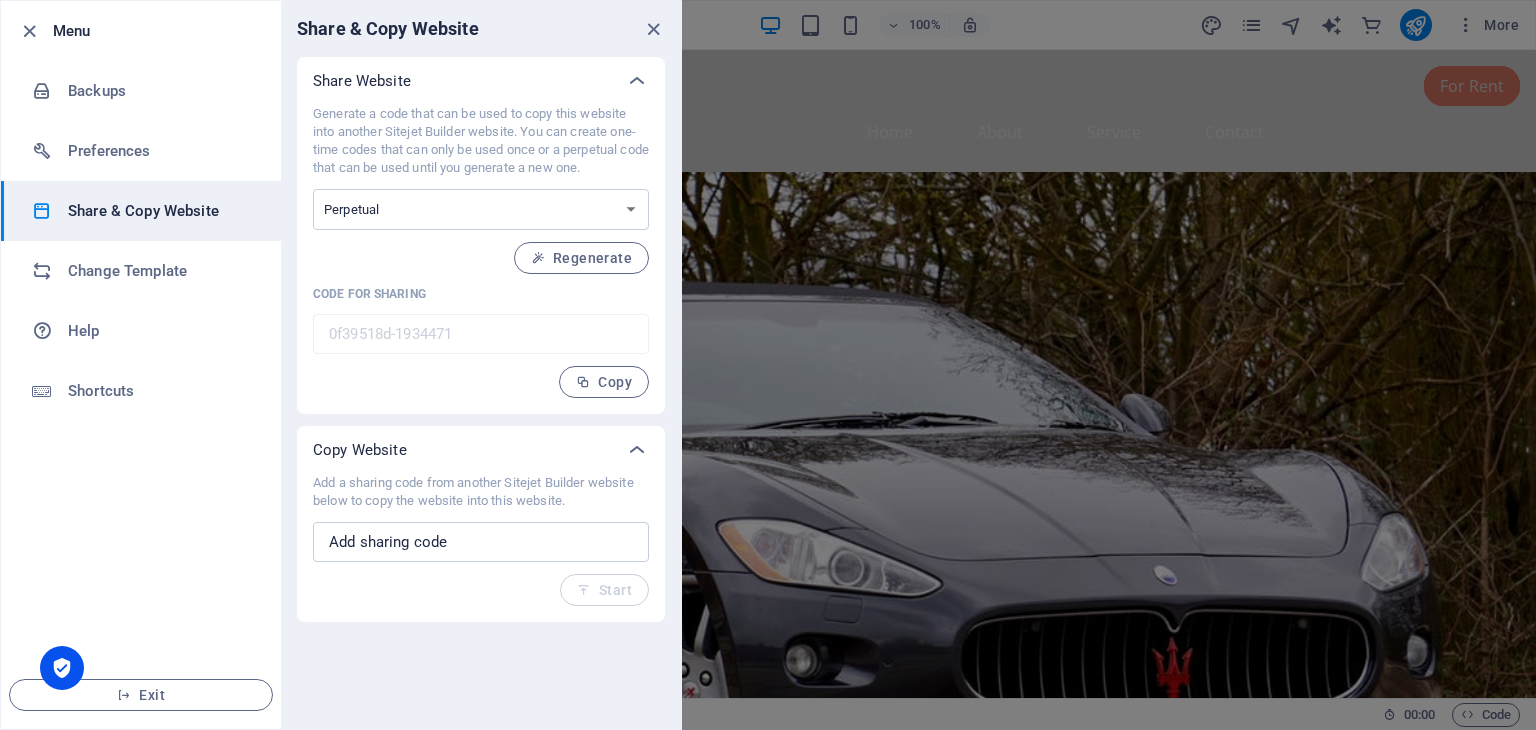 click on "Add a sharing code from another Sitejet Builder website below to copy the website into this website. ​ Start" at bounding box center (481, 540) 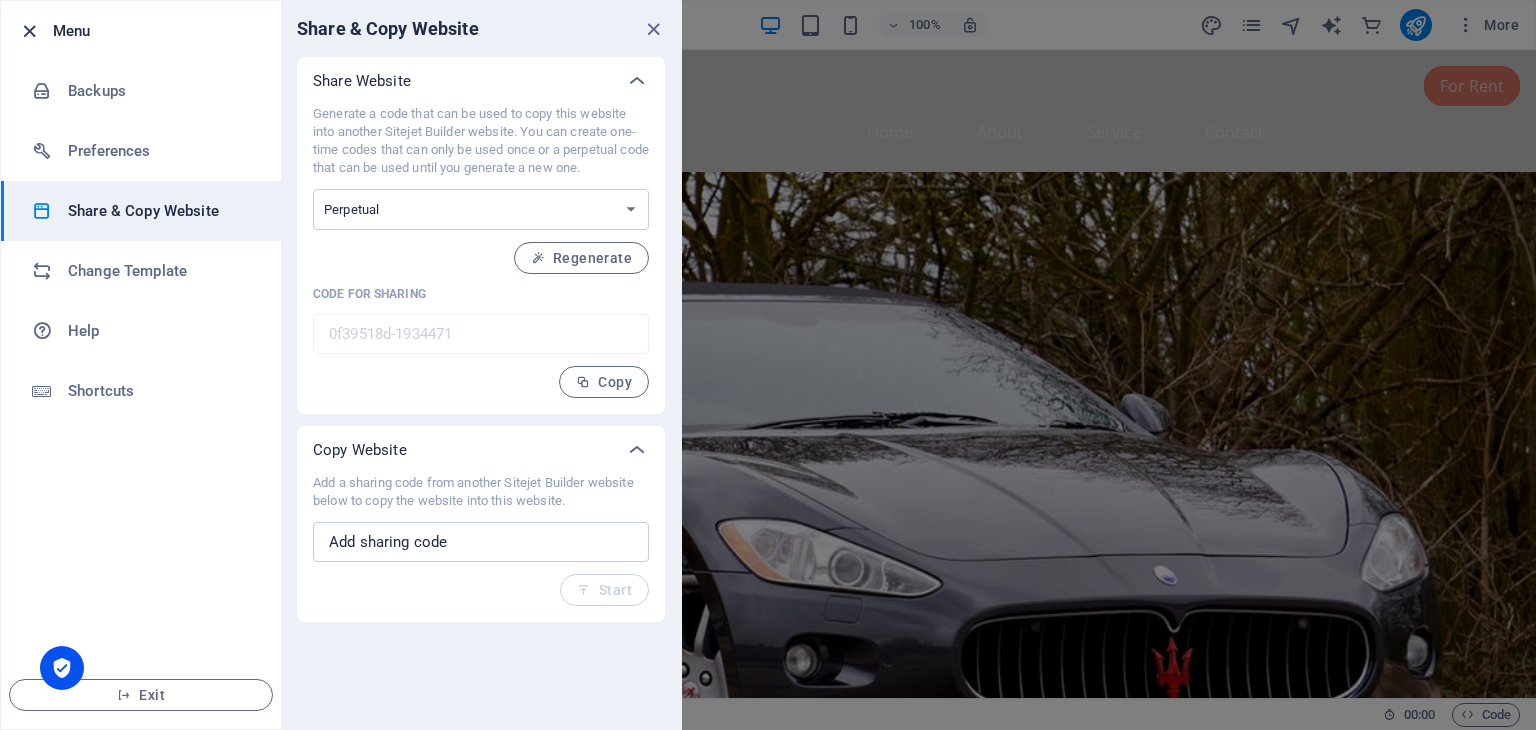 click at bounding box center [29, 31] 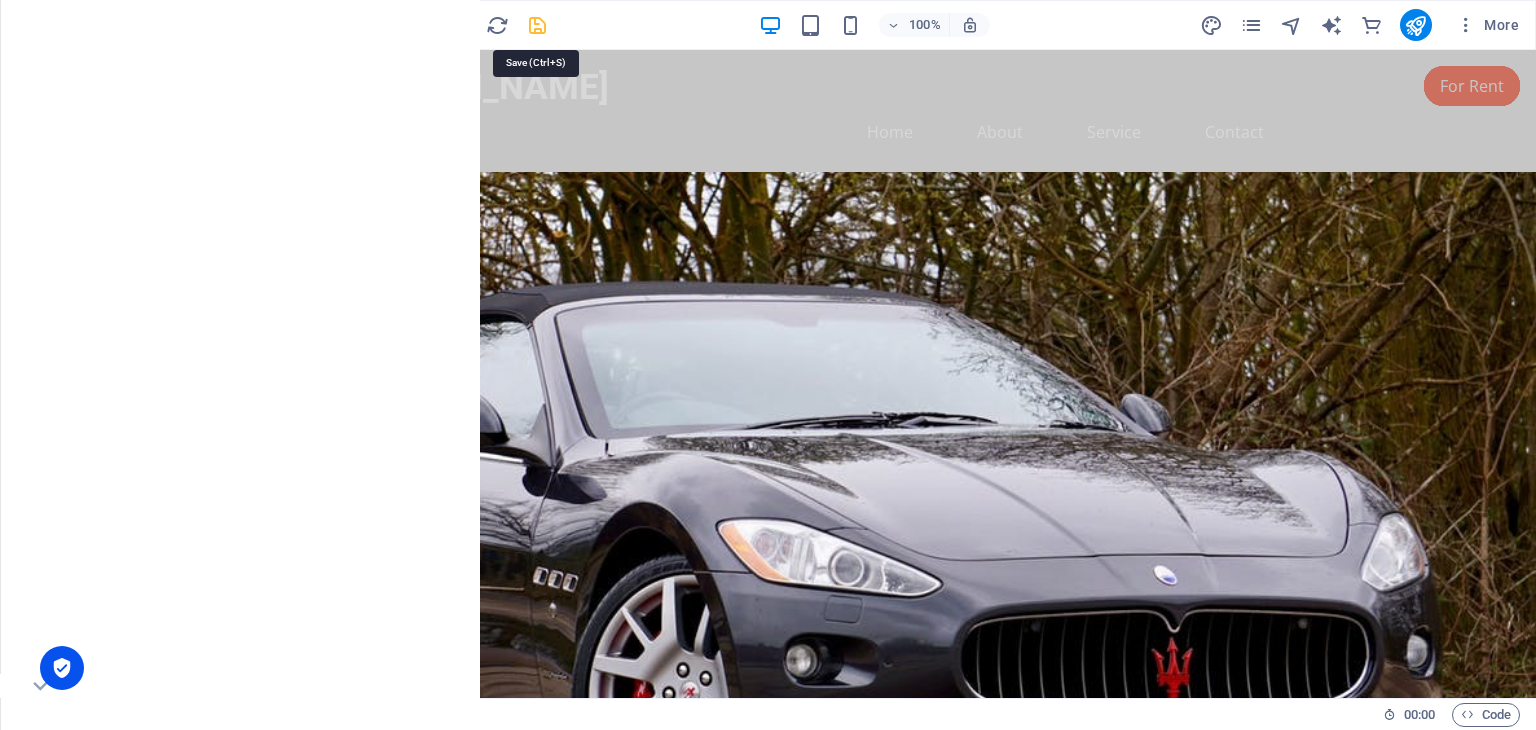 click at bounding box center [537, 25] 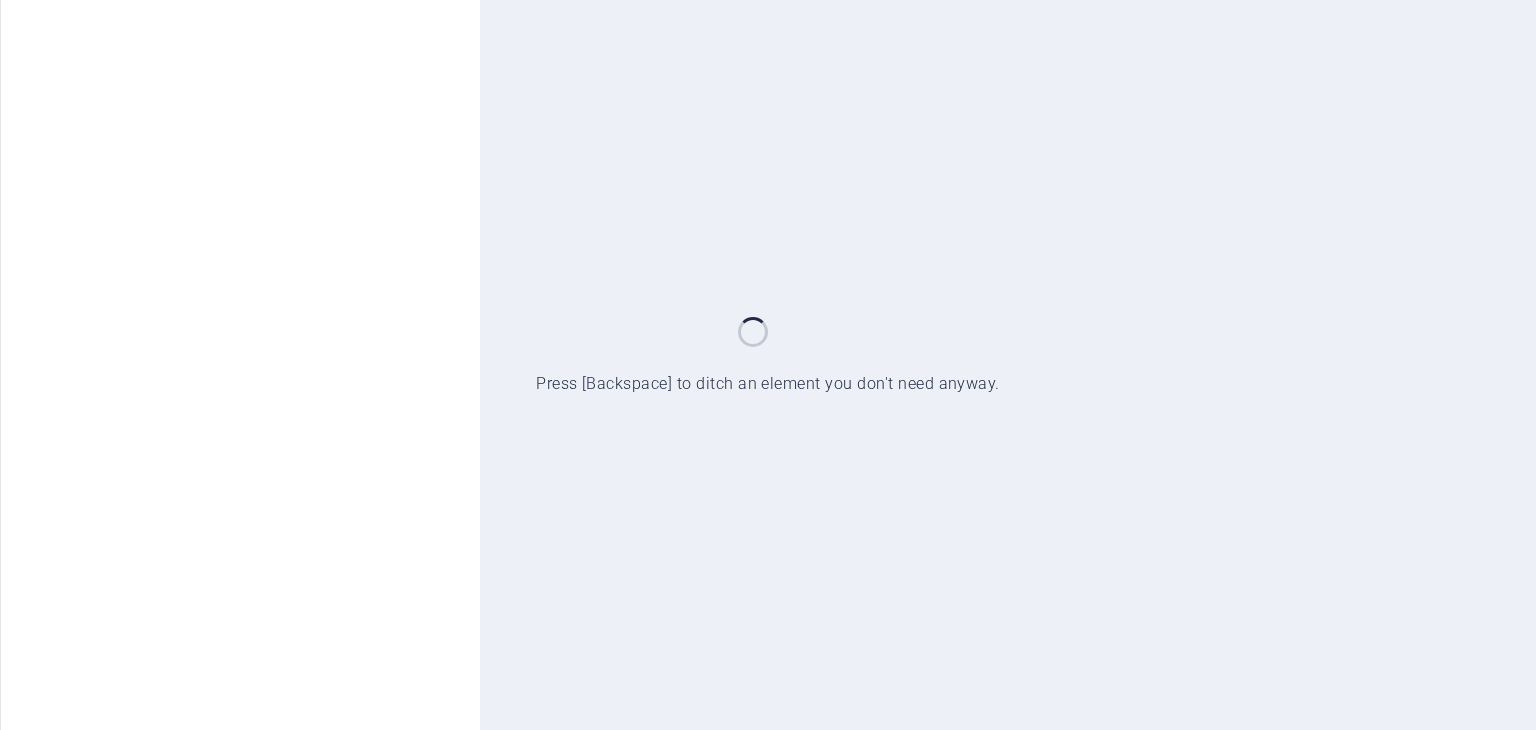 scroll, scrollTop: 0, scrollLeft: 0, axis: both 